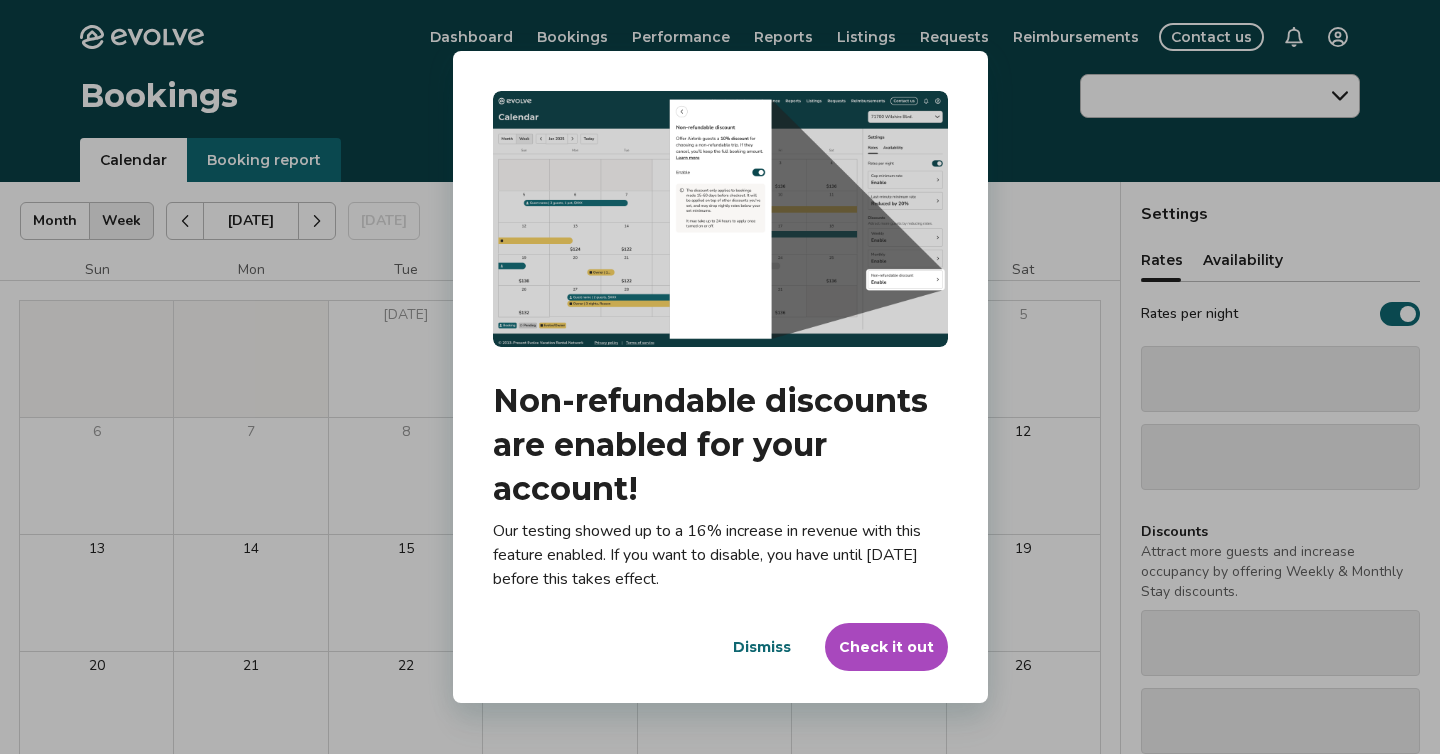 scroll, scrollTop: 0, scrollLeft: 0, axis: both 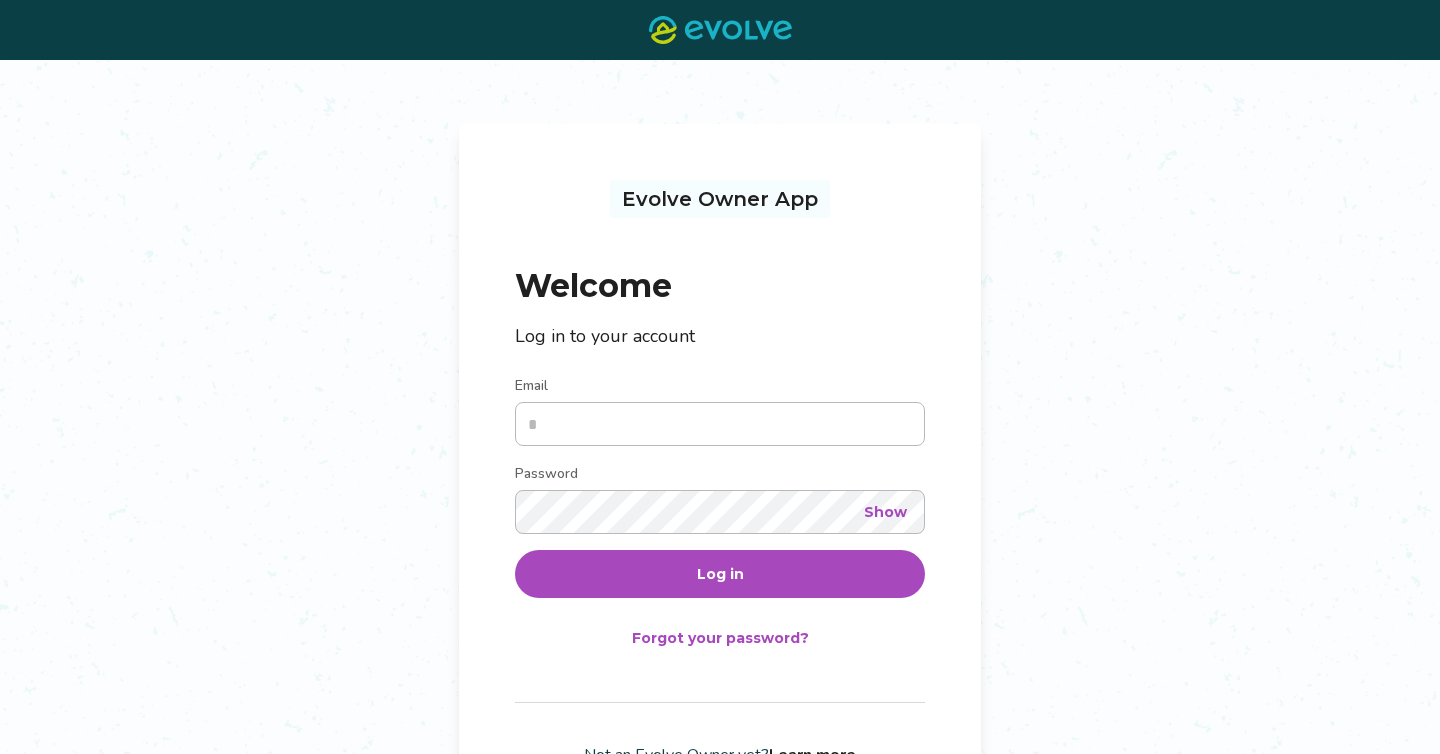 type on "**********" 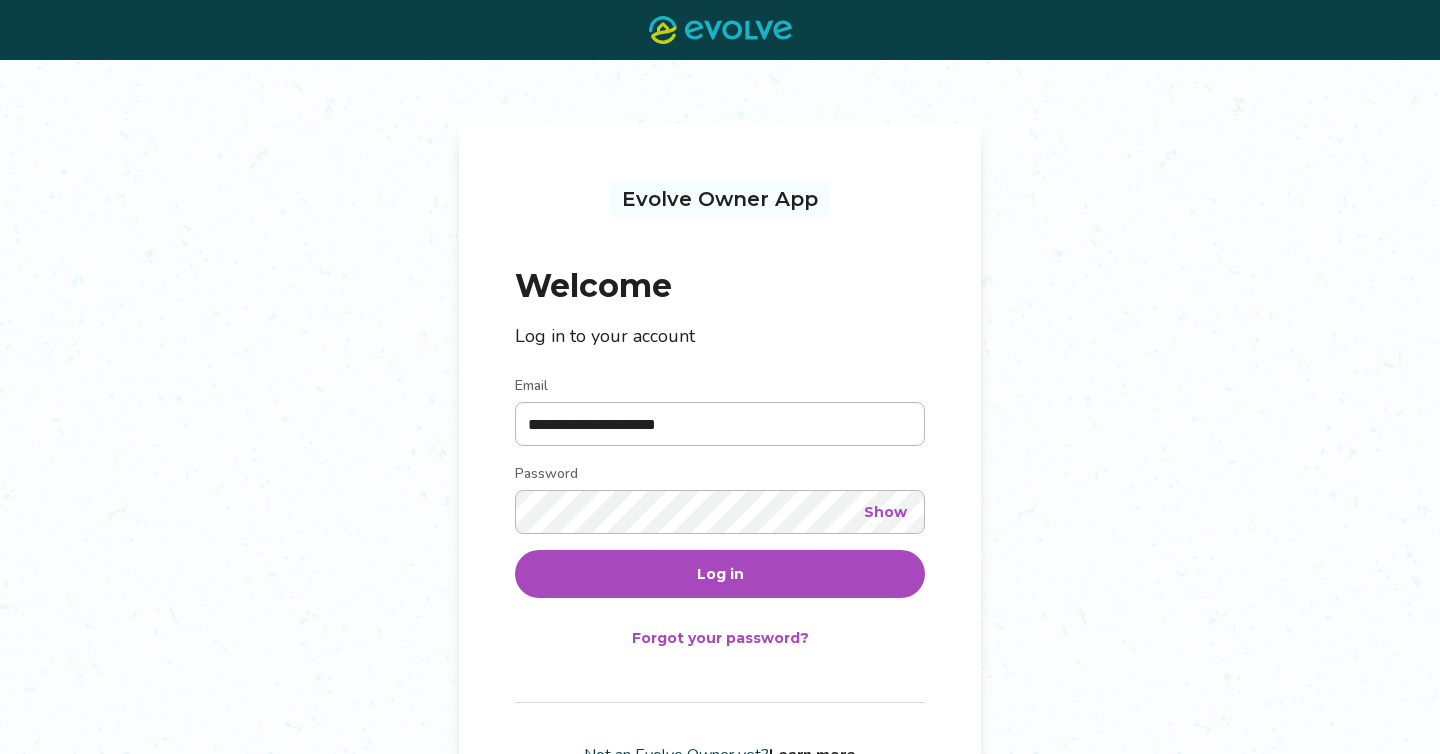 click on "Log in" at bounding box center [720, 574] 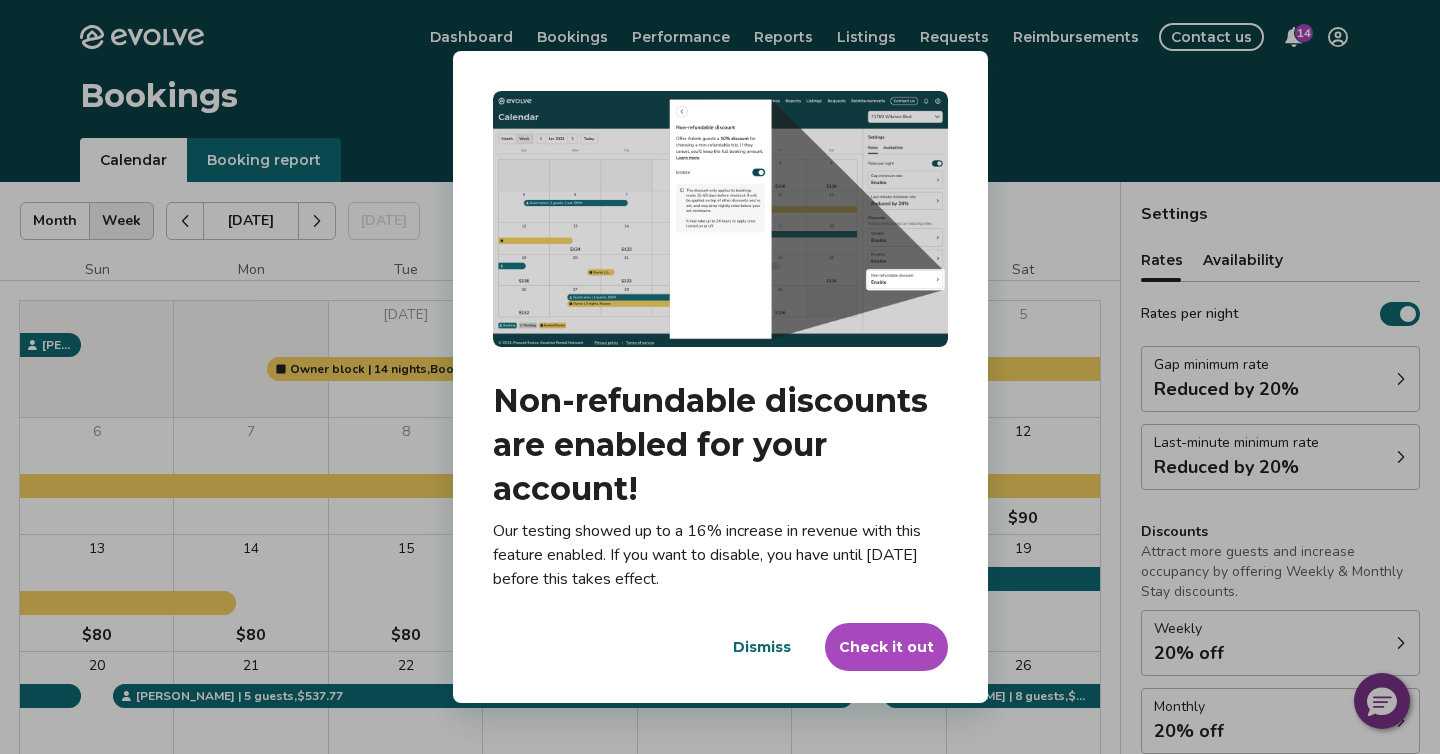 click on "Check it out" at bounding box center (886, 647) 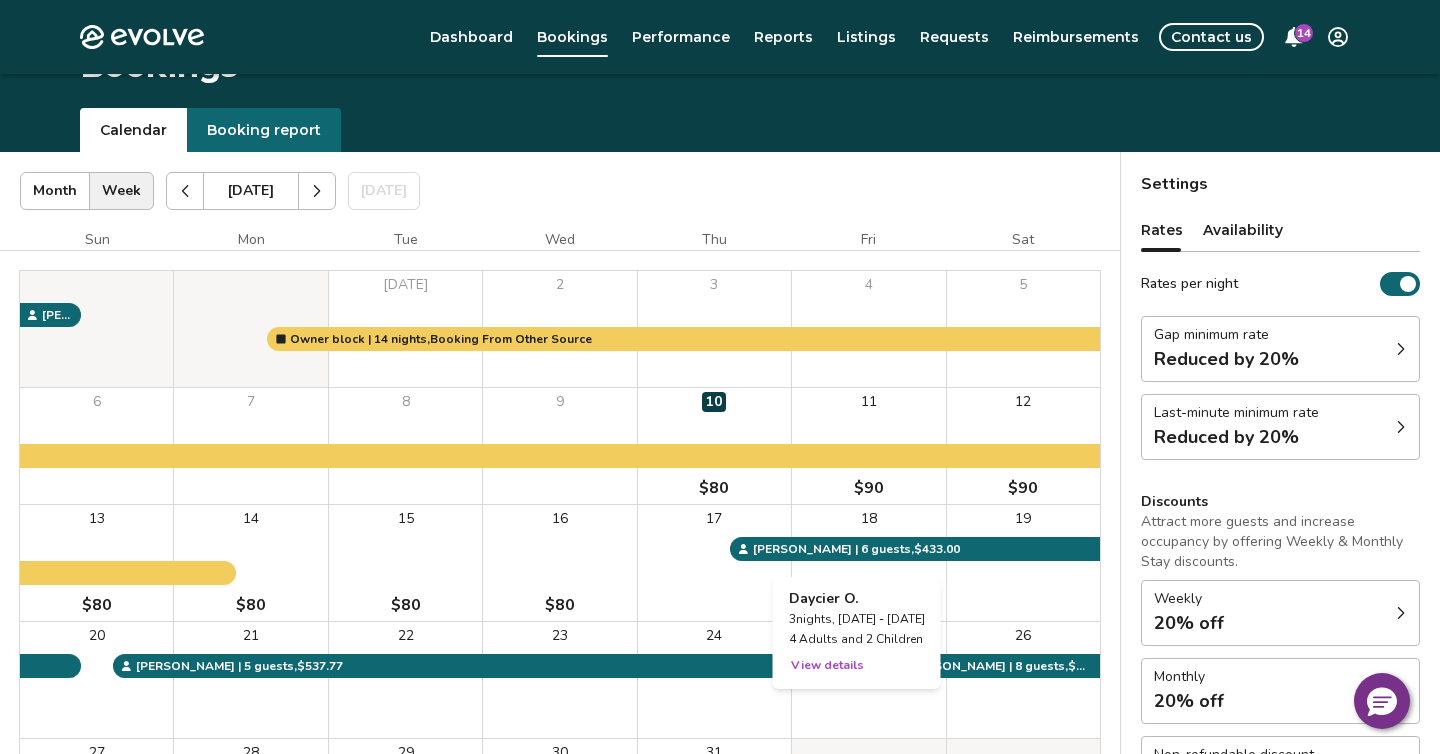 scroll, scrollTop: 0, scrollLeft: 0, axis: both 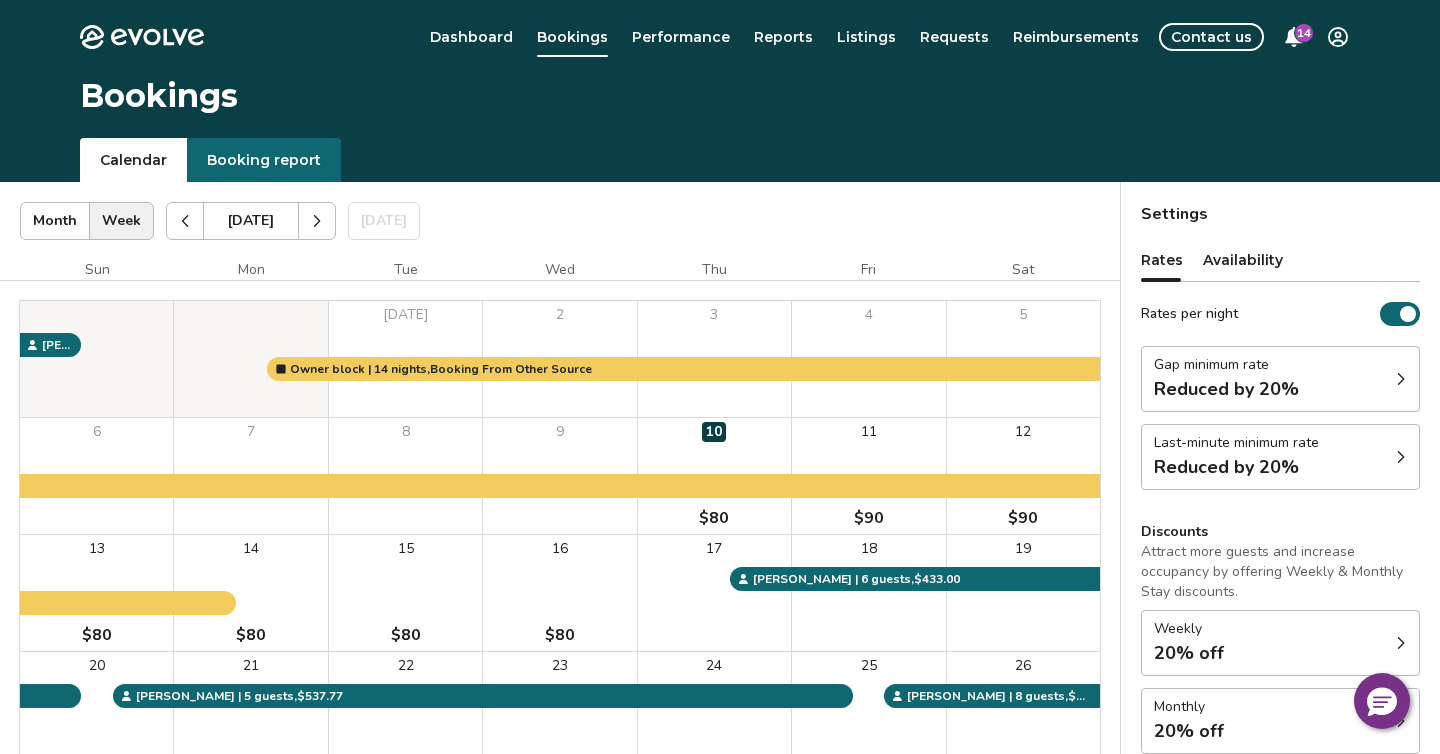 click 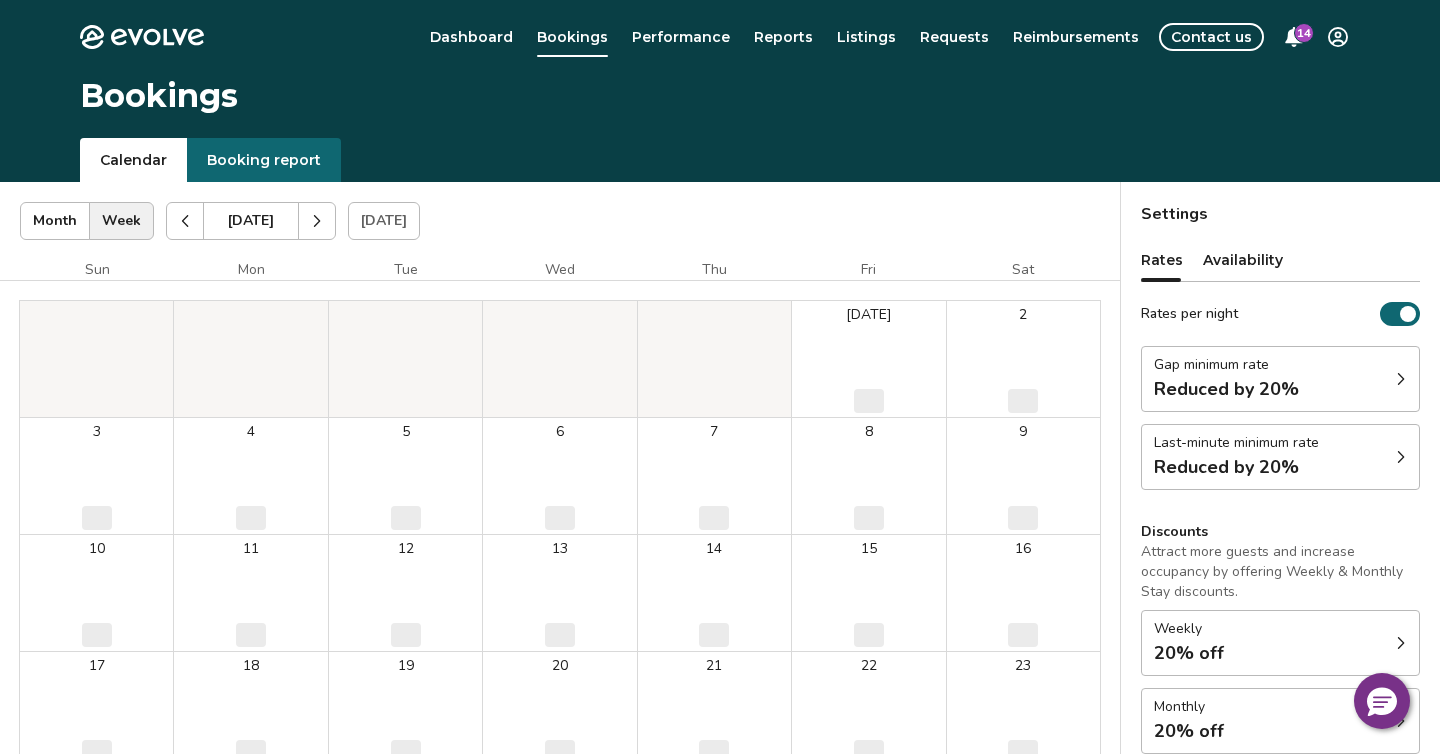 click 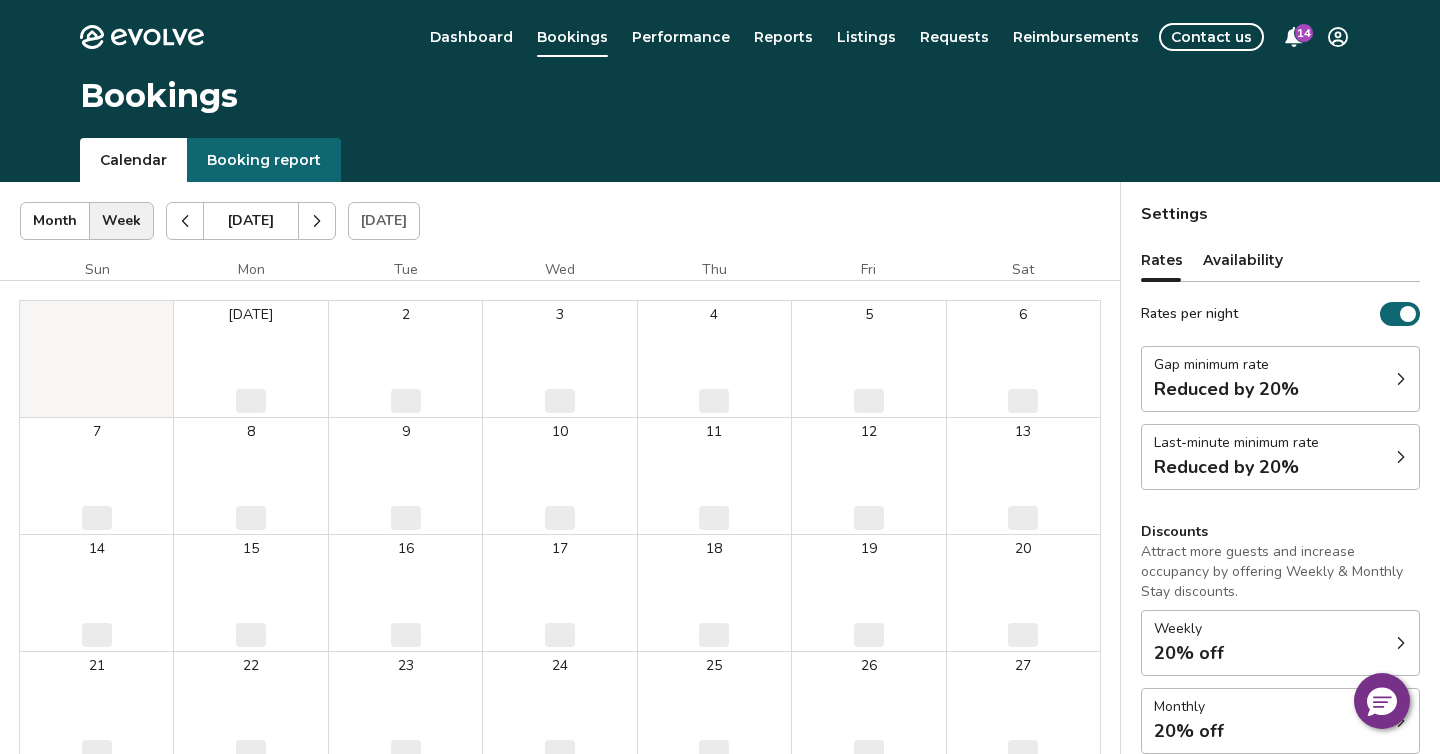 click 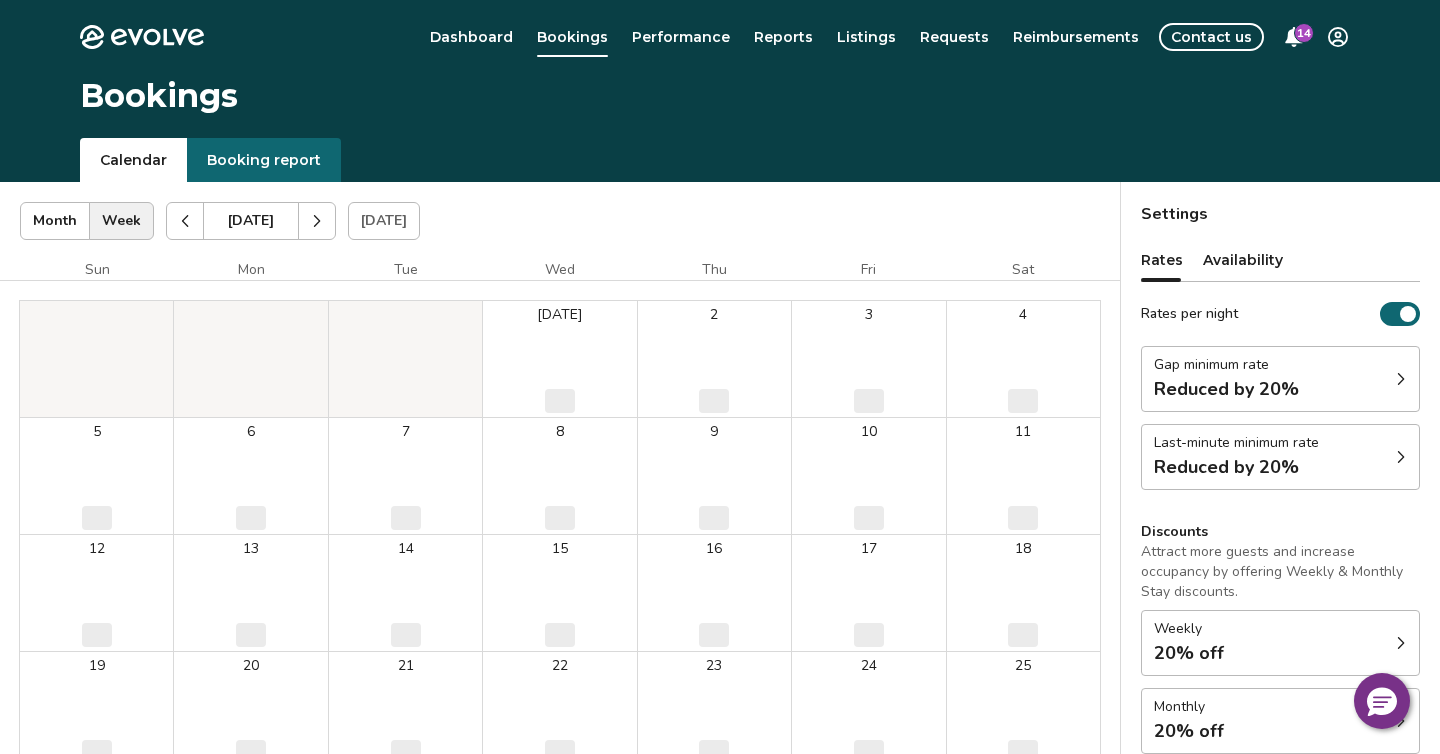 click 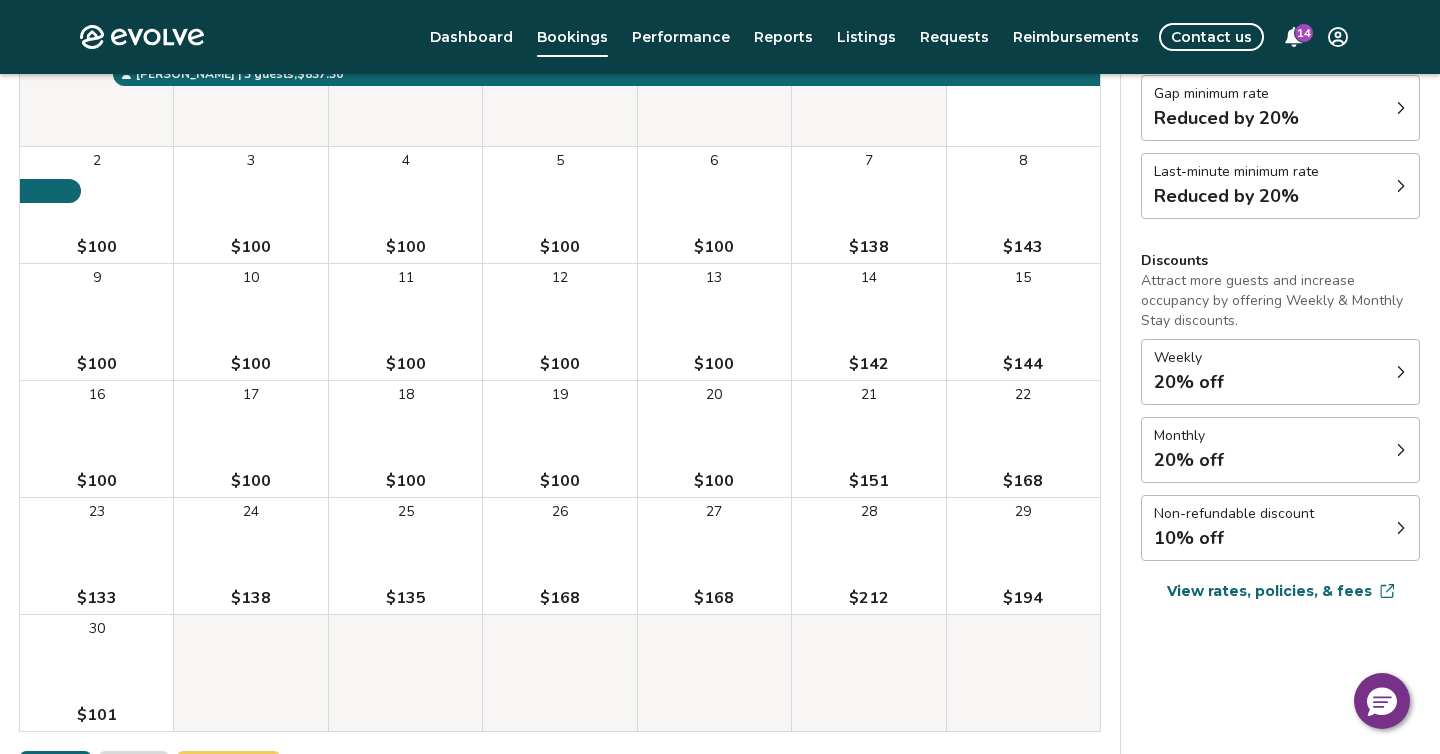 scroll, scrollTop: 273, scrollLeft: 0, axis: vertical 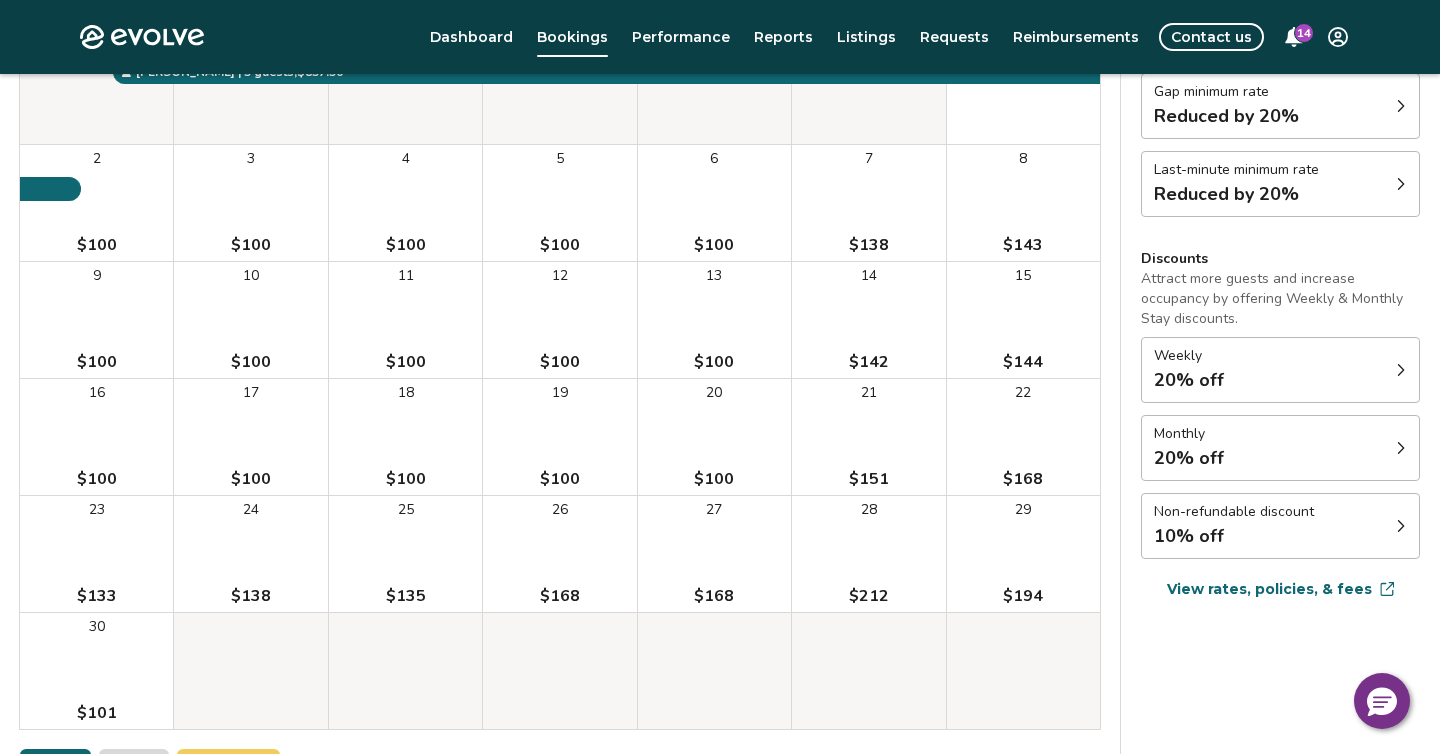 drag, startPoint x: 554, startPoint y: 508, endPoint x: 1050, endPoint y: 550, distance: 497.77505 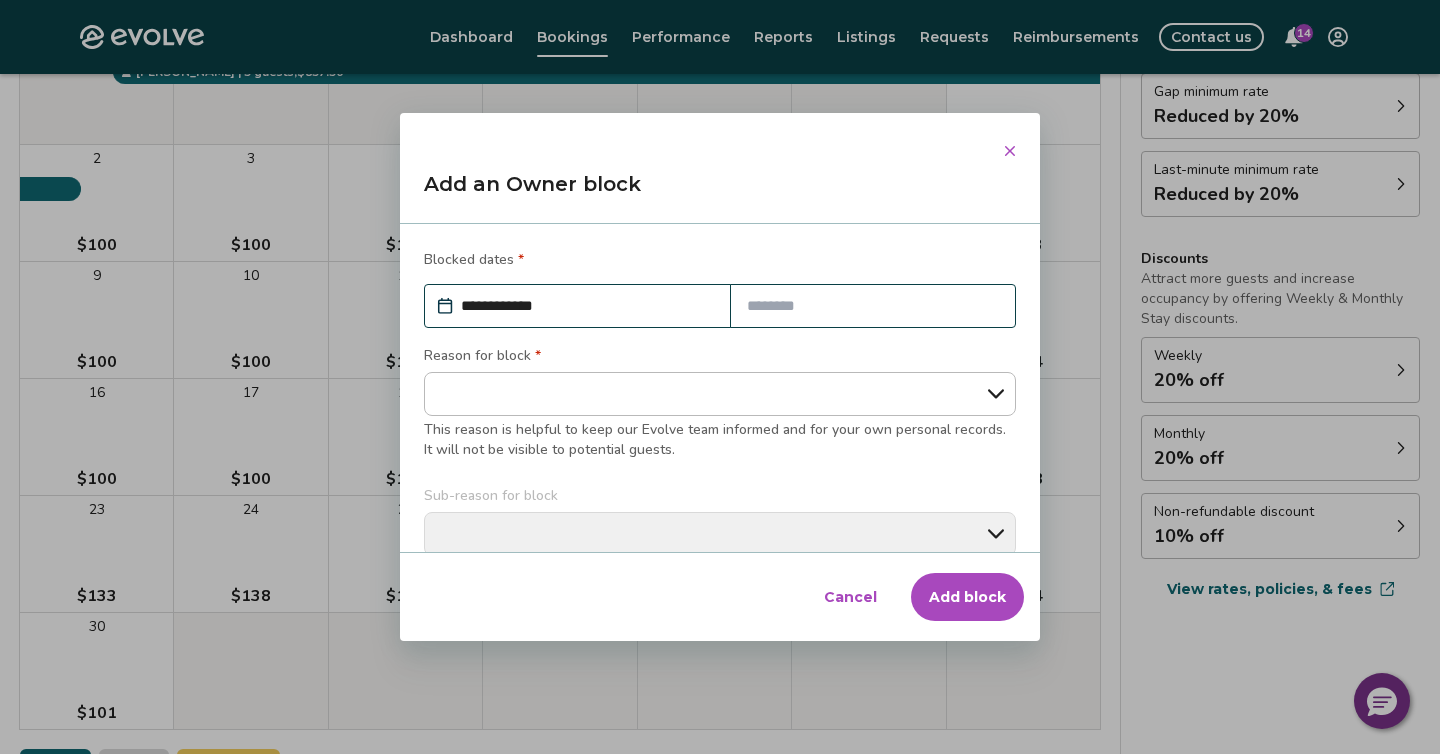 click at bounding box center [873, 306] 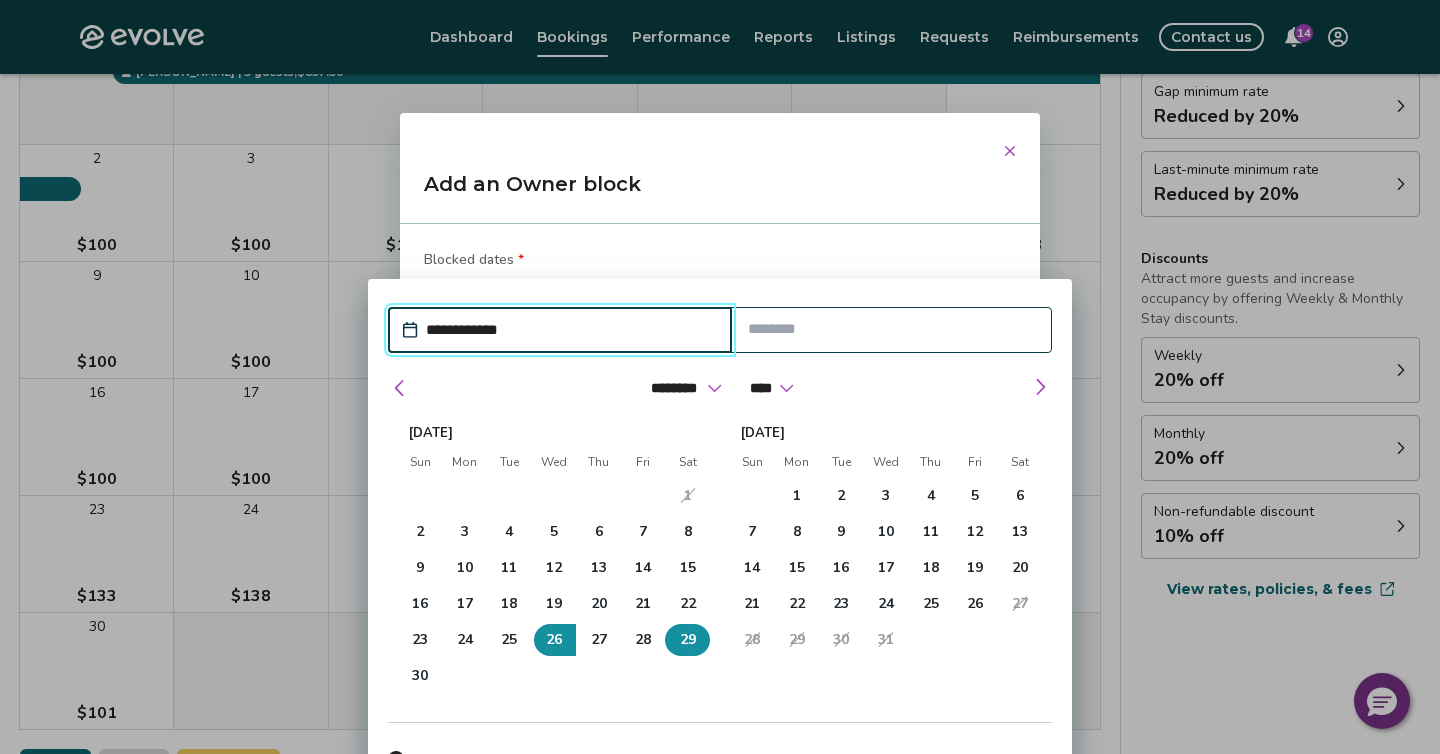 click on "29" at bounding box center [688, 640] 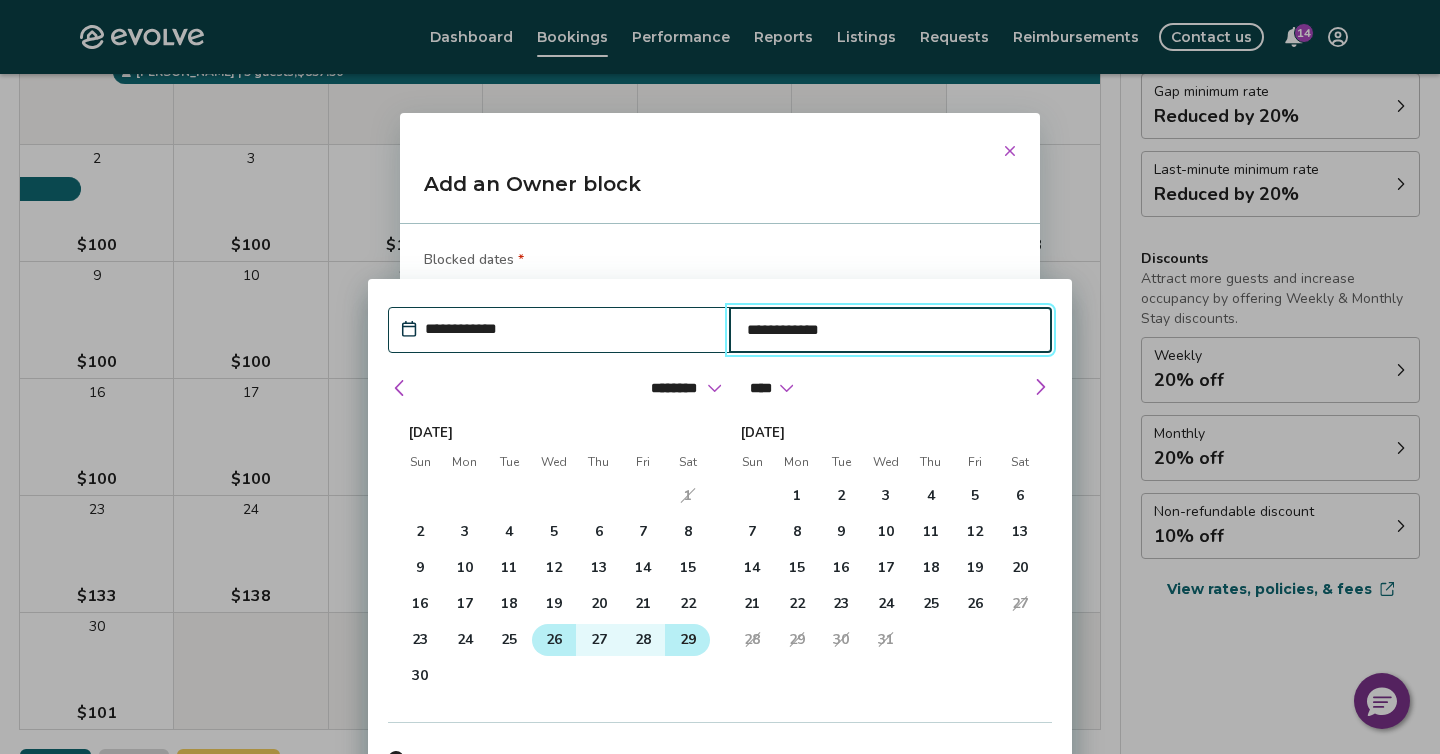 click on "26" at bounding box center [554, 640] 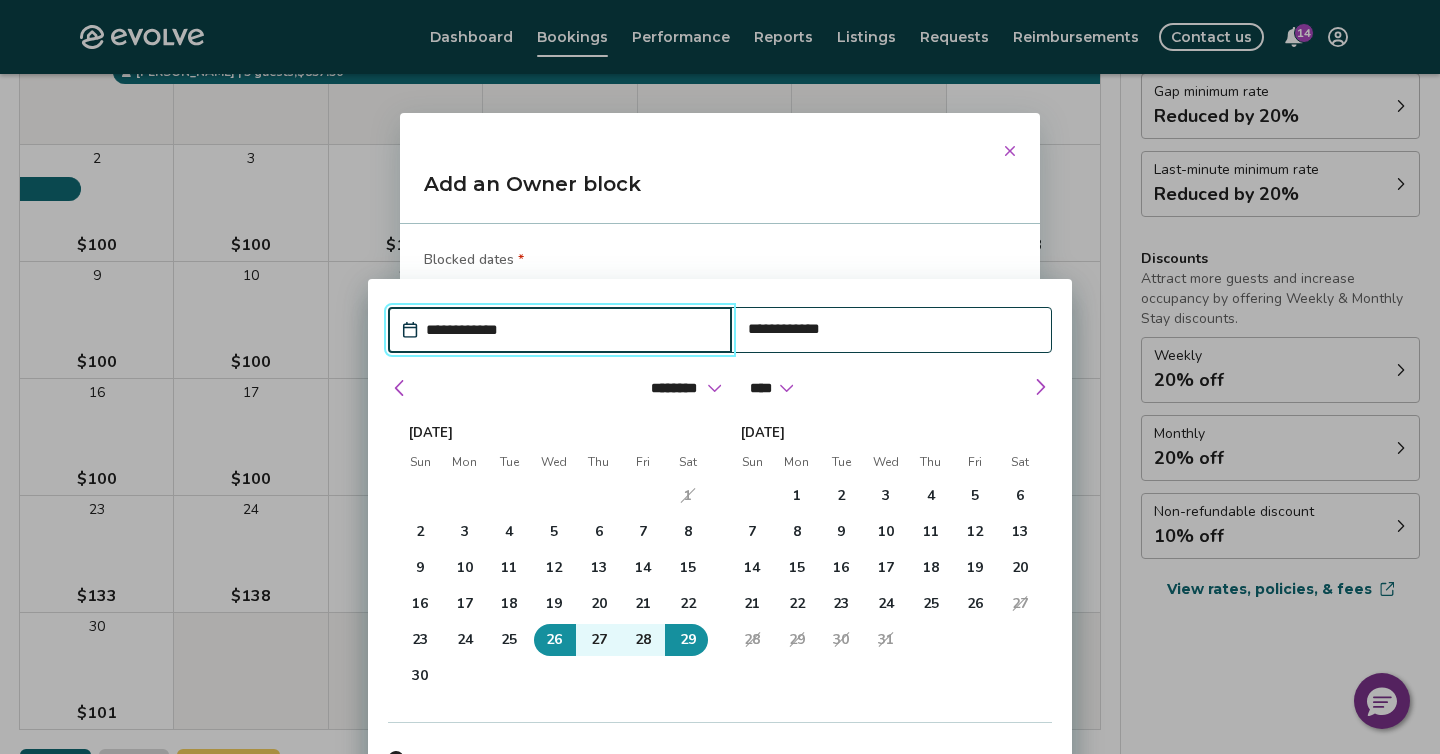 click 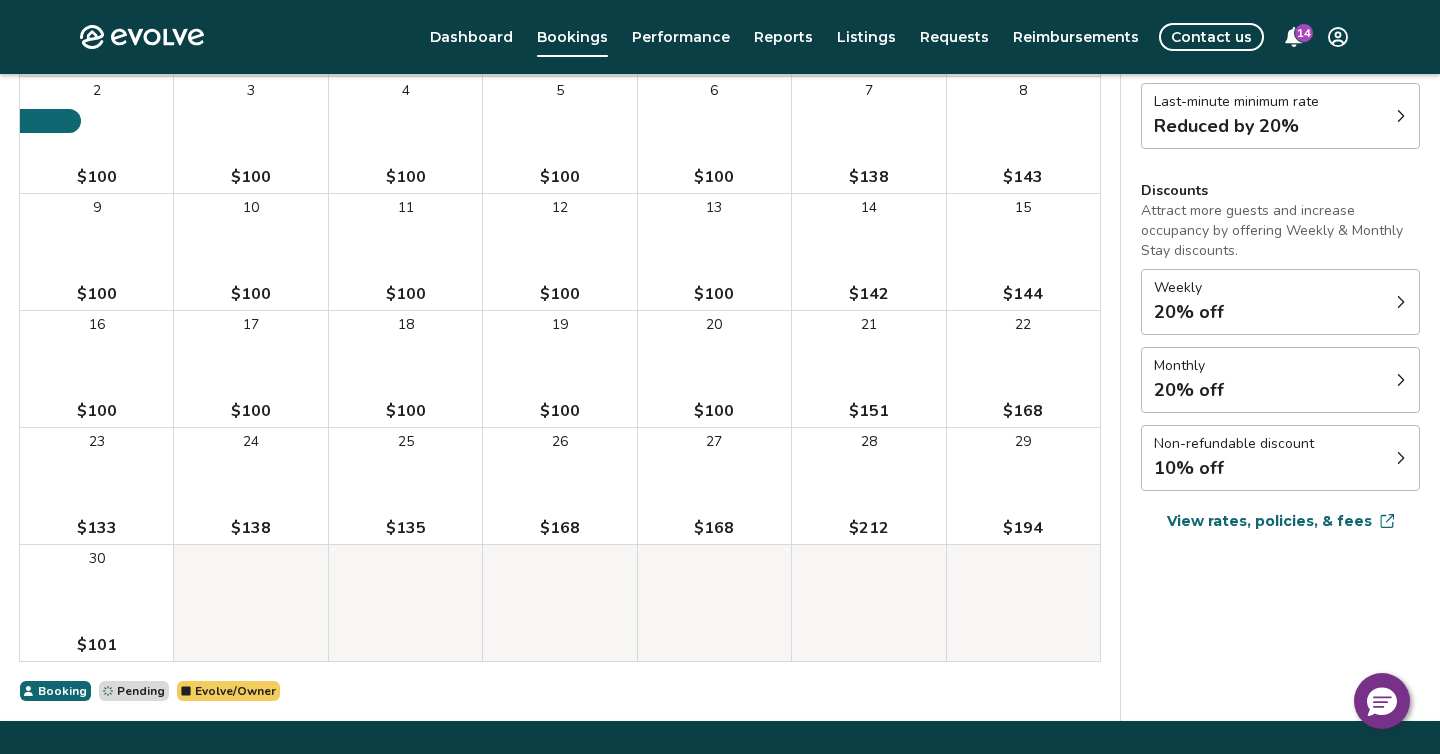 scroll, scrollTop: 388, scrollLeft: 0, axis: vertical 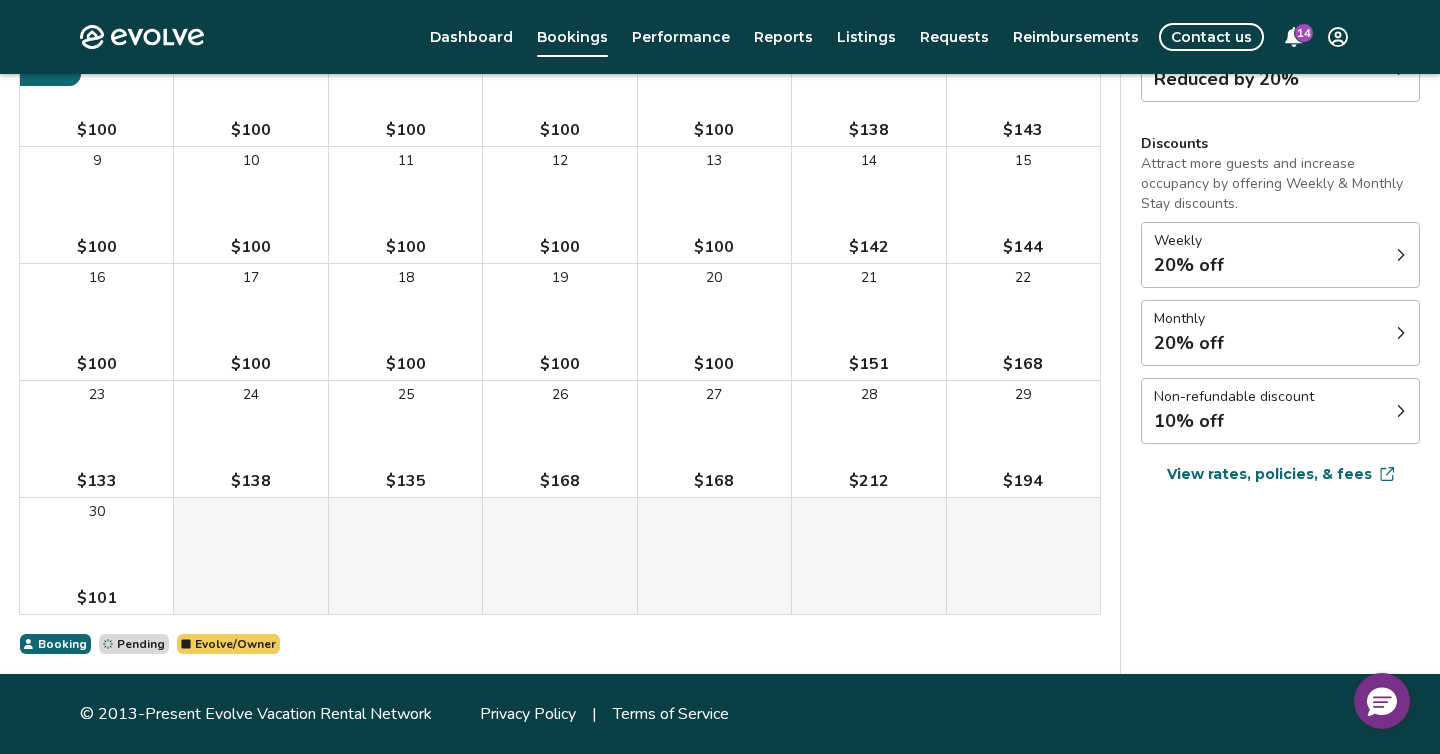 drag, startPoint x: 563, startPoint y: 411, endPoint x: 24, endPoint y: 546, distance: 555.6492 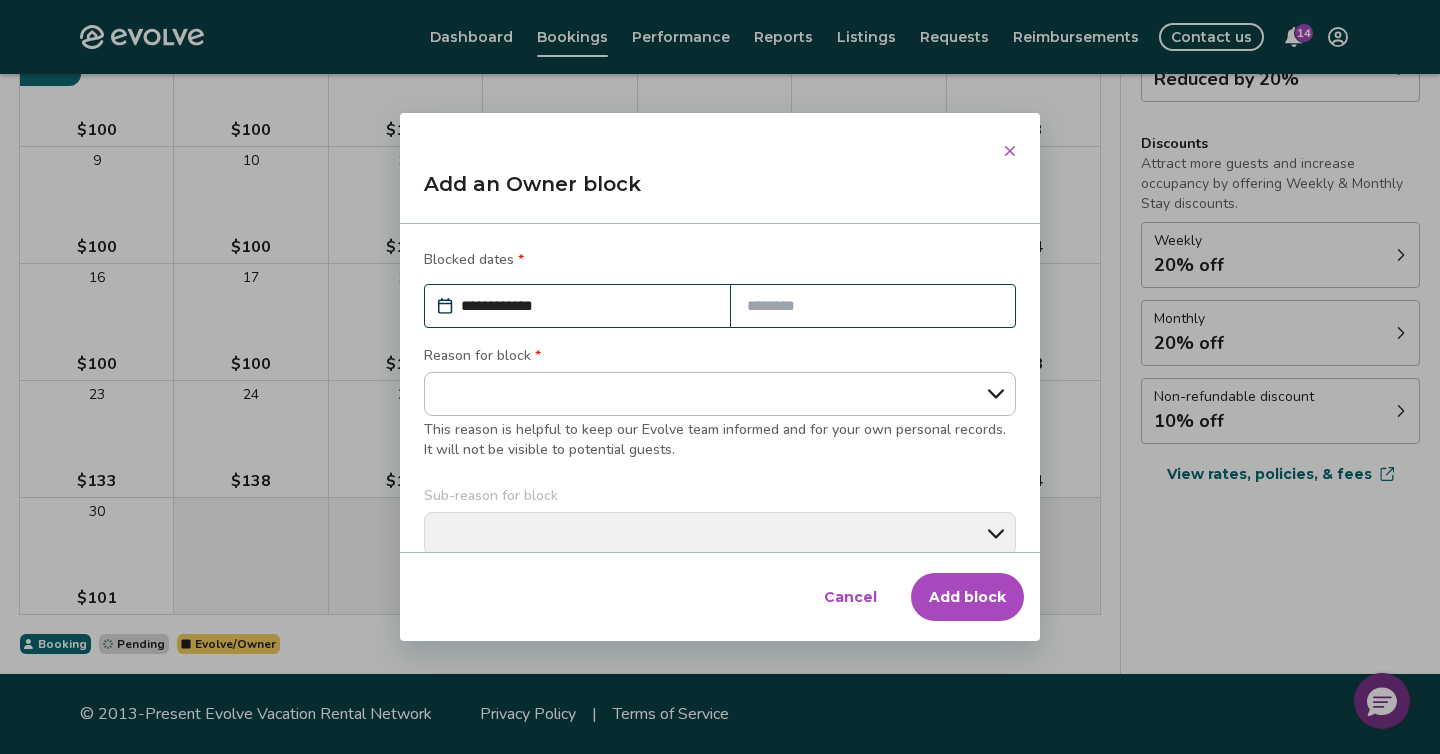 click at bounding box center [873, 306] 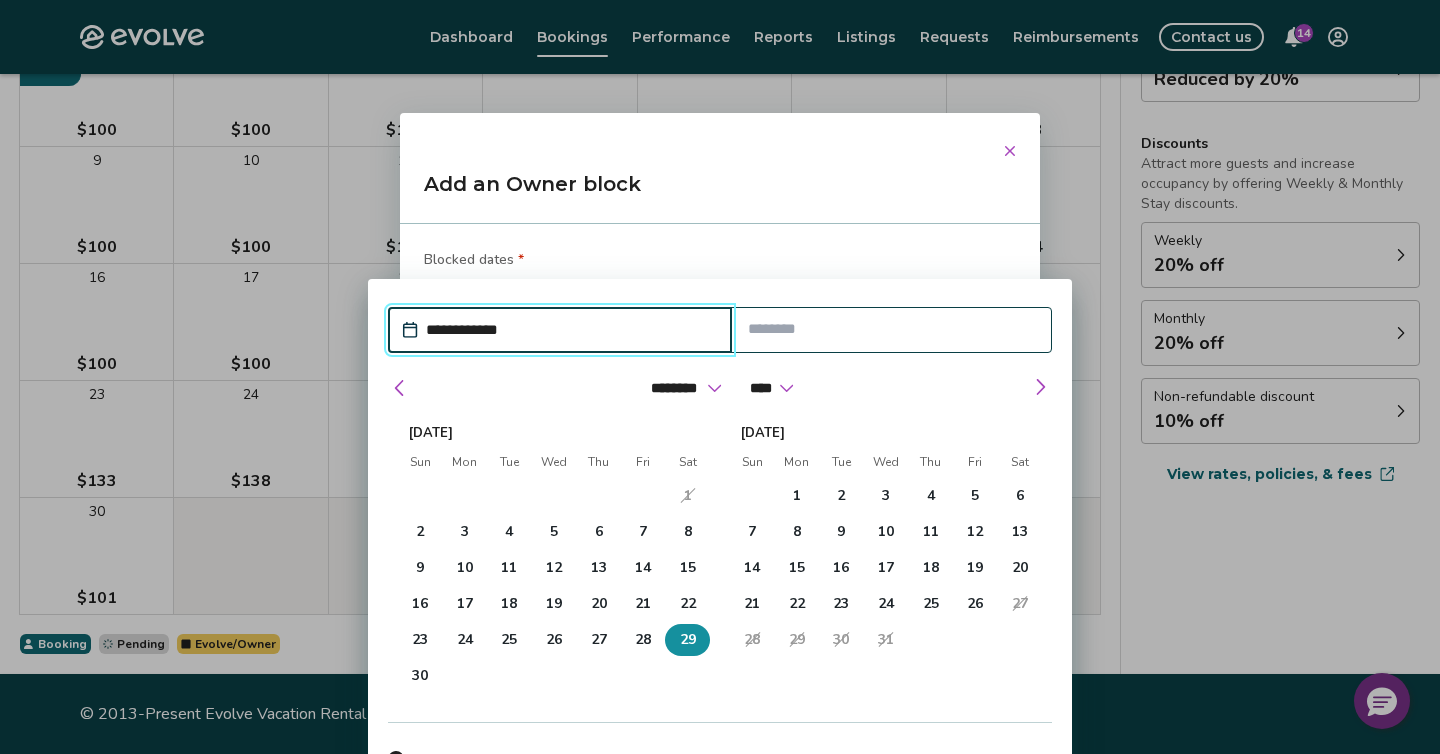 click on "29" at bounding box center (688, 640) 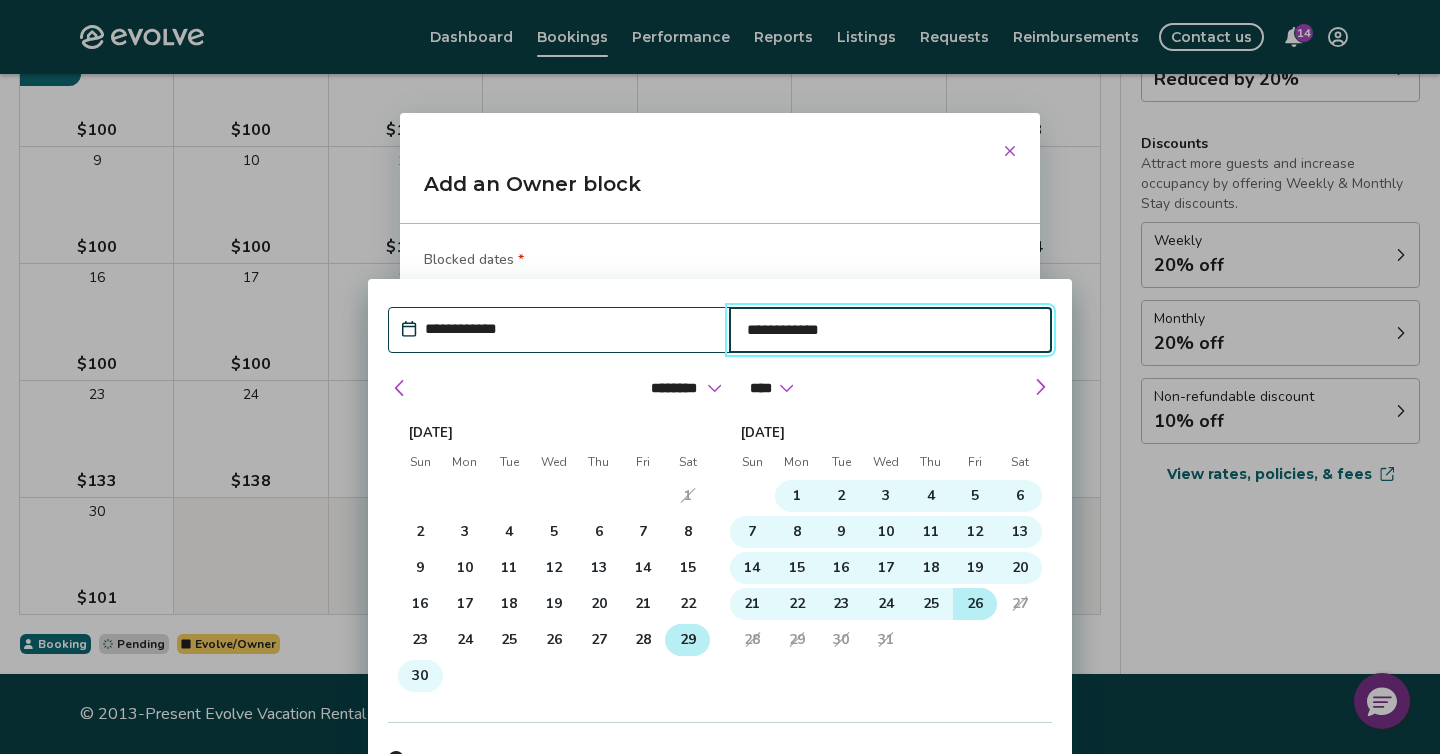 type 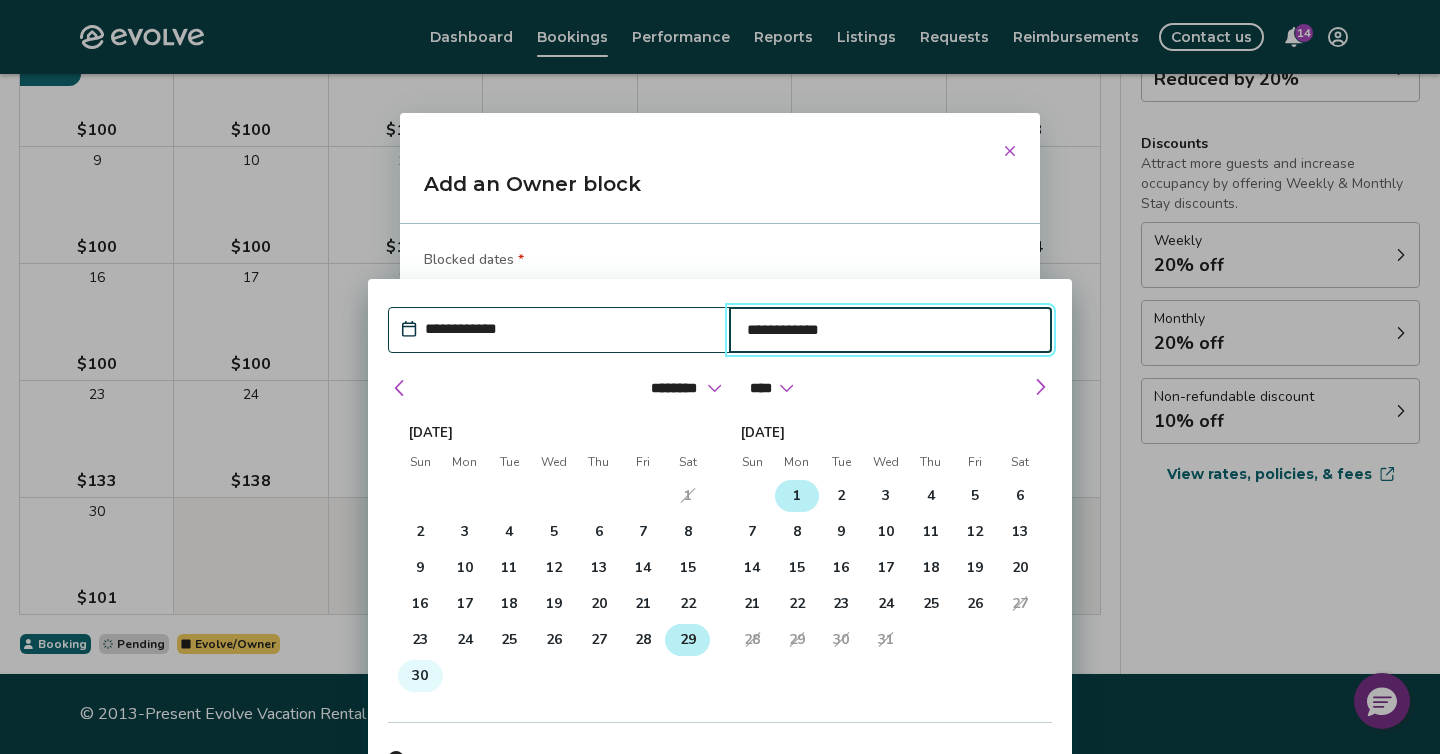 type 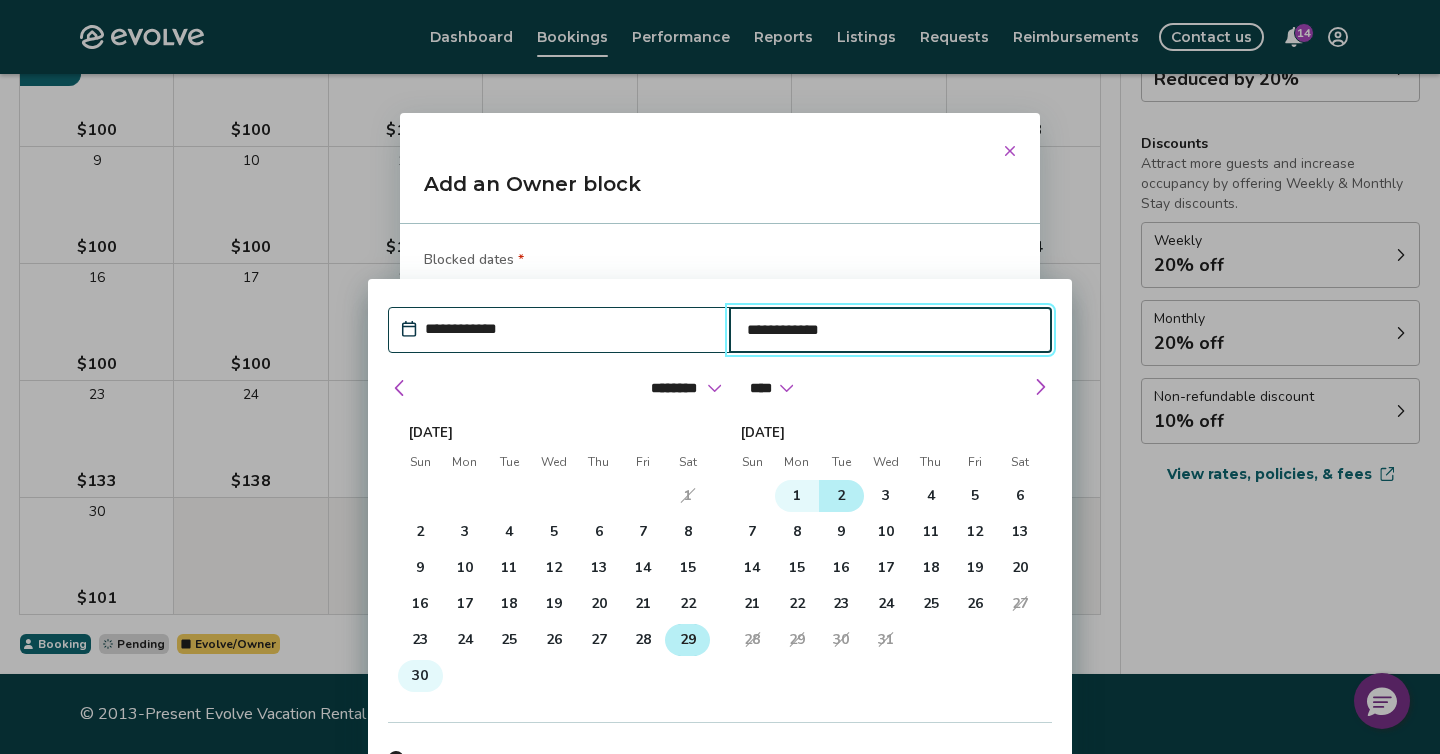 type 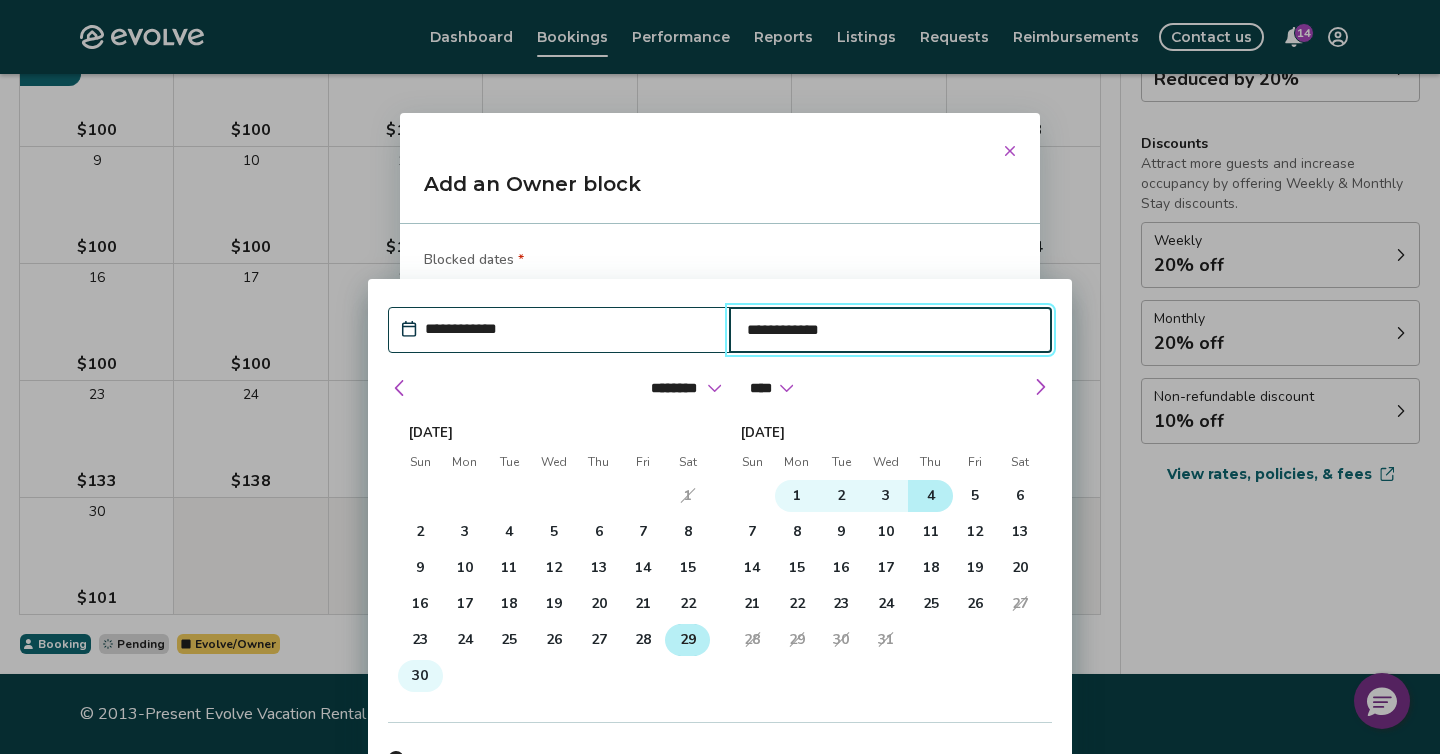 type 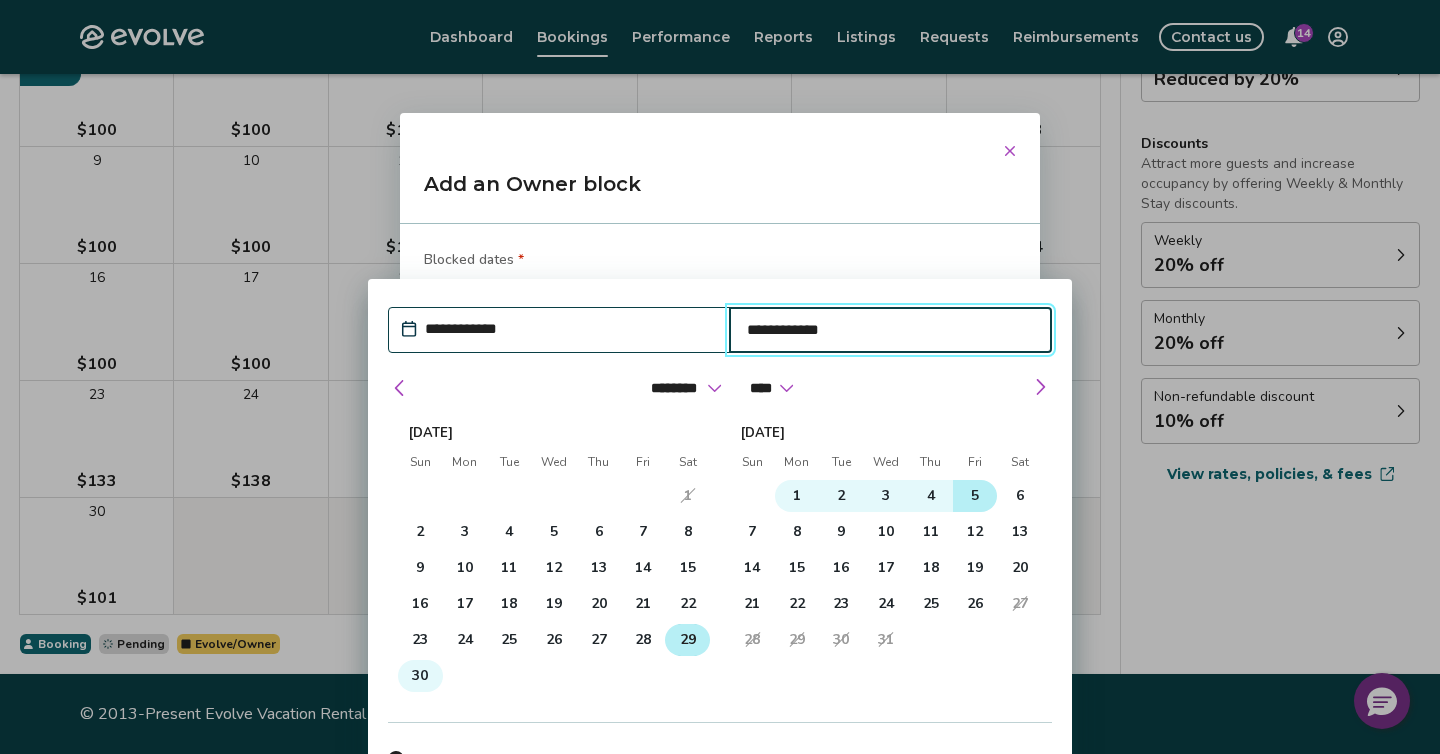 type 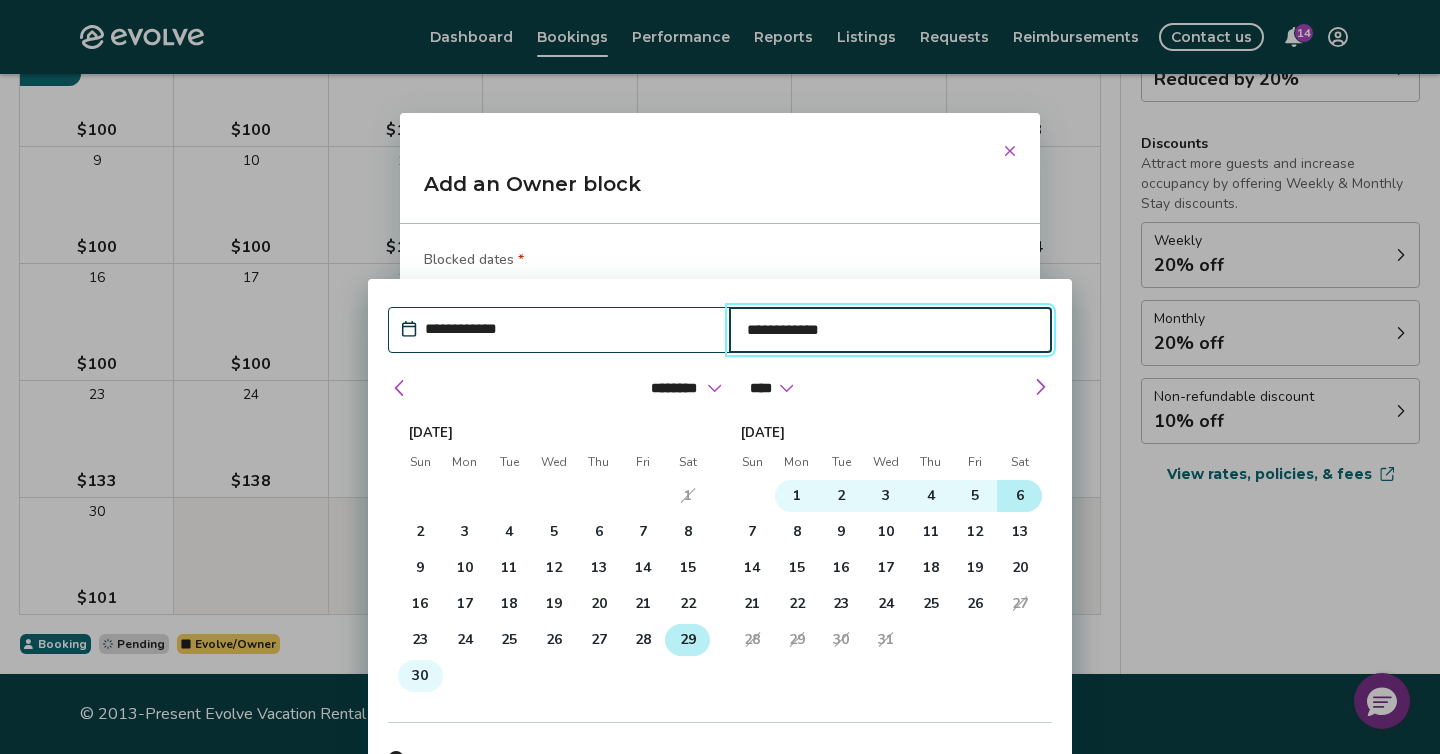 type 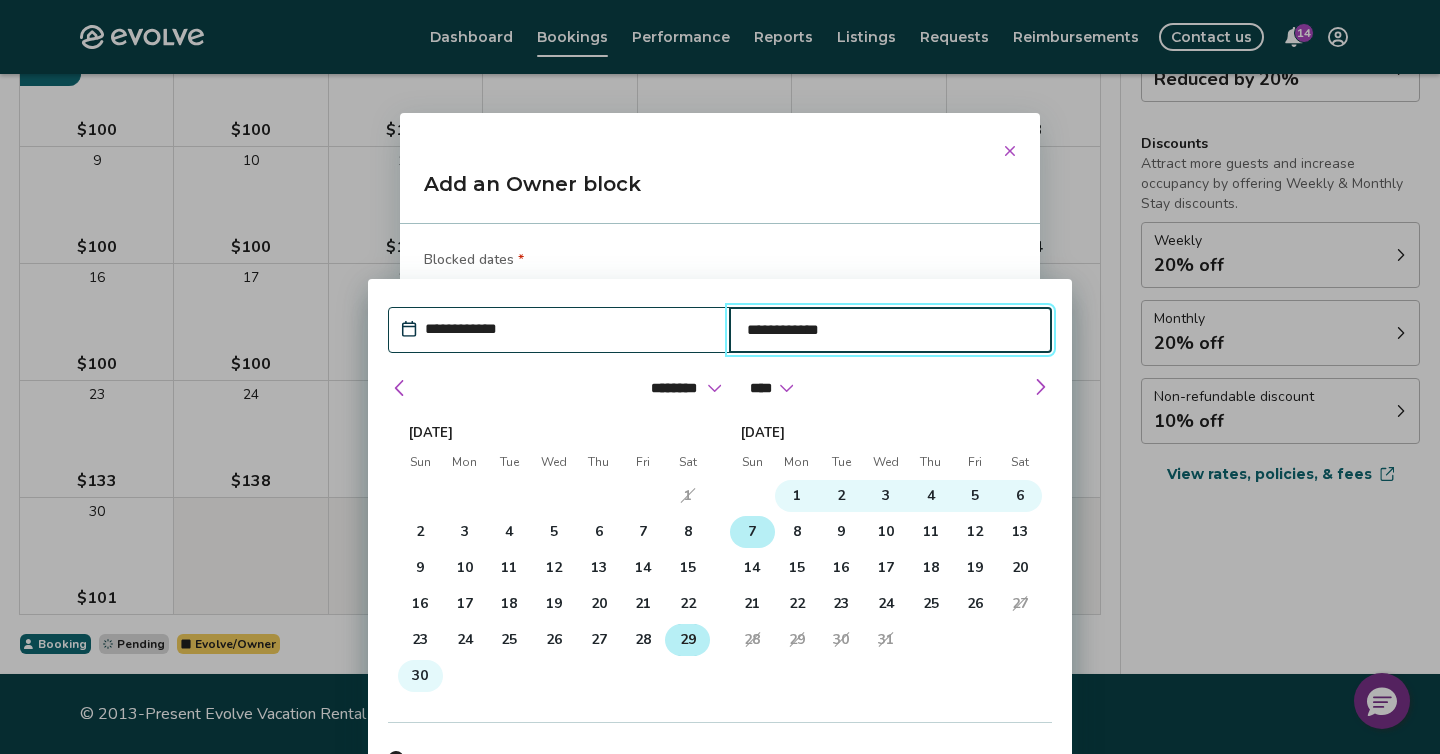 type 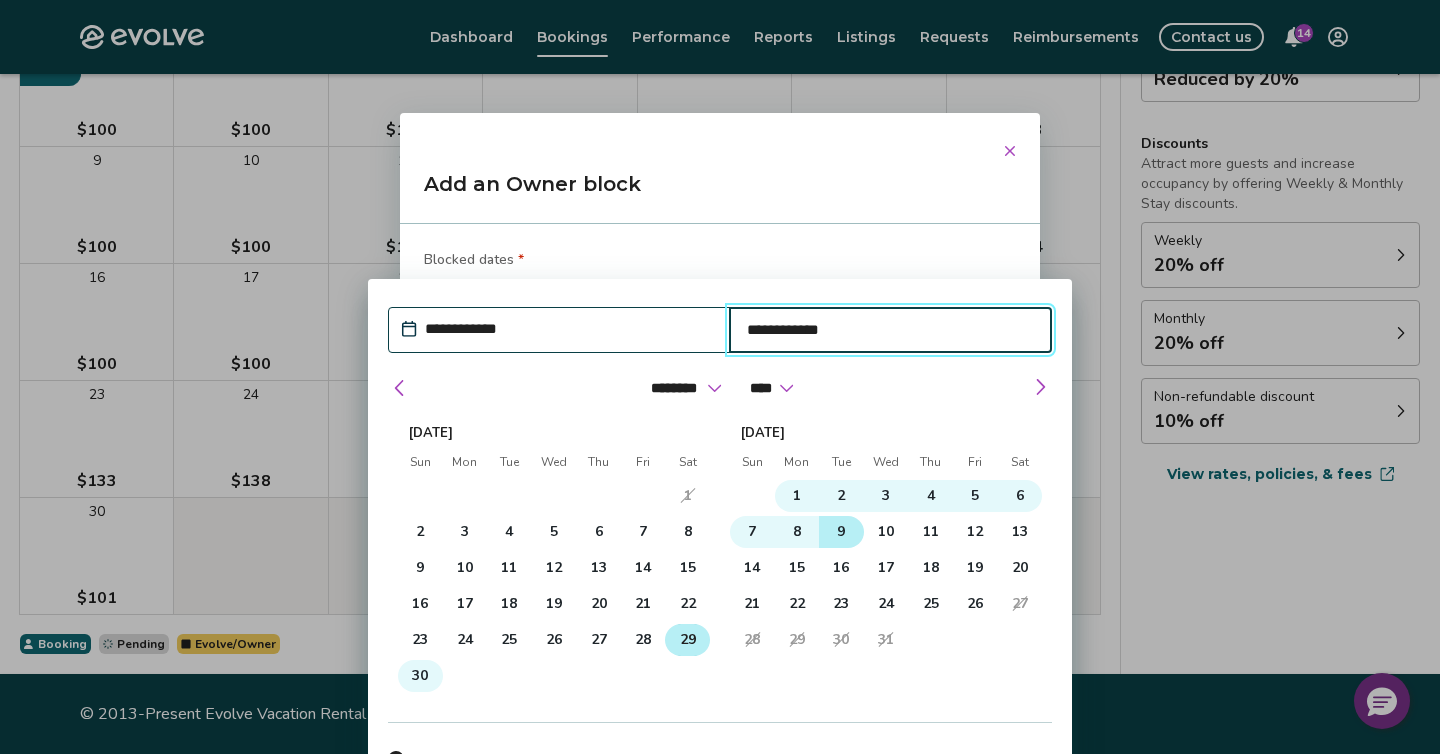type 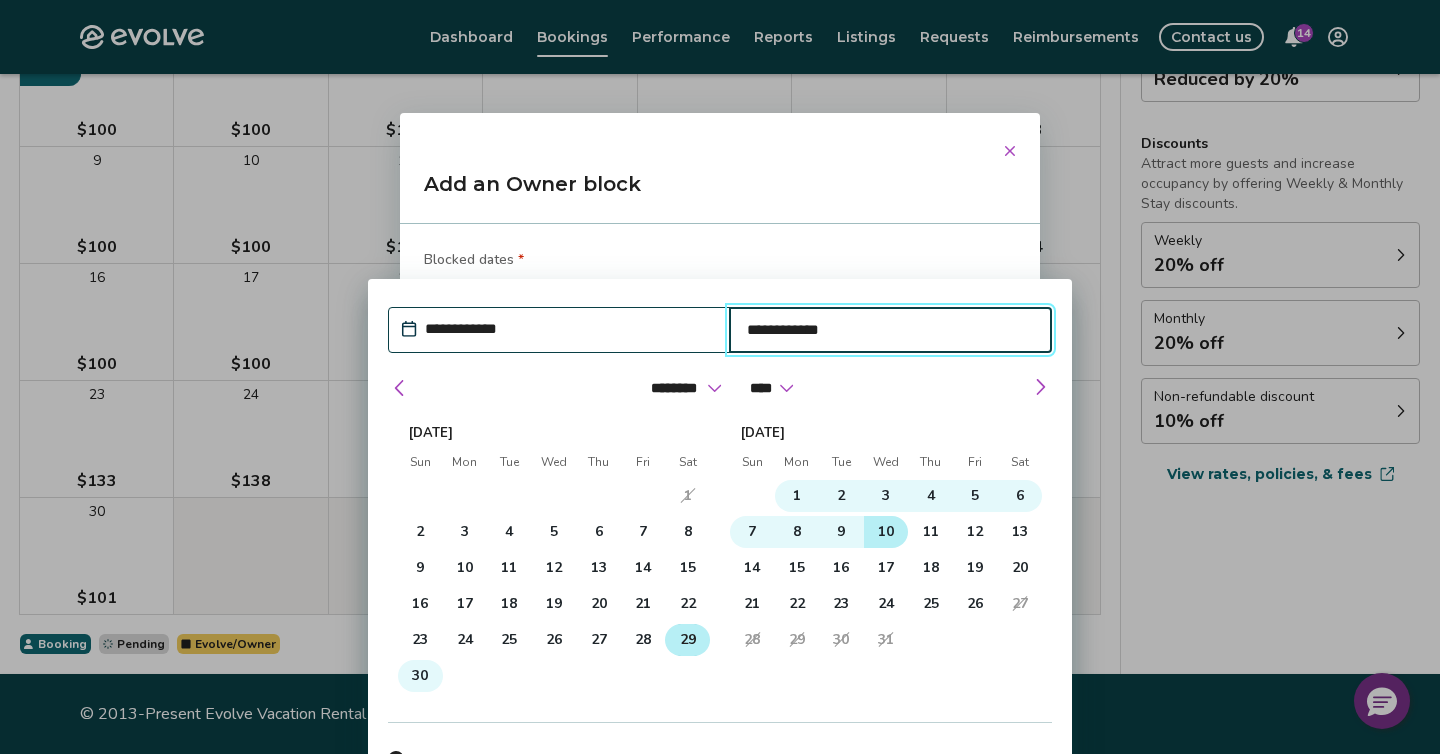 type 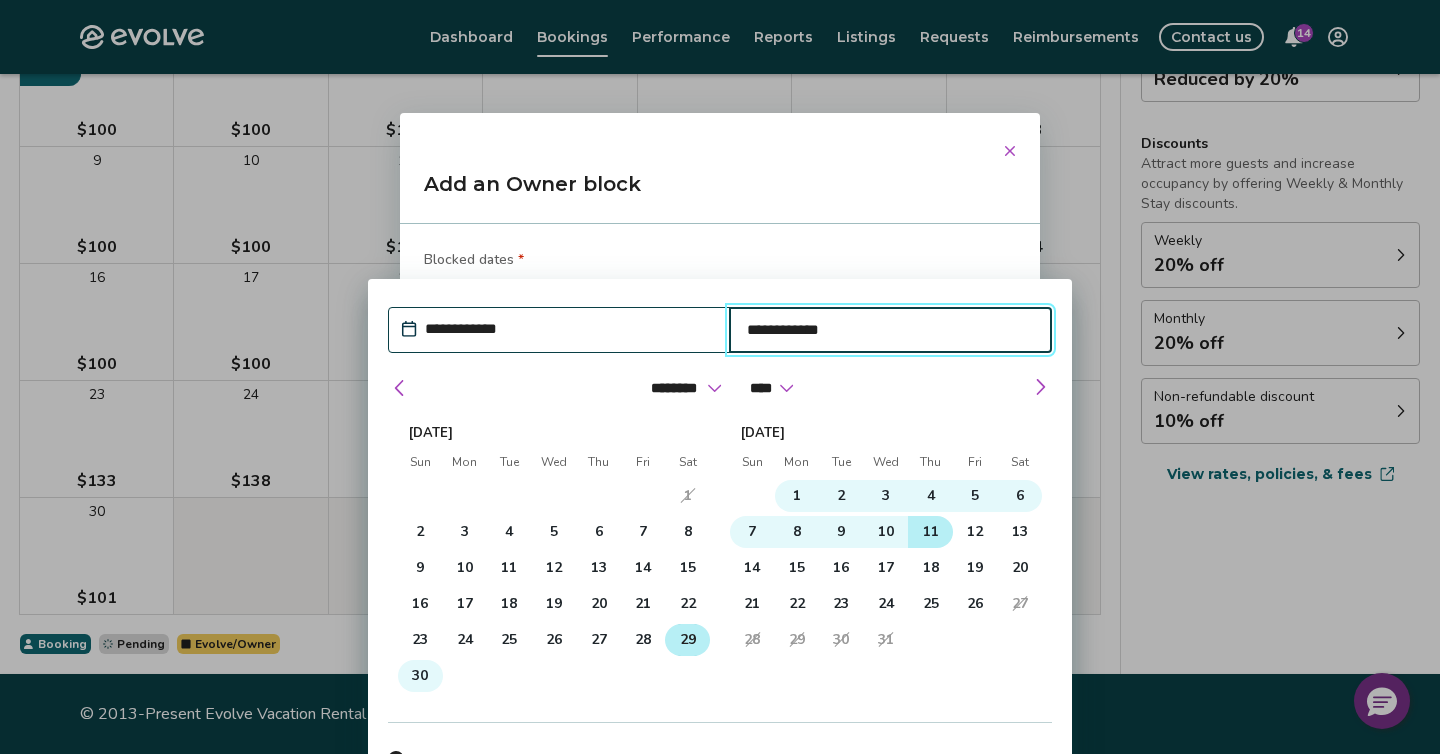 type 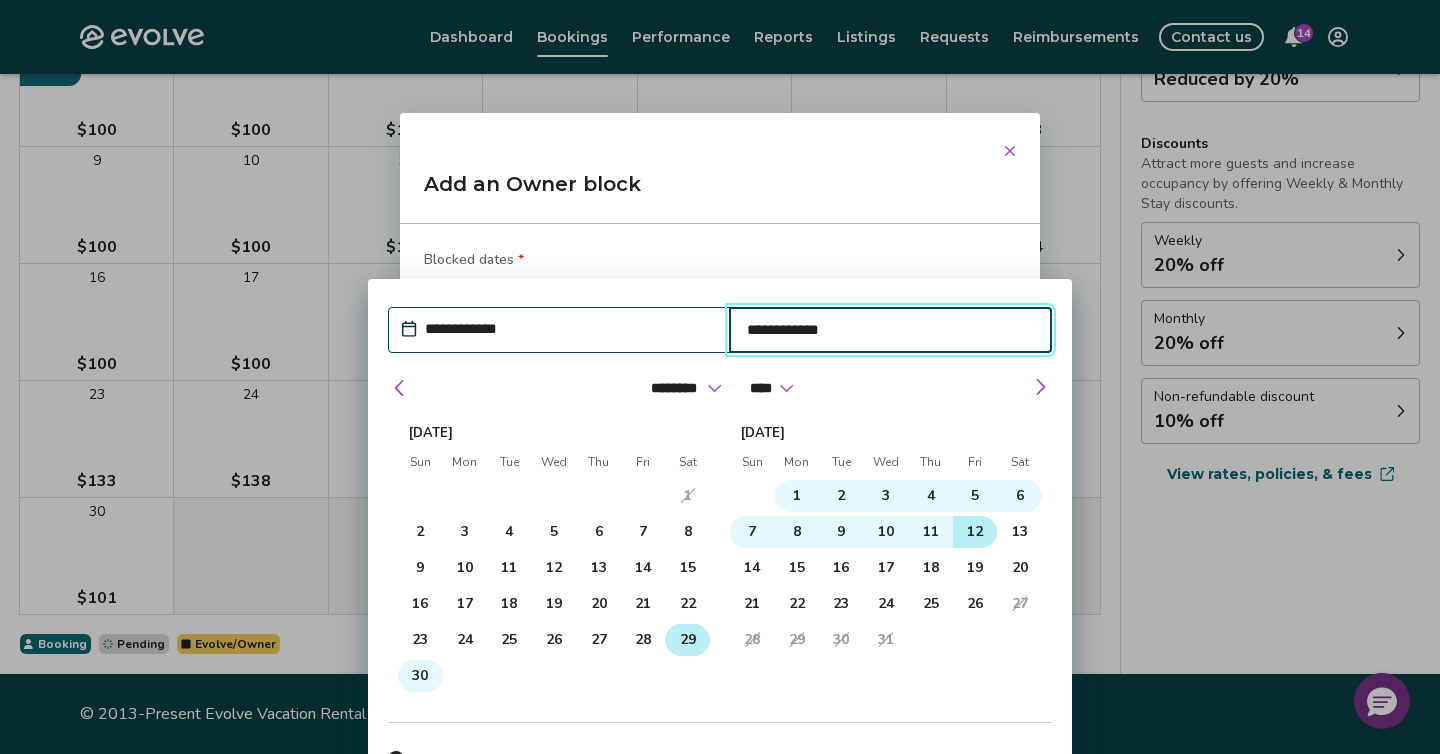 type 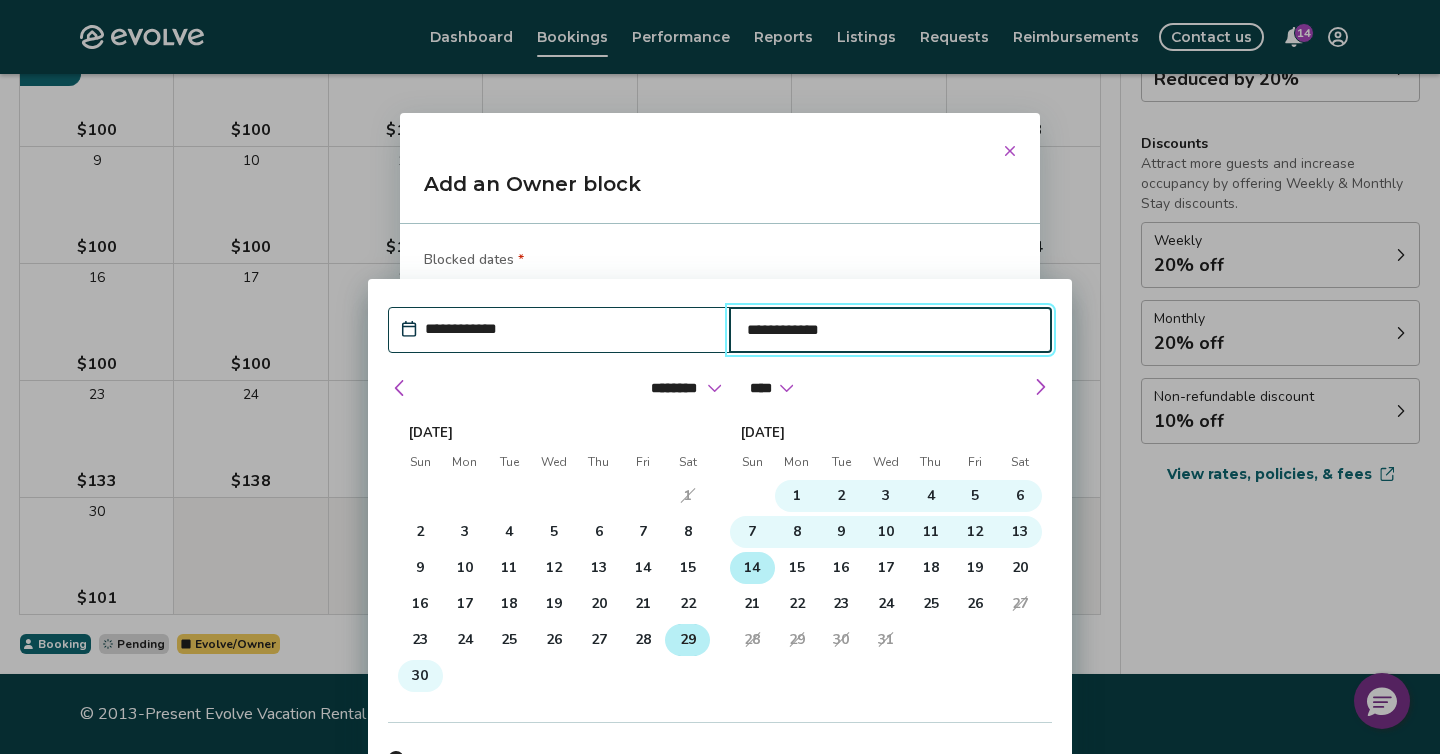 type 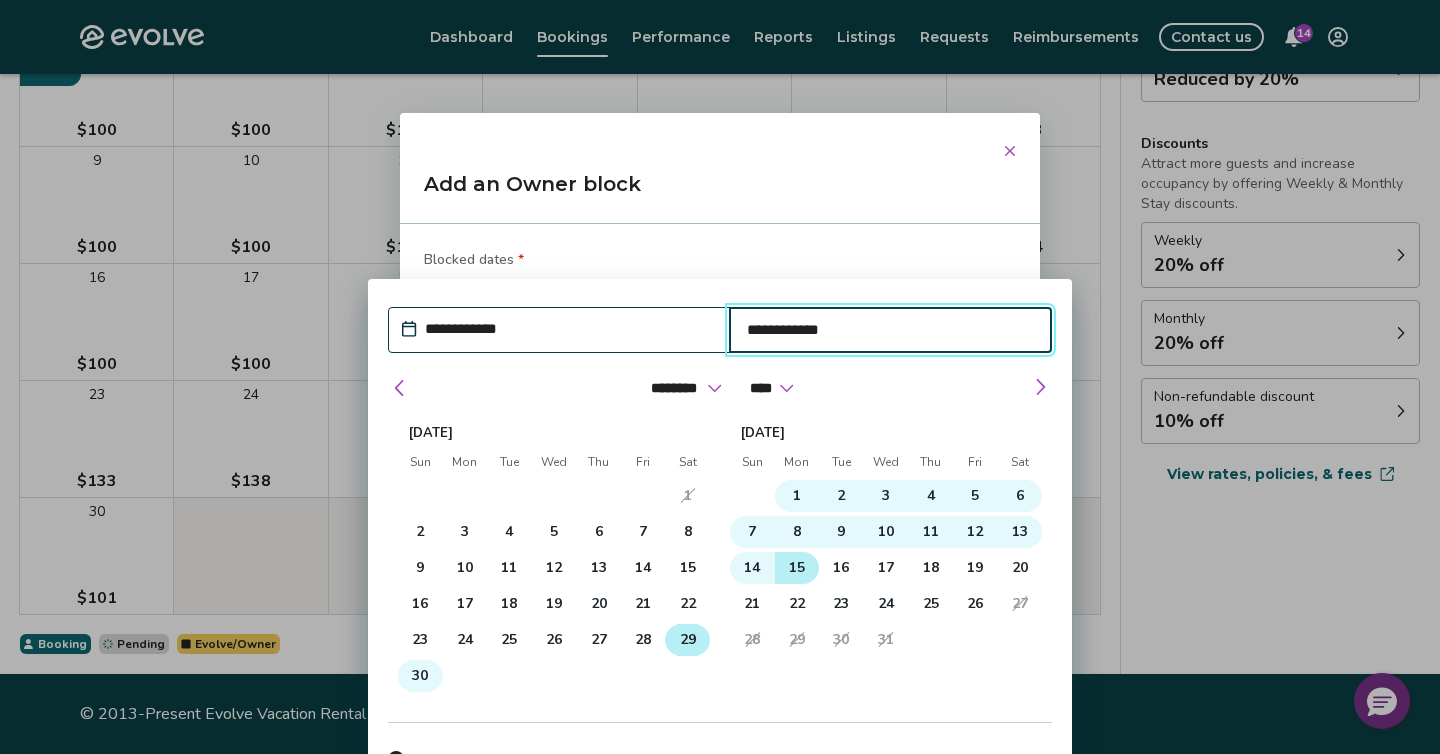 type 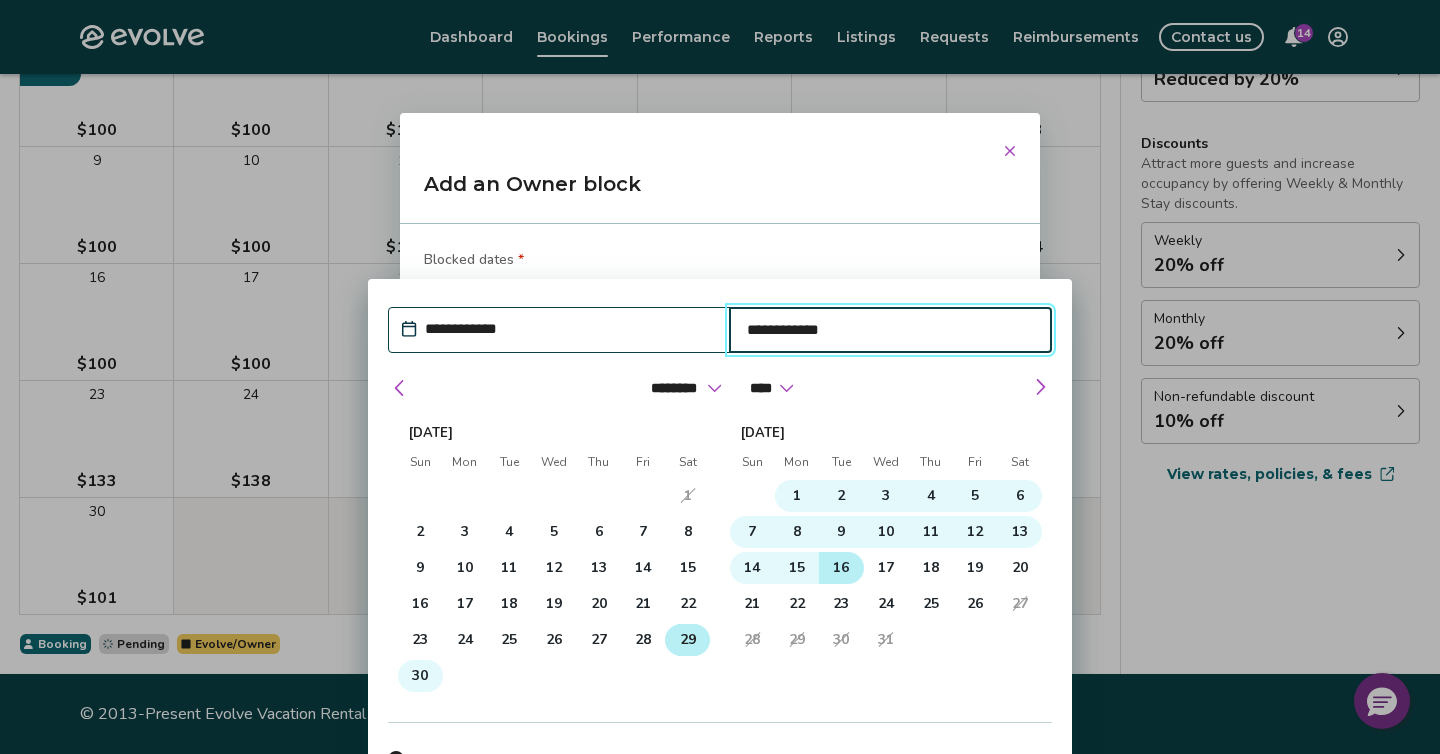 type 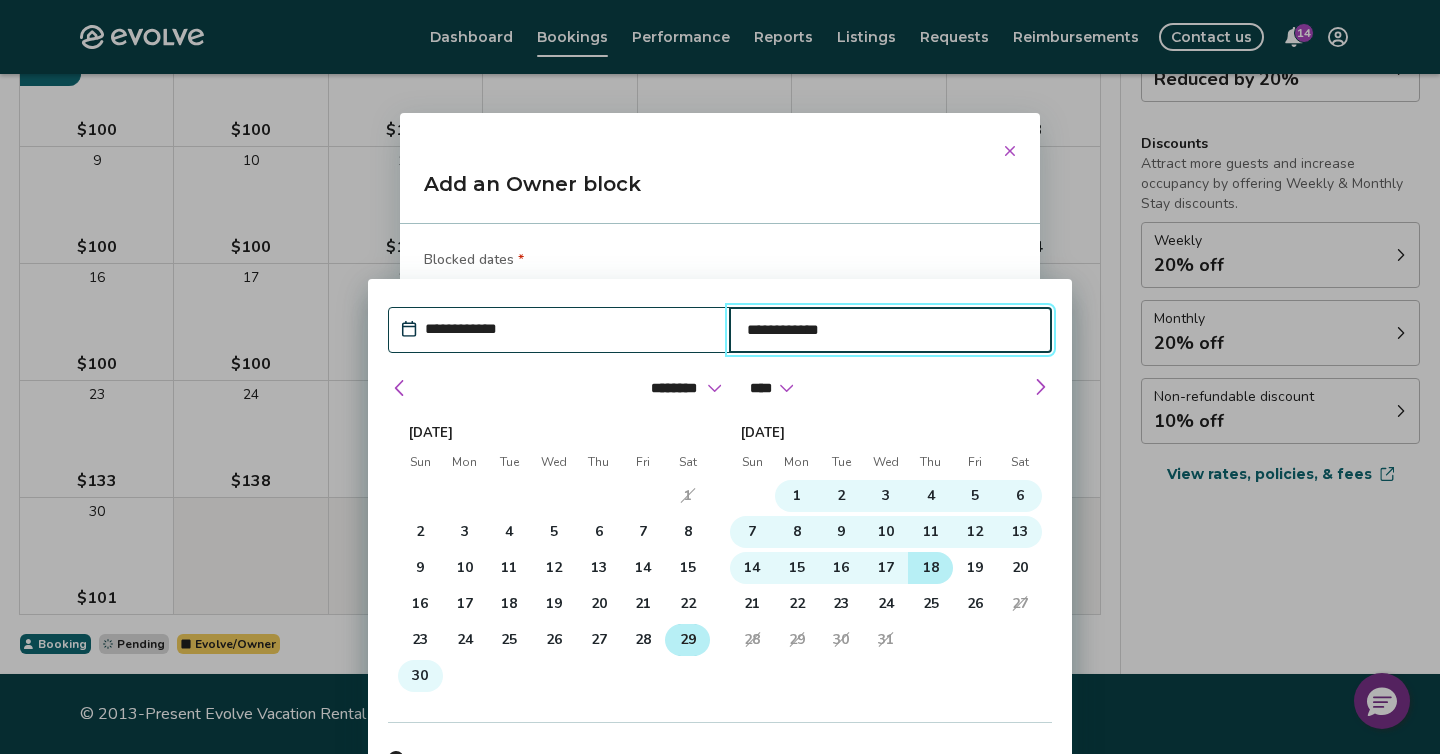 type 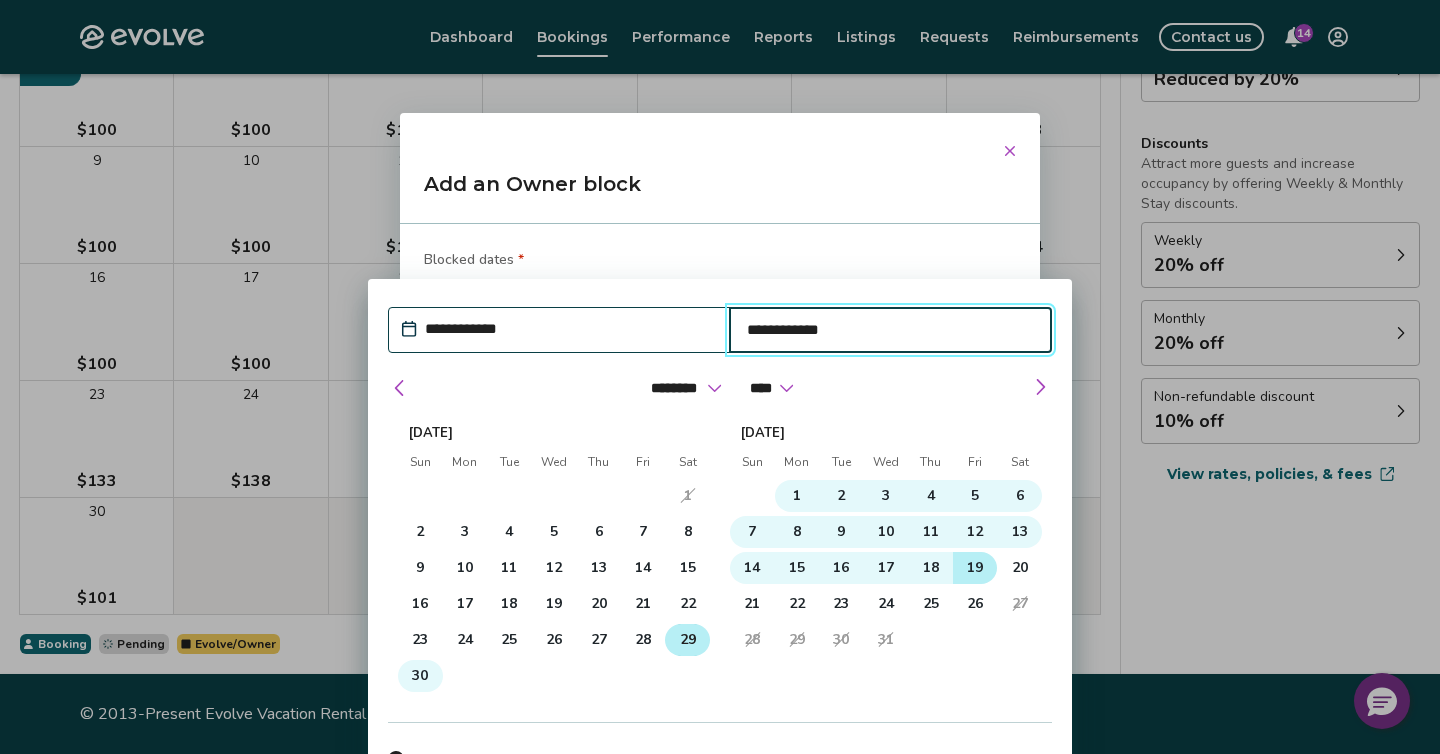 type 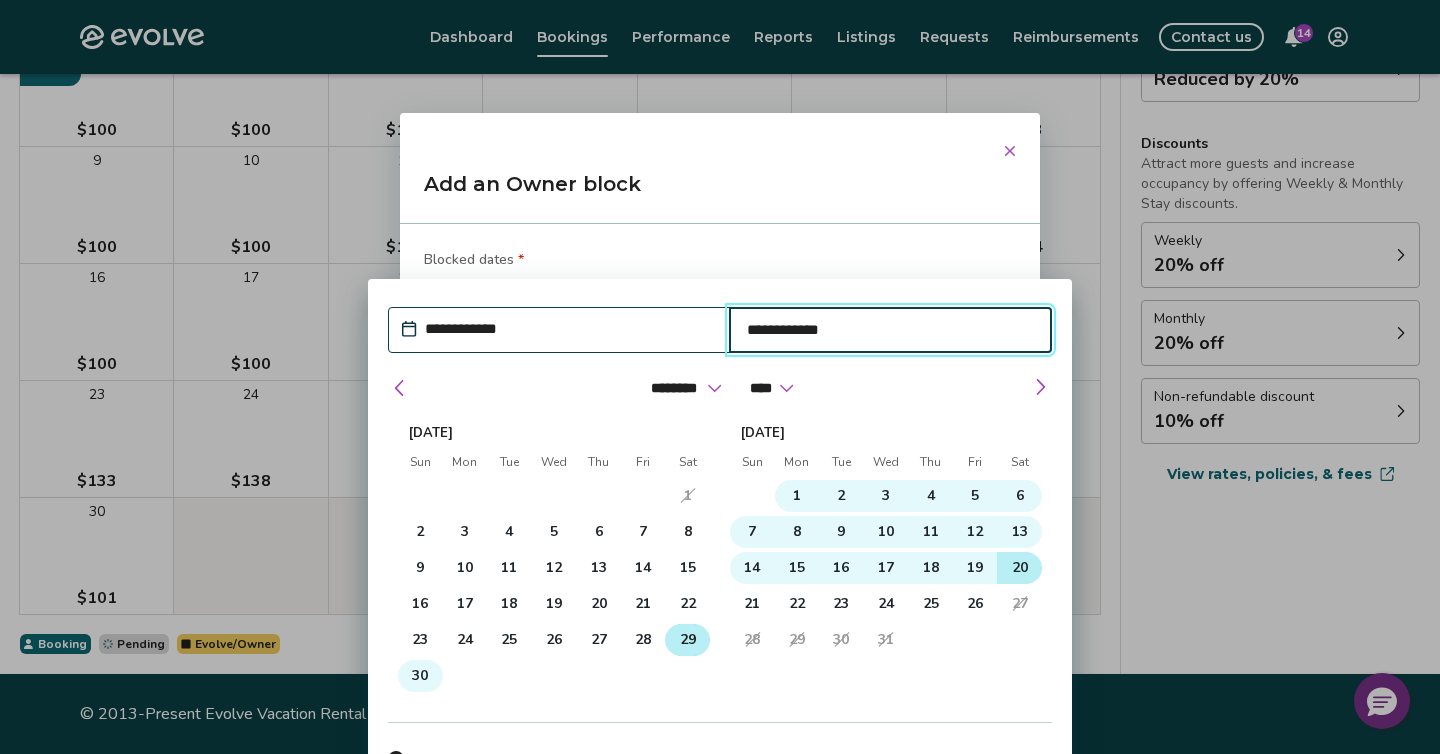 type 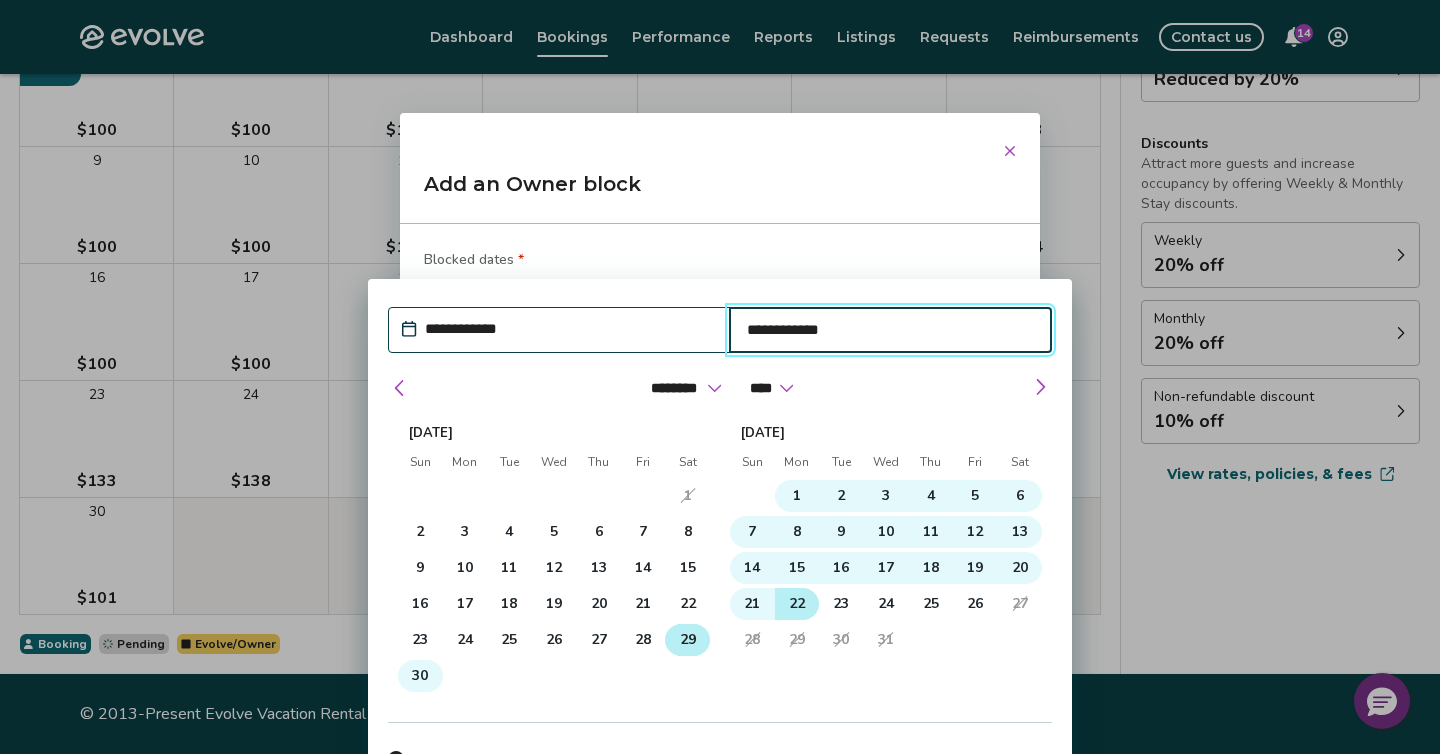 type 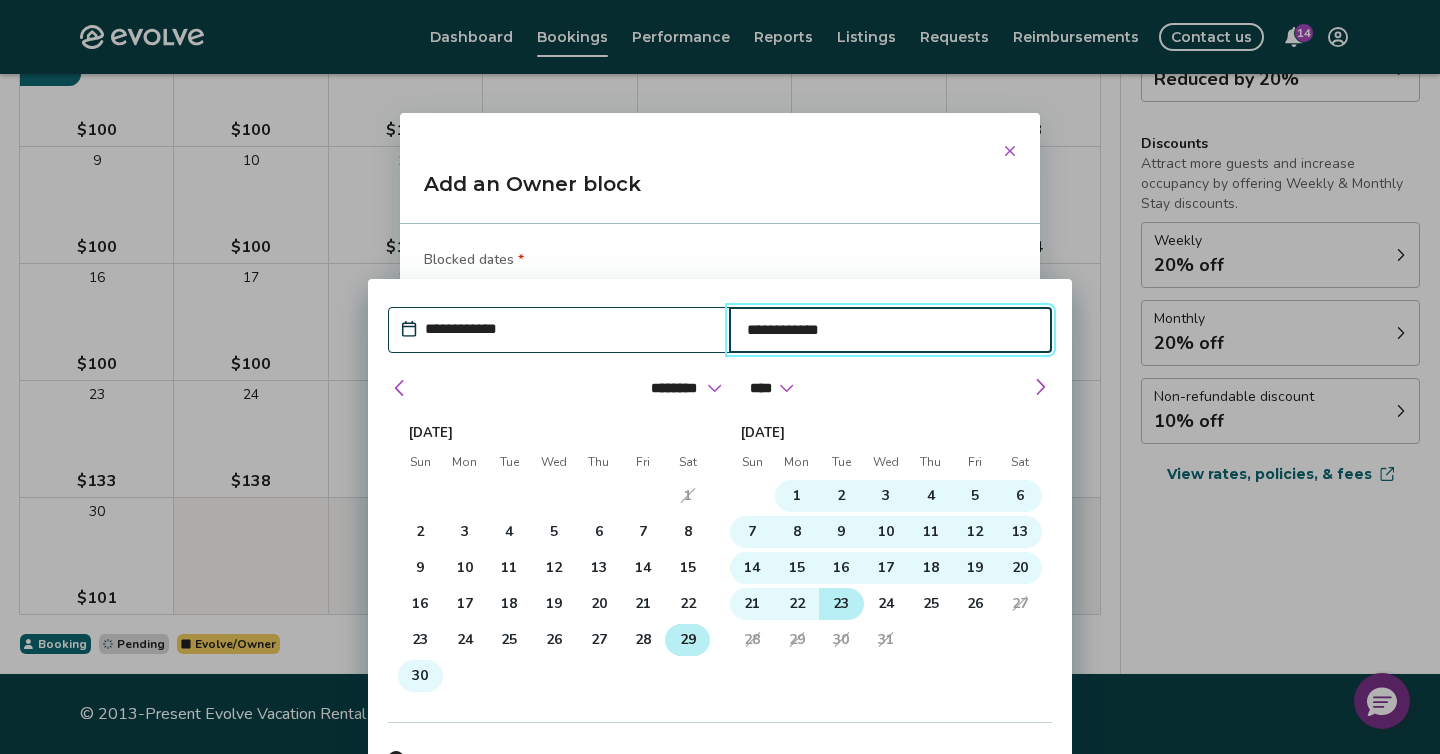 type 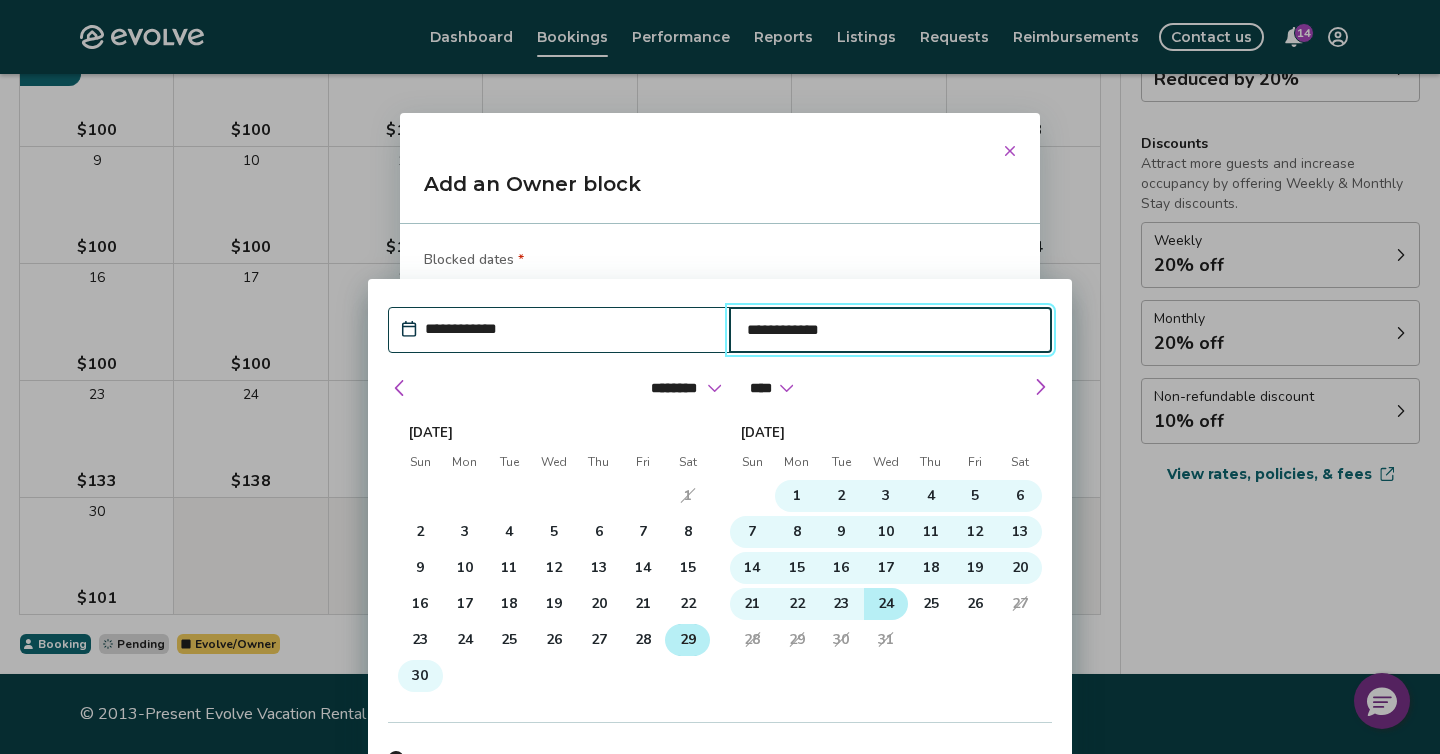 type 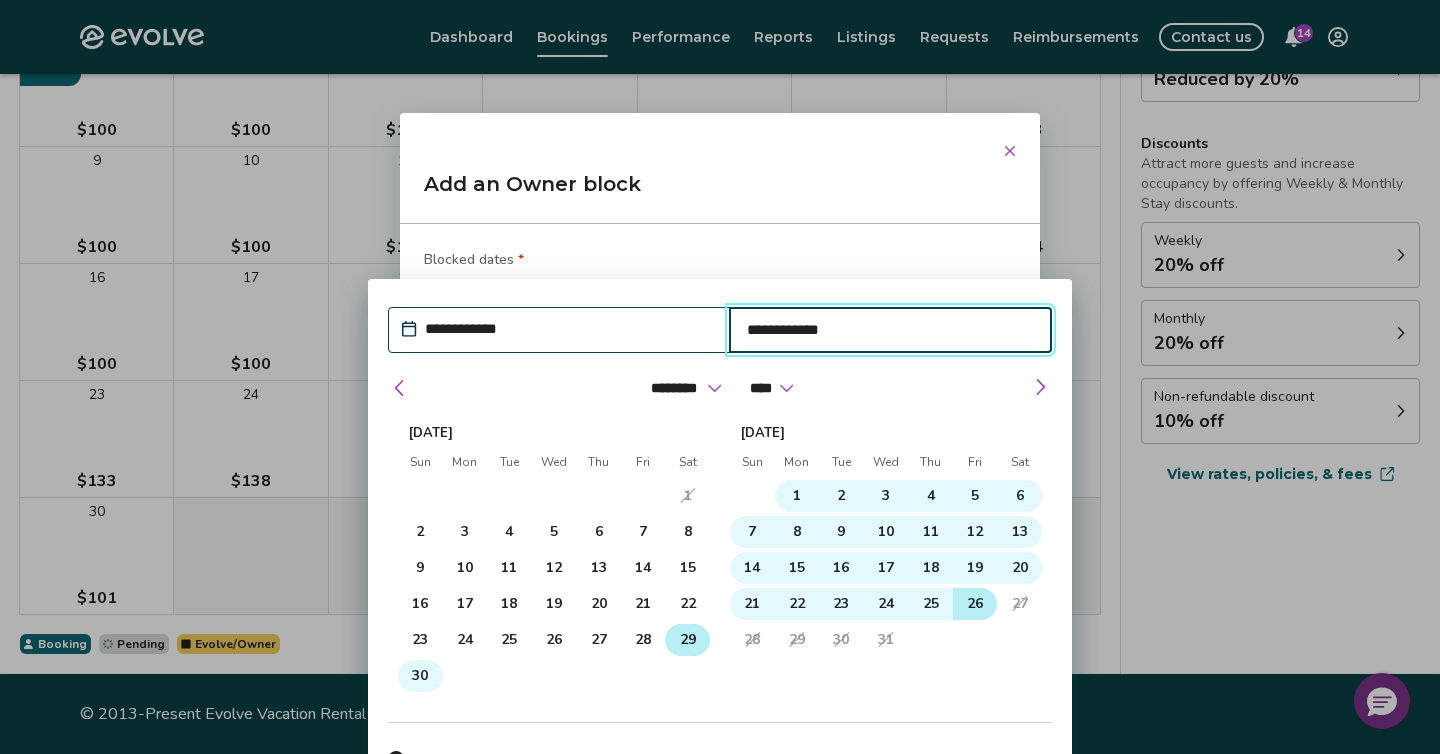 type 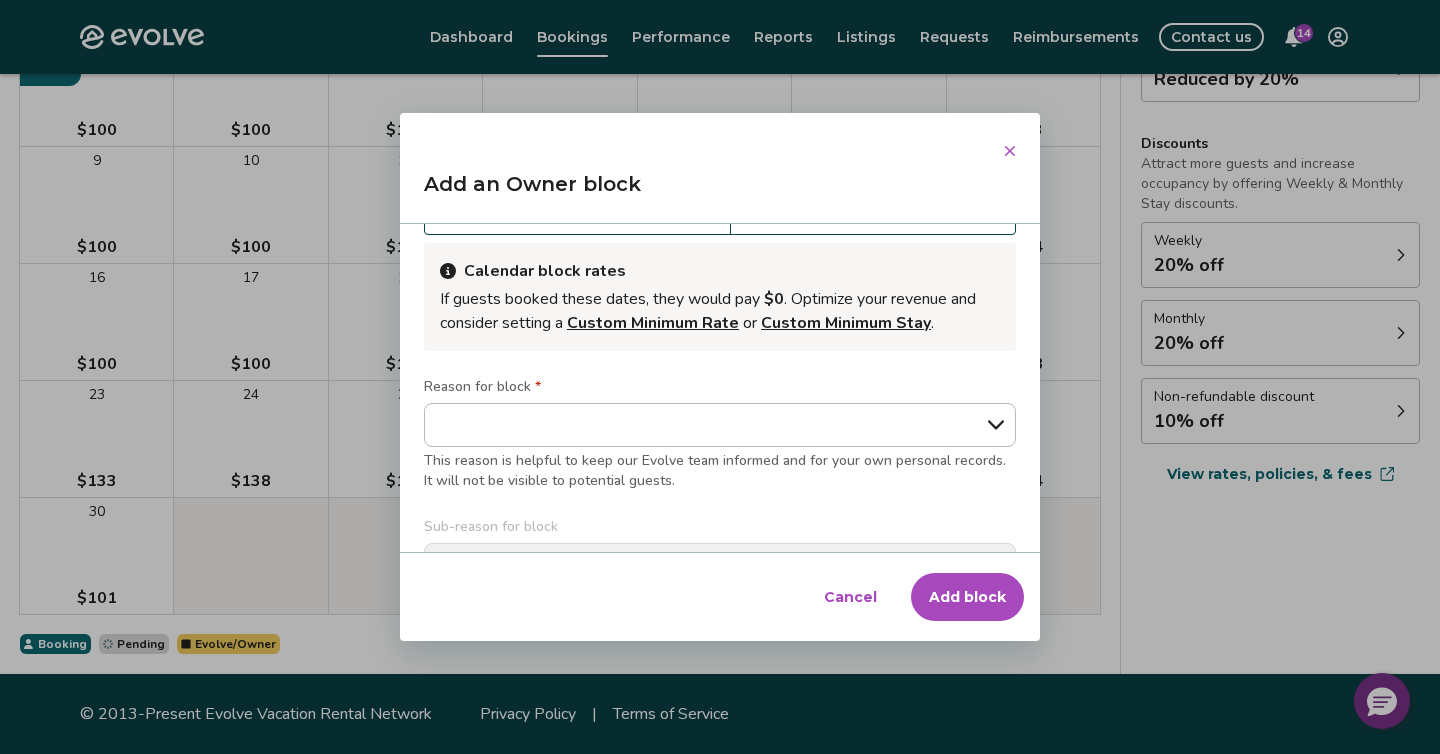 scroll, scrollTop: 94, scrollLeft: 0, axis: vertical 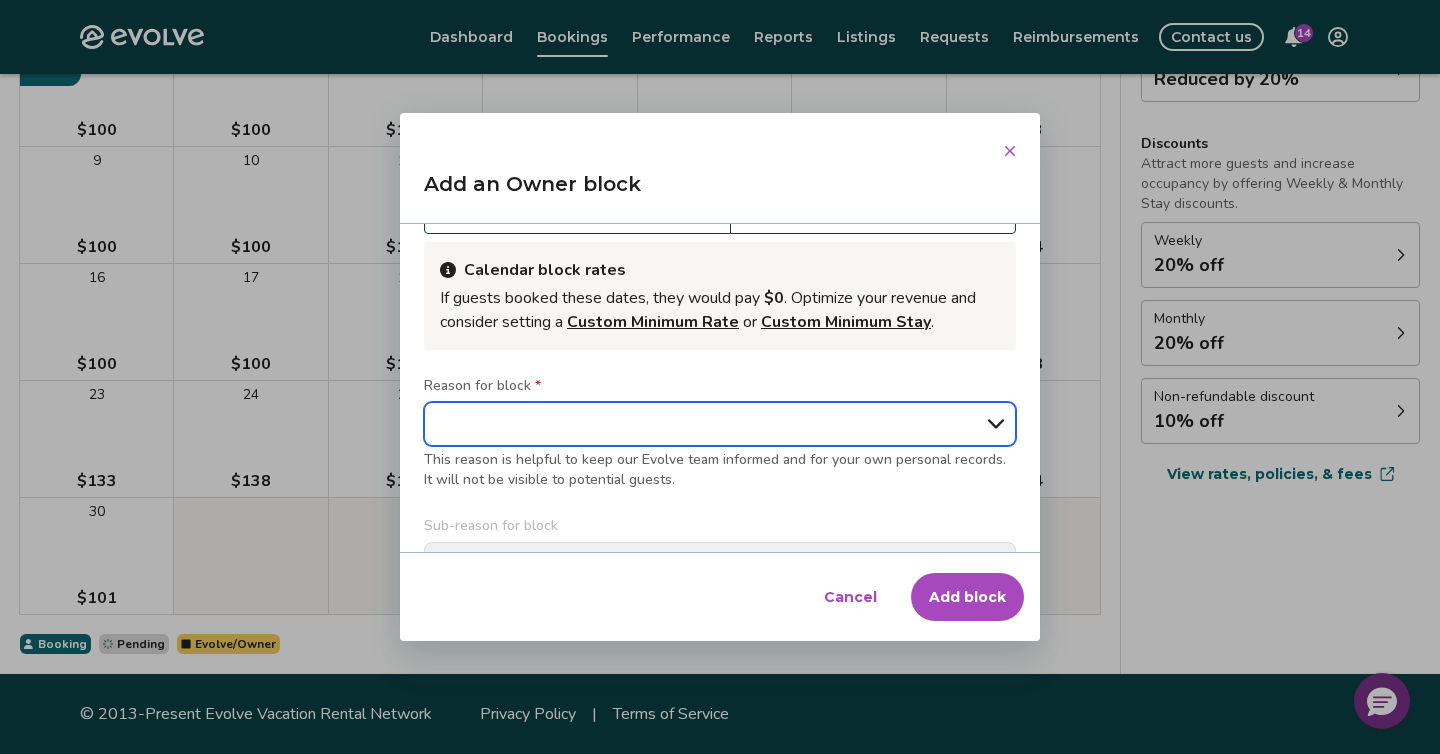click on "**********" at bounding box center (720, 424) 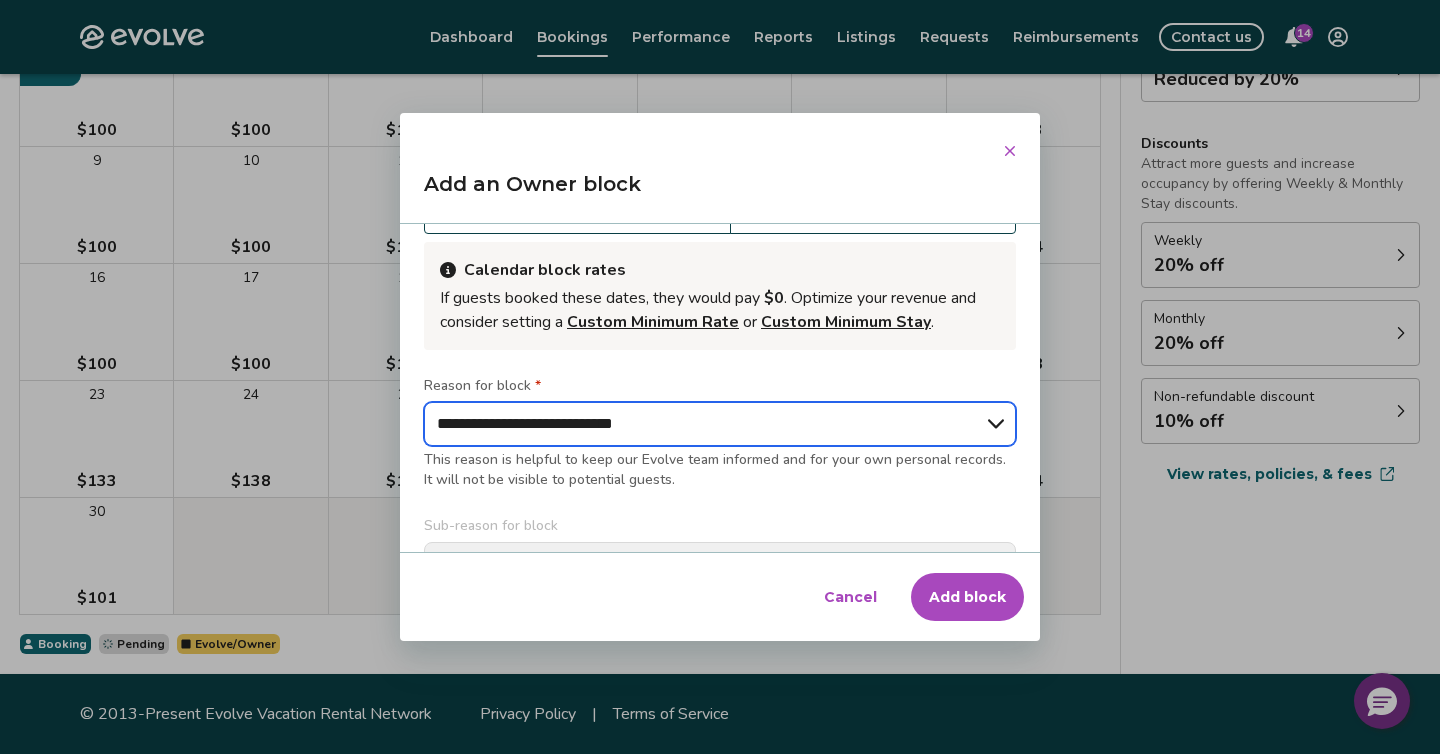 type on "*" 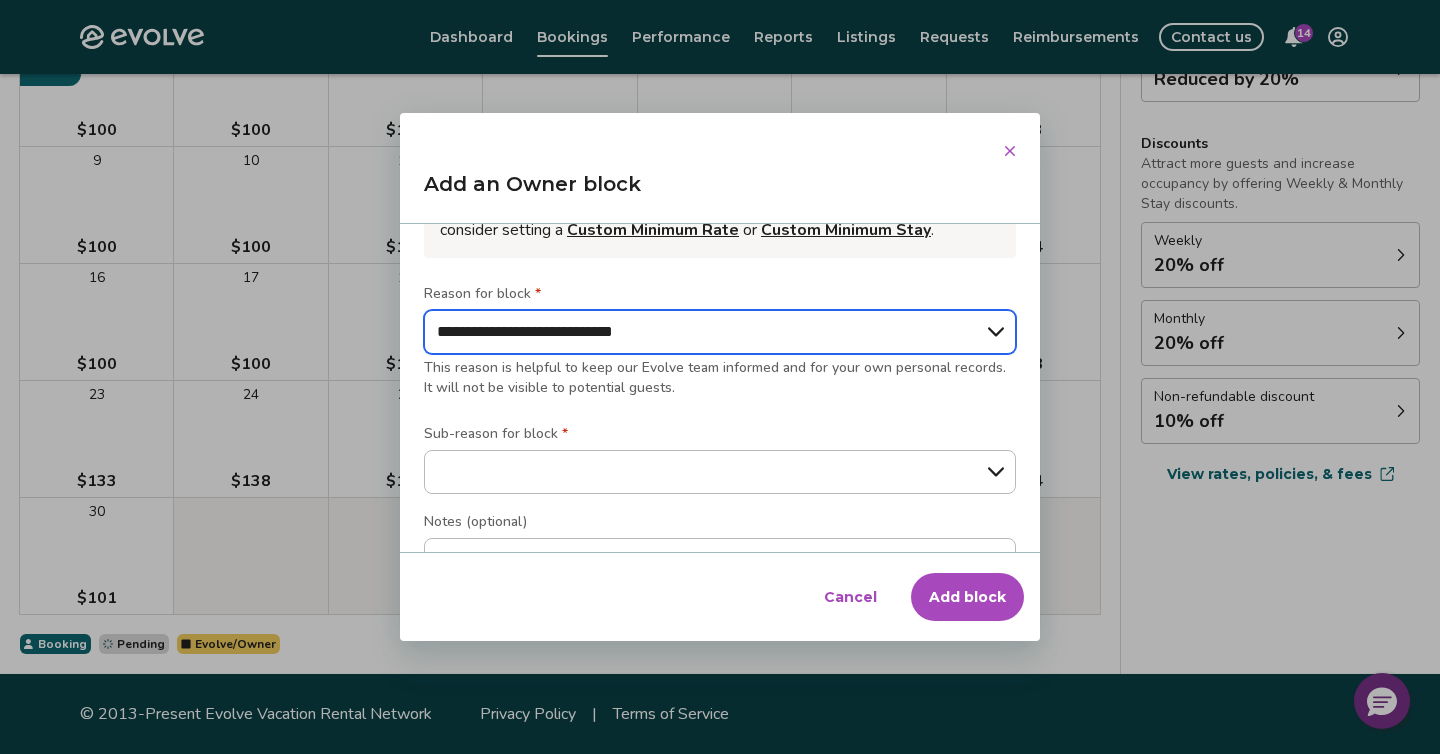 scroll, scrollTop: 205, scrollLeft: 0, axis: vertical 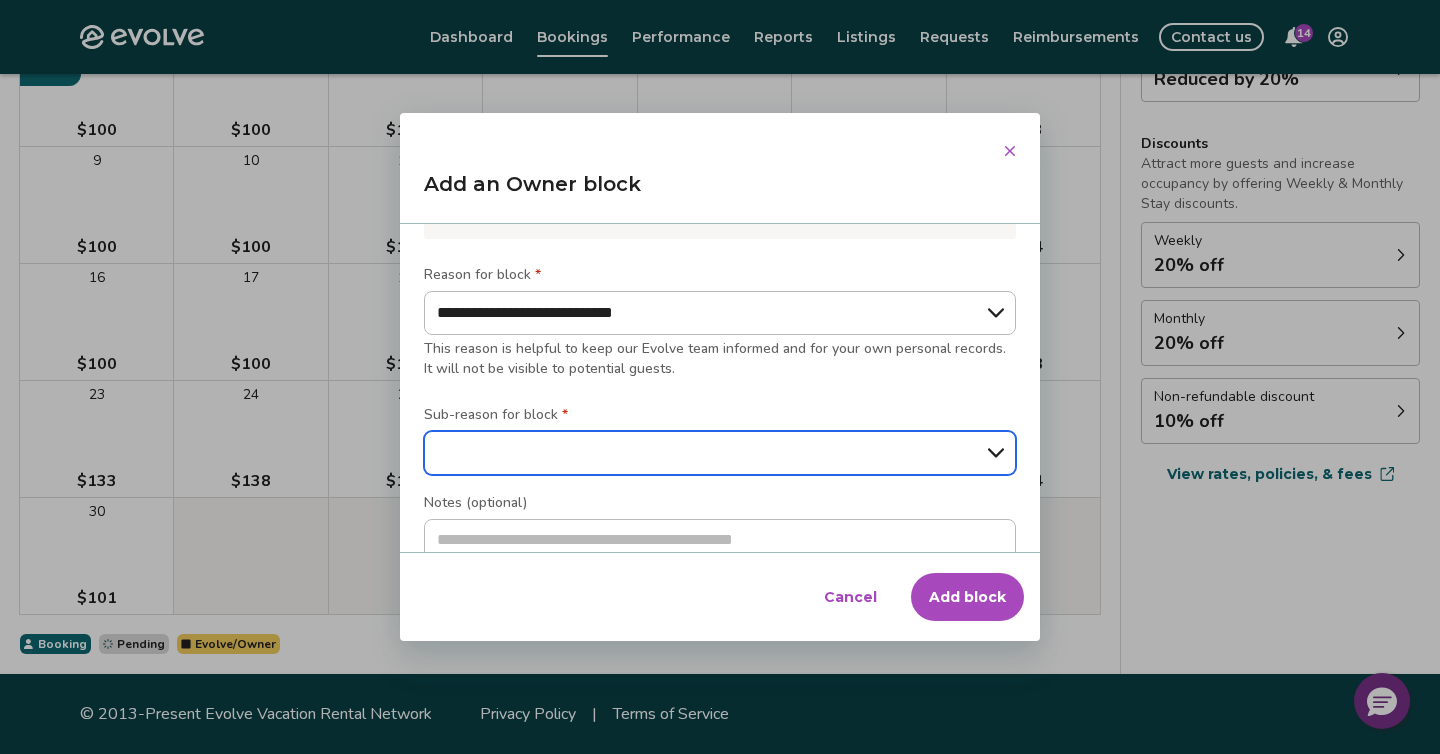 click on "**********" at bounding box center [720, 453] 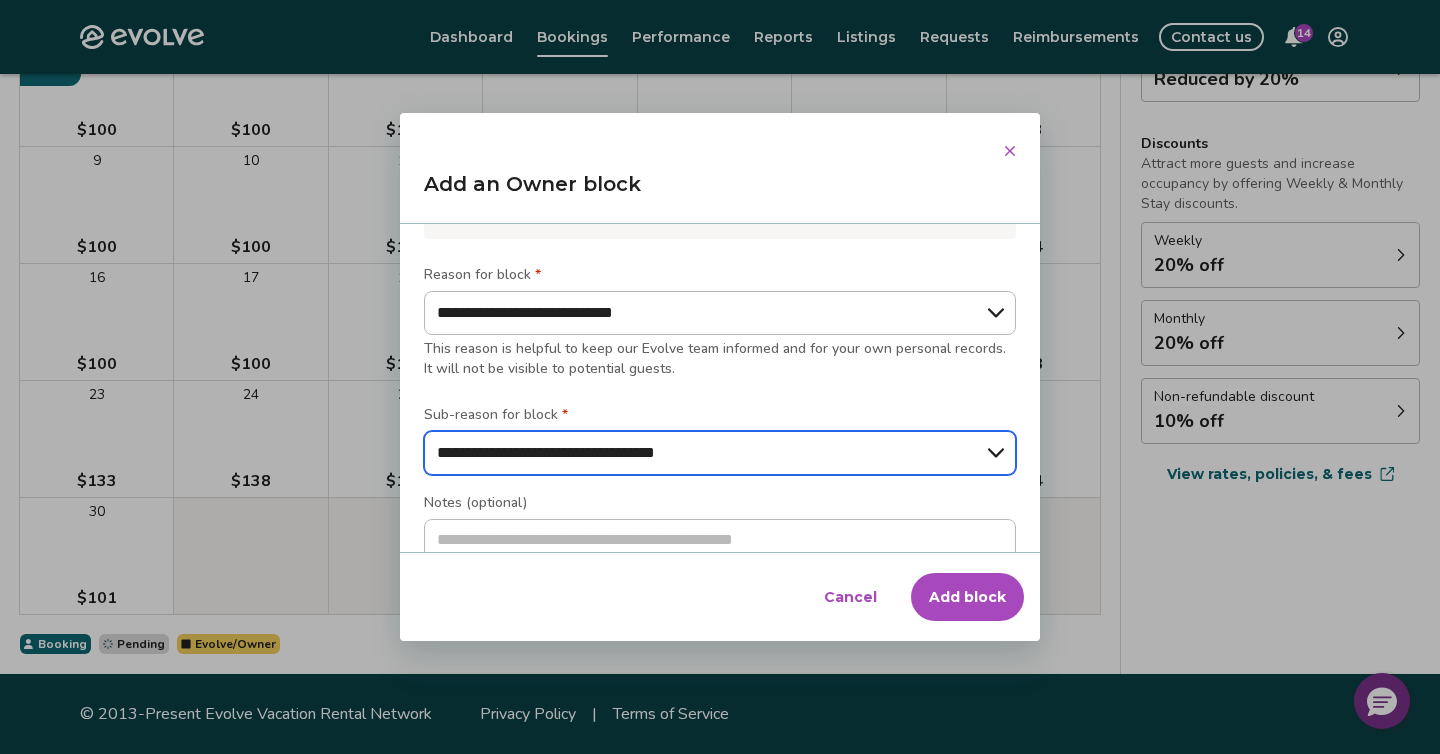 scroll, scrollTop: 271, scrollLeft: 0, axis: vertical 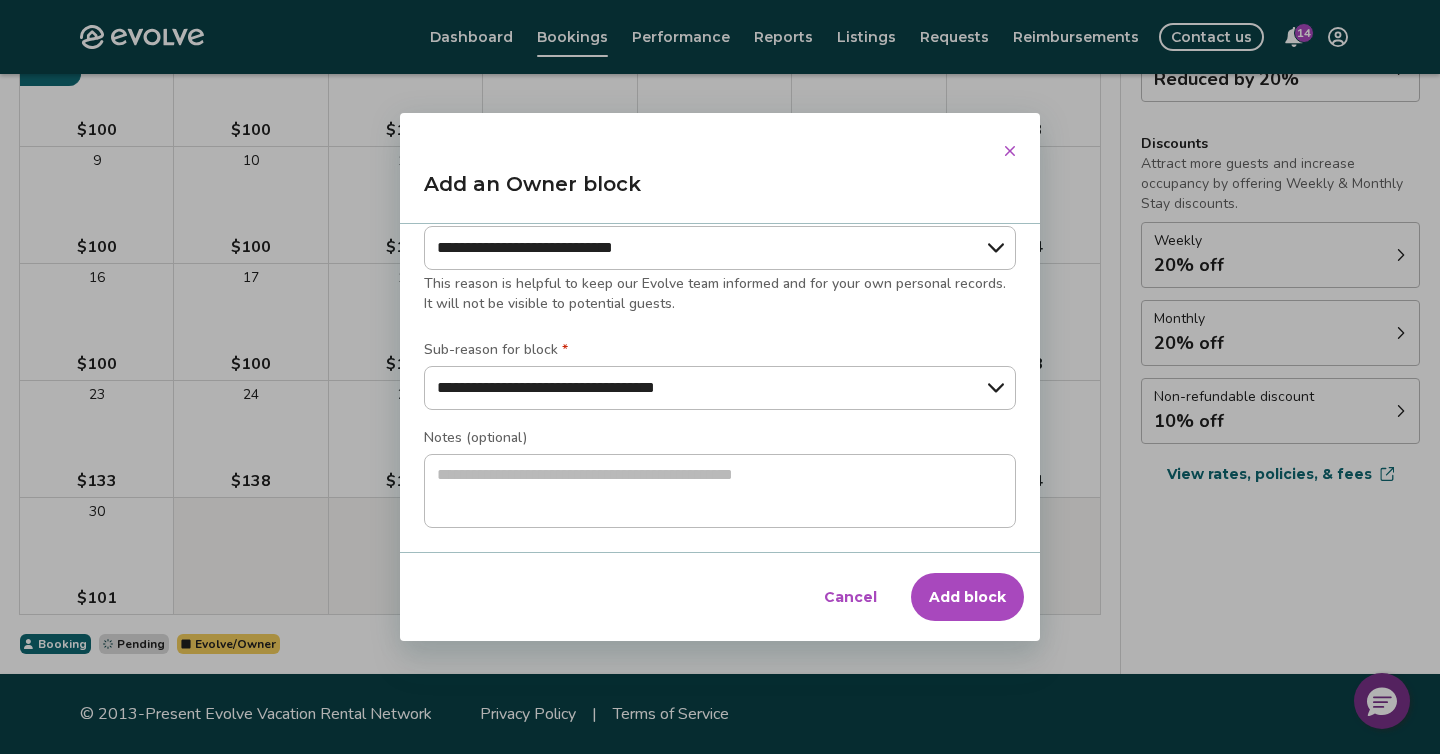 click on "Add block" at bounding box center (967, 597) 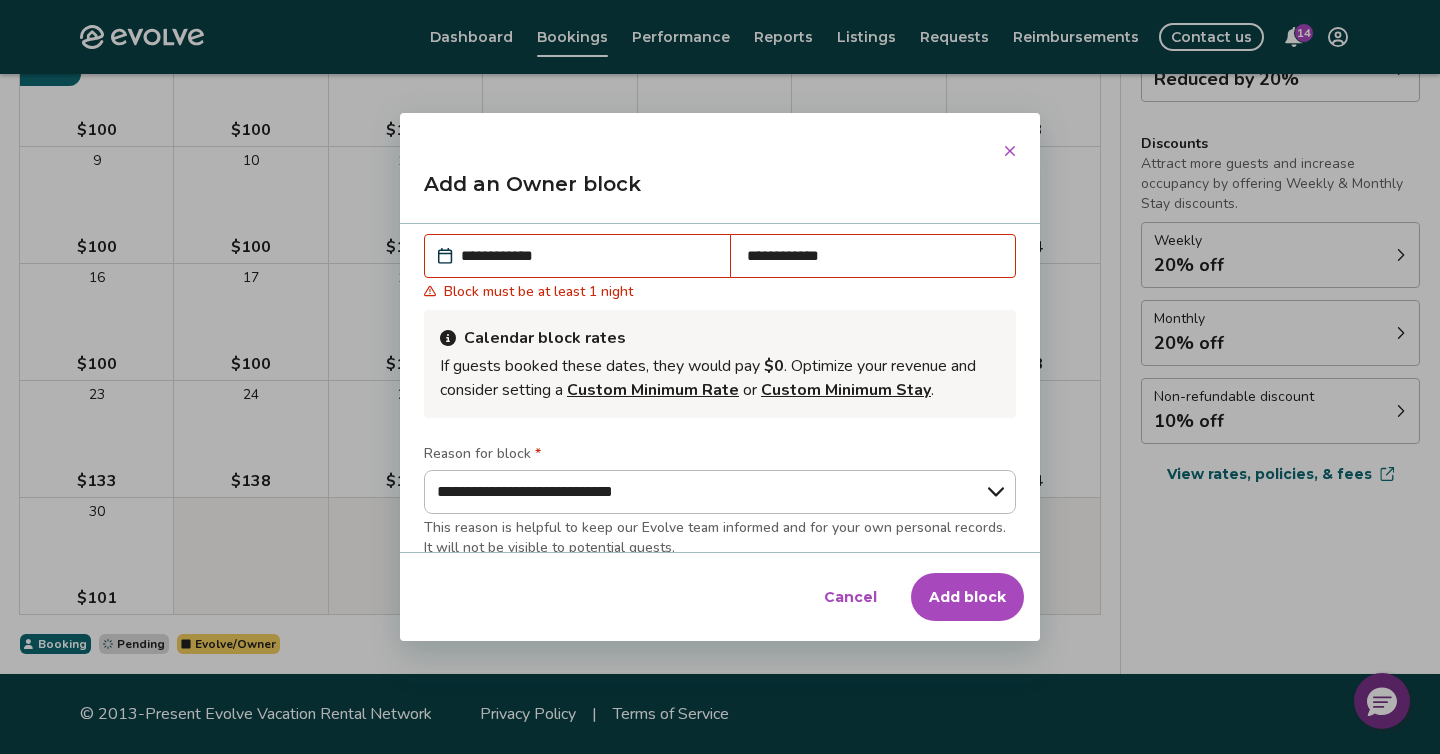 scroll, scrollTop: 0, scrollLeft: 0, axis: both 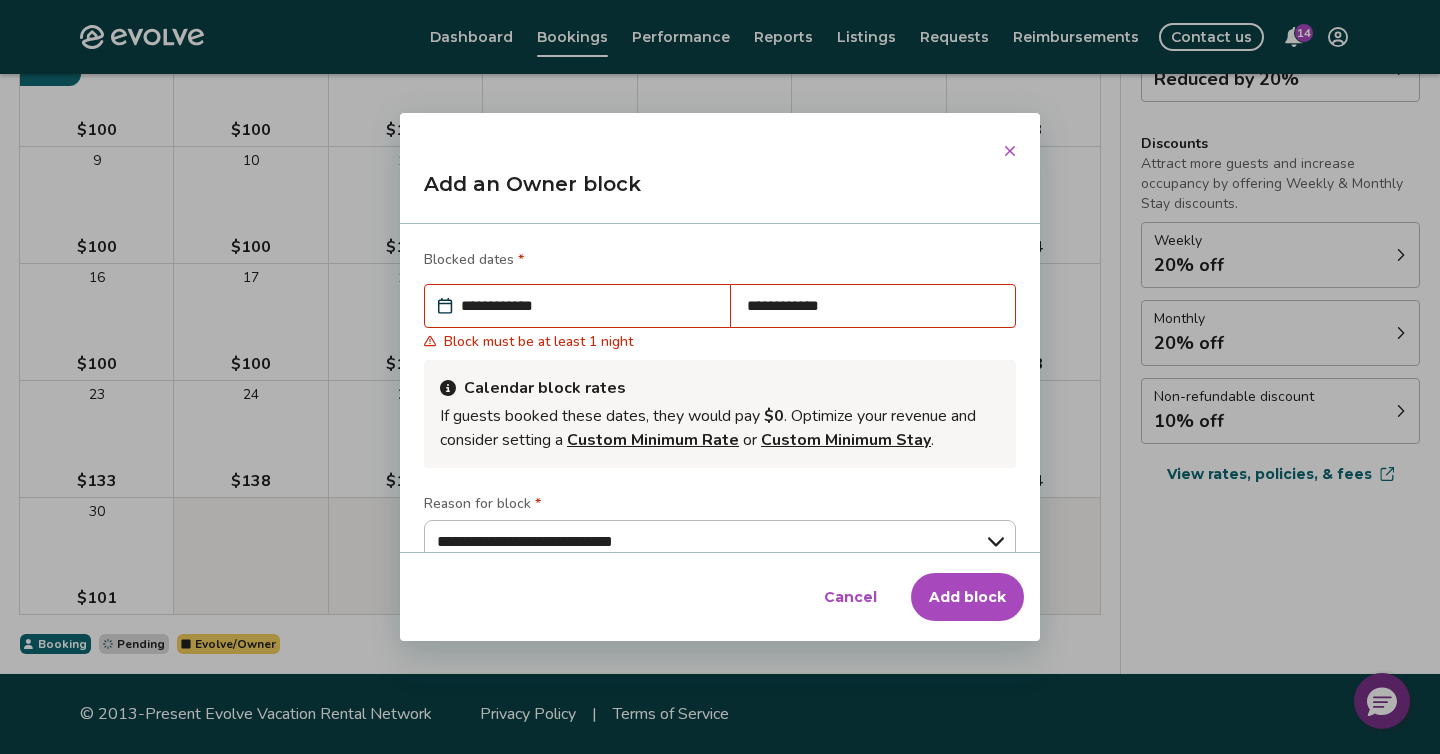 click on "**********" at bounding box center (587, 306) 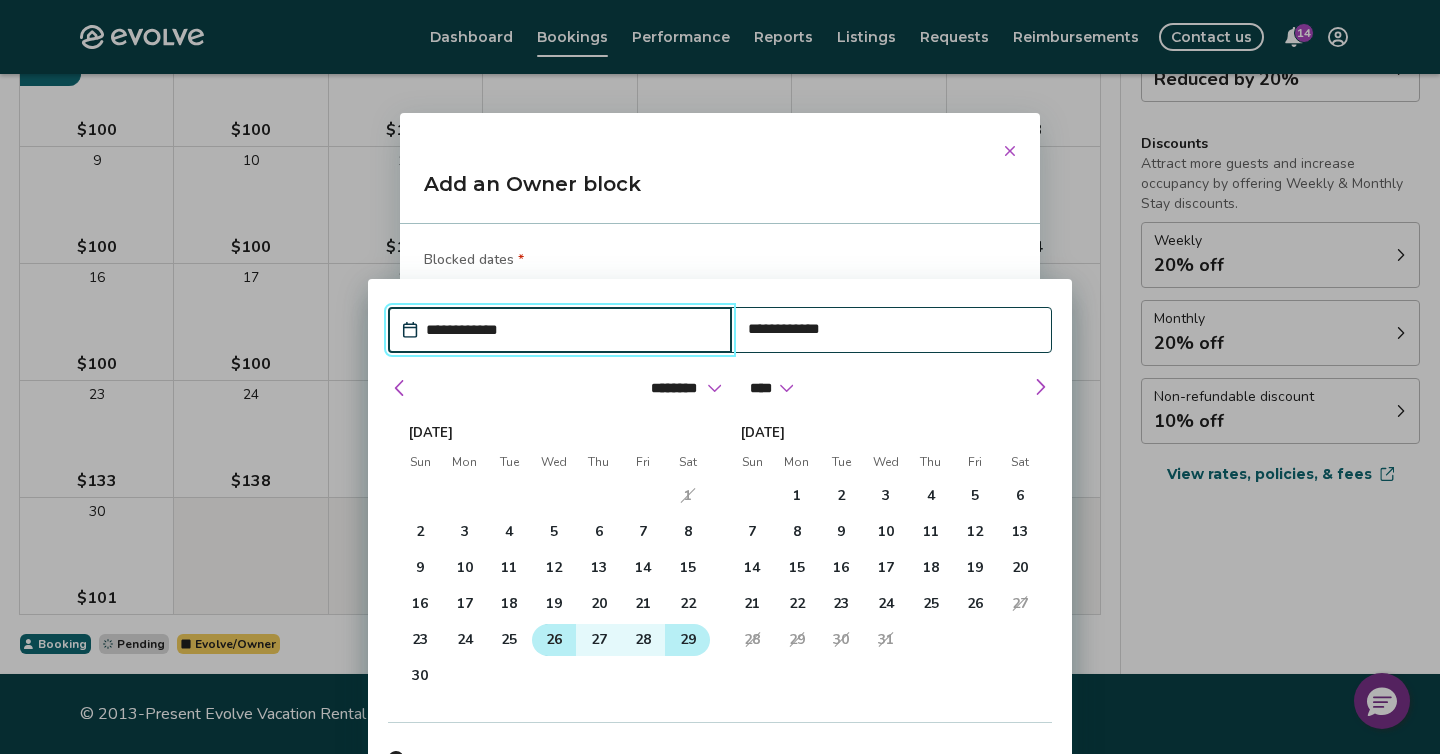 click on "26" at bounding box center [554, 640] 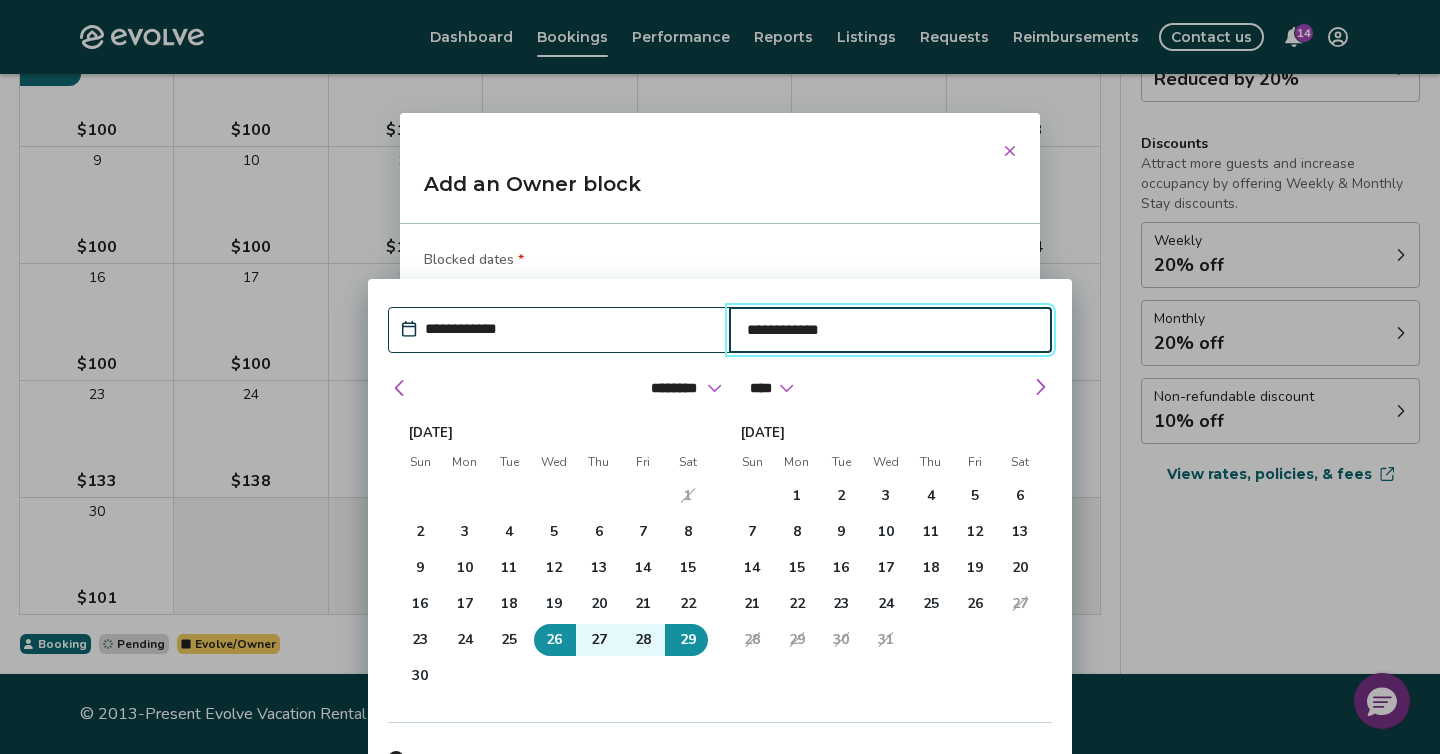 type 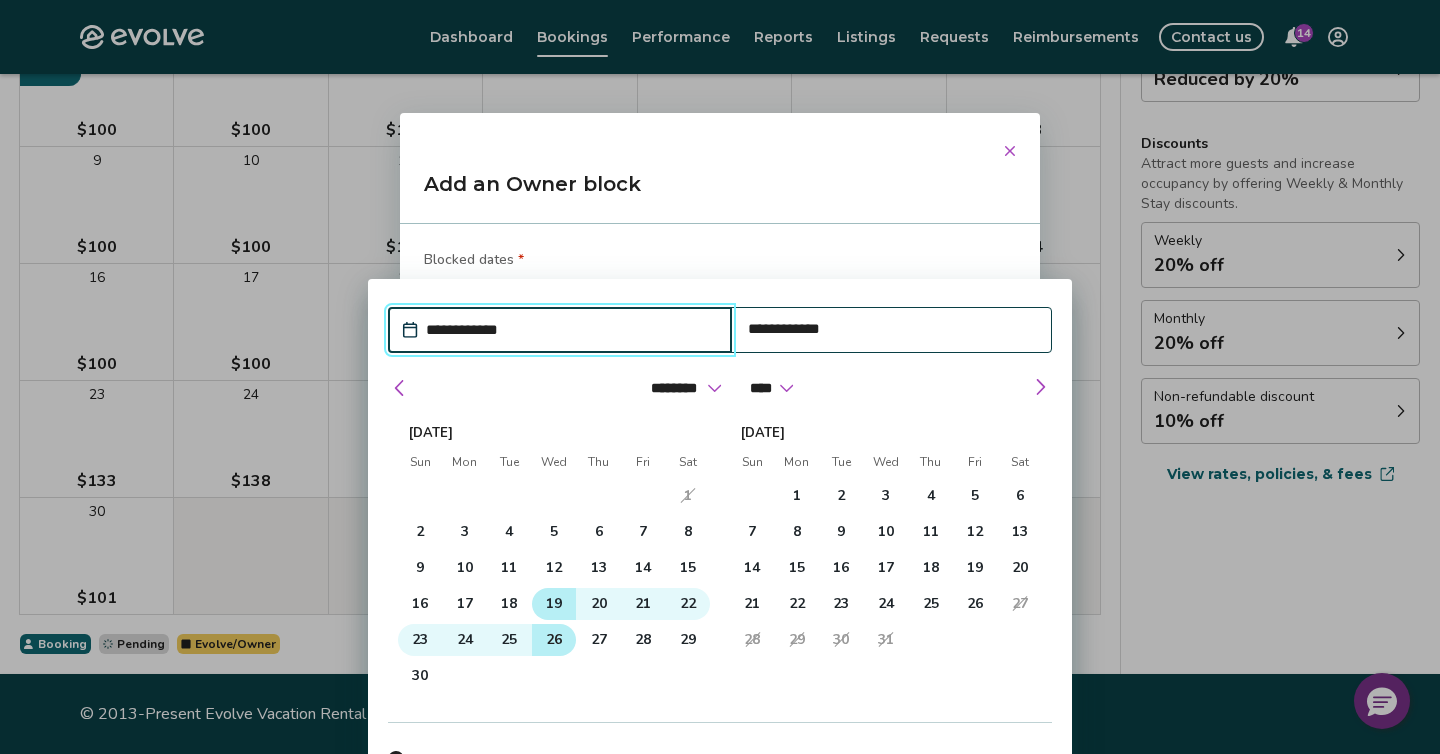 click on "26" at bounding box center [554, 640] 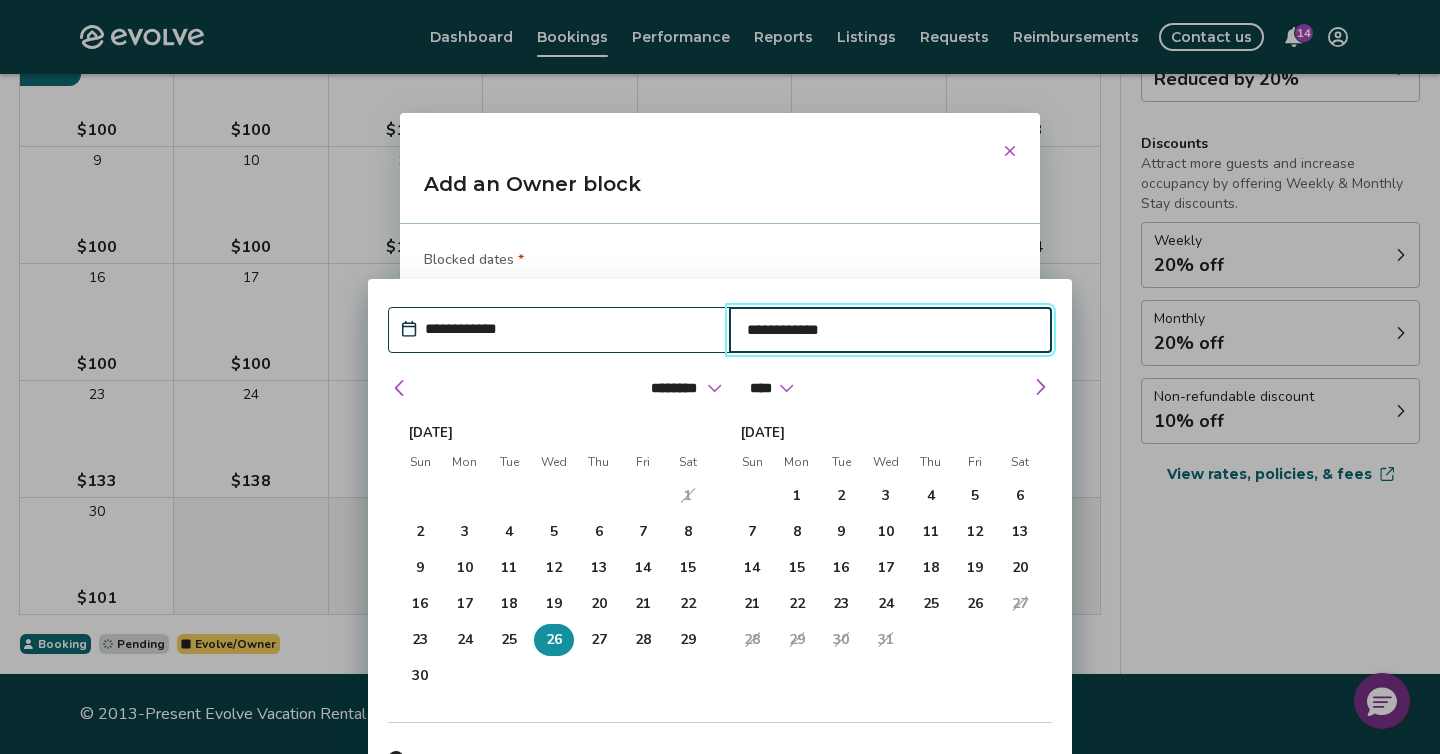 click on "26" at bounding box center (554, 640) 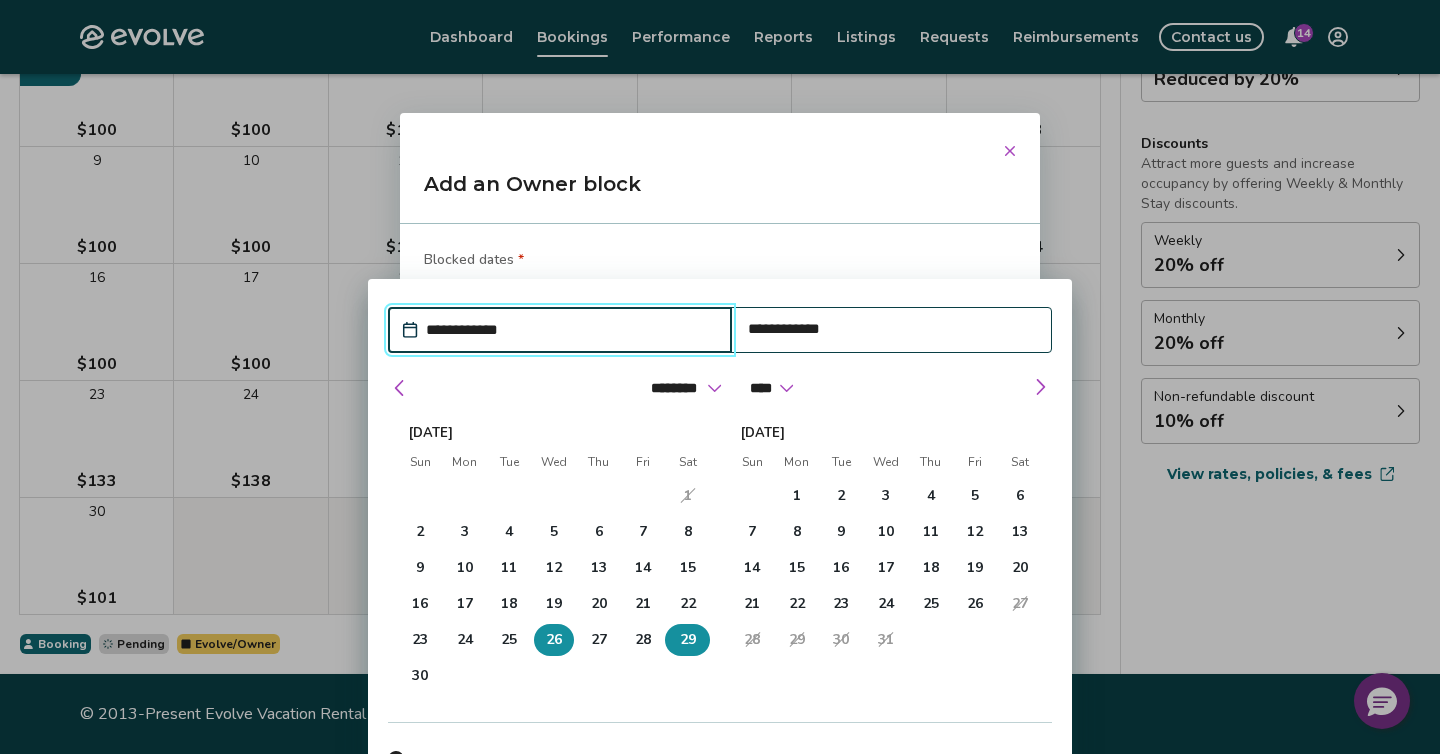 click on "29" at bounding box center [688, 640] 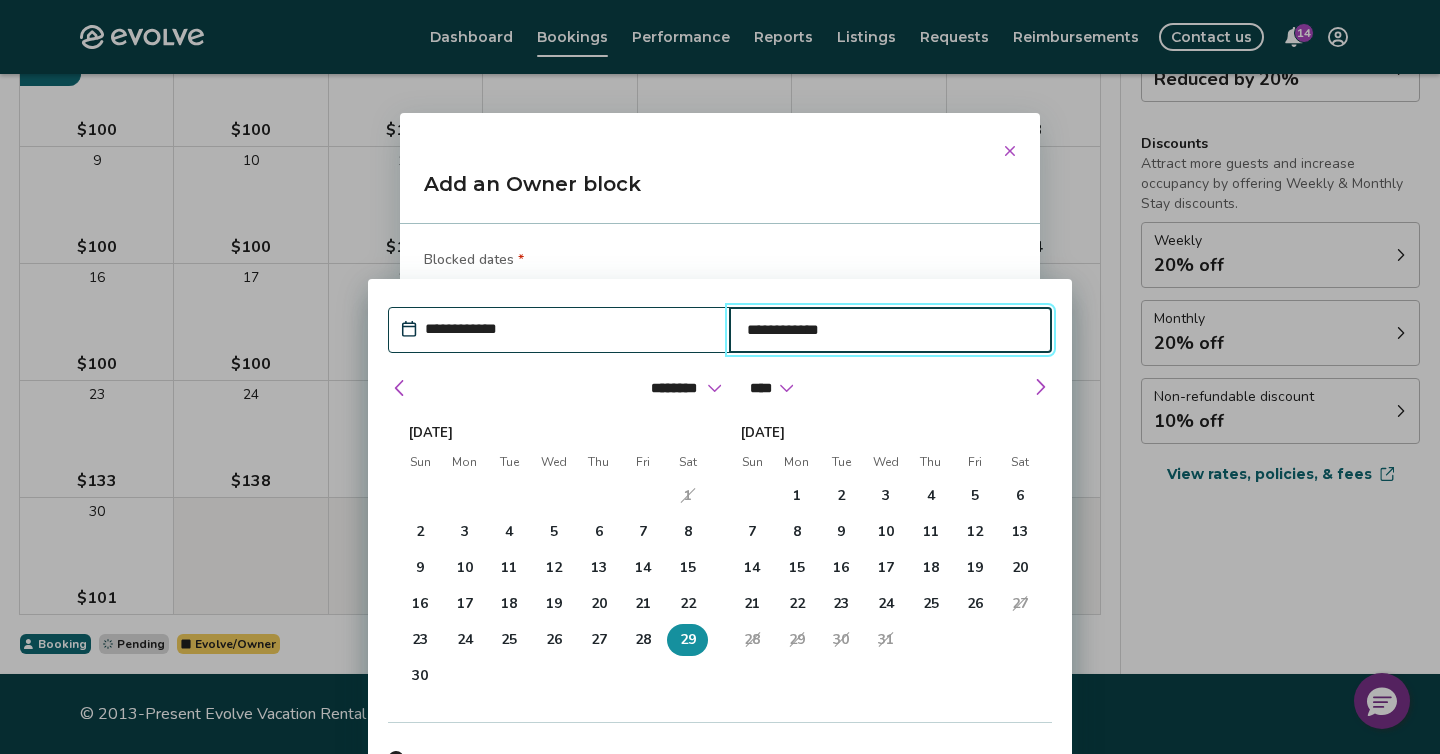 type 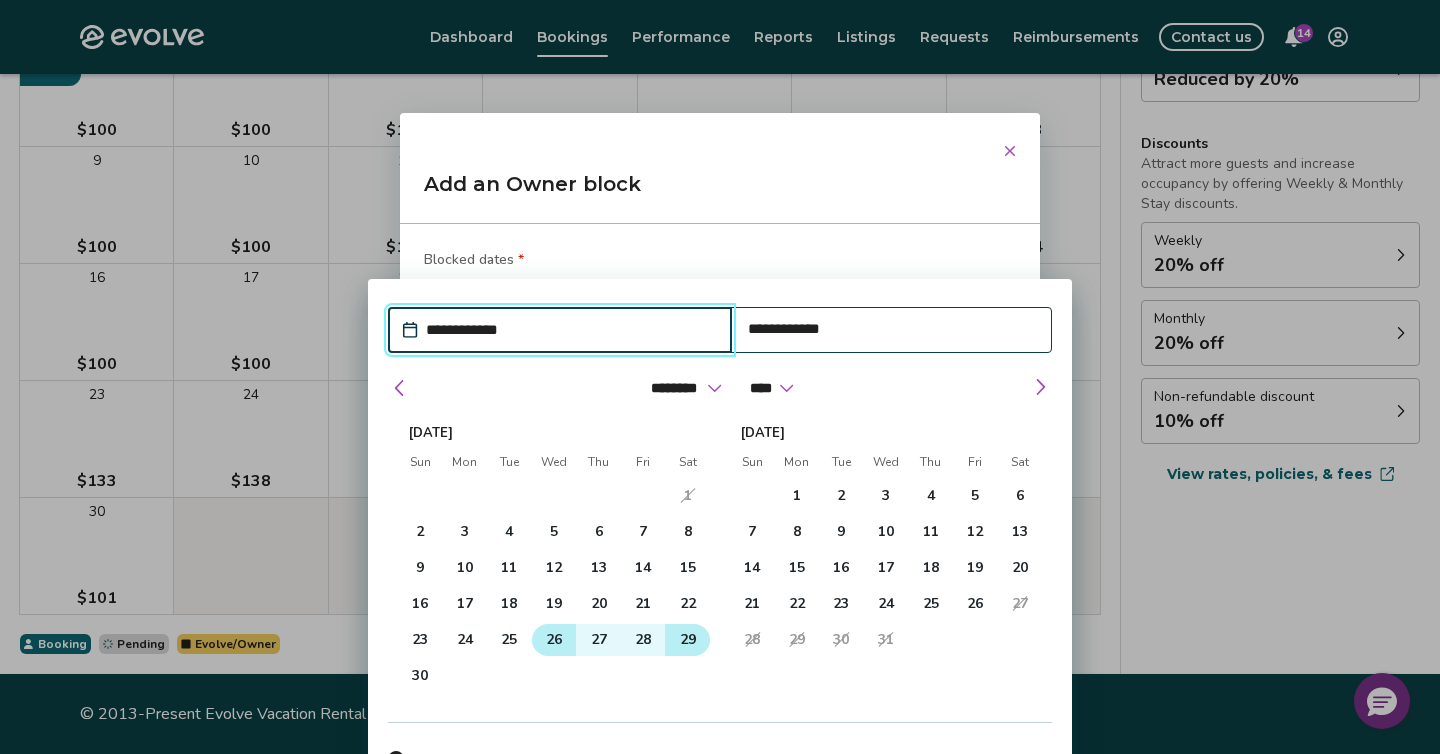 click on "26" at bounding box center [554, 640] 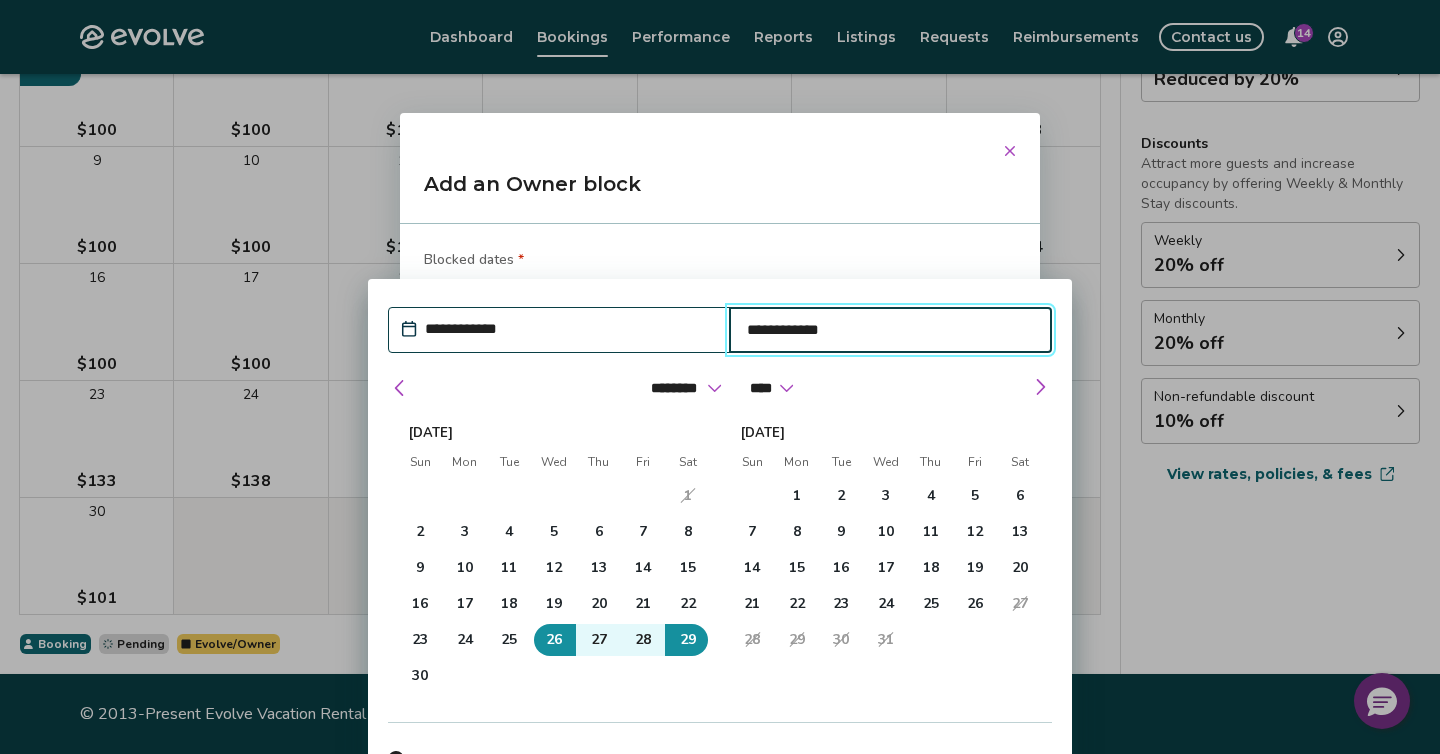 click on "[DATE] Sun Mon Tue Wed Thu Fri Sat 30 1 2 3 4 5 6 7 8 9 10 11 12 13 14 15 16 17 18 19 20 21 22 23 24 25 26 27 28 29 30 31 1 2 3" at bounding box center (886, 563) 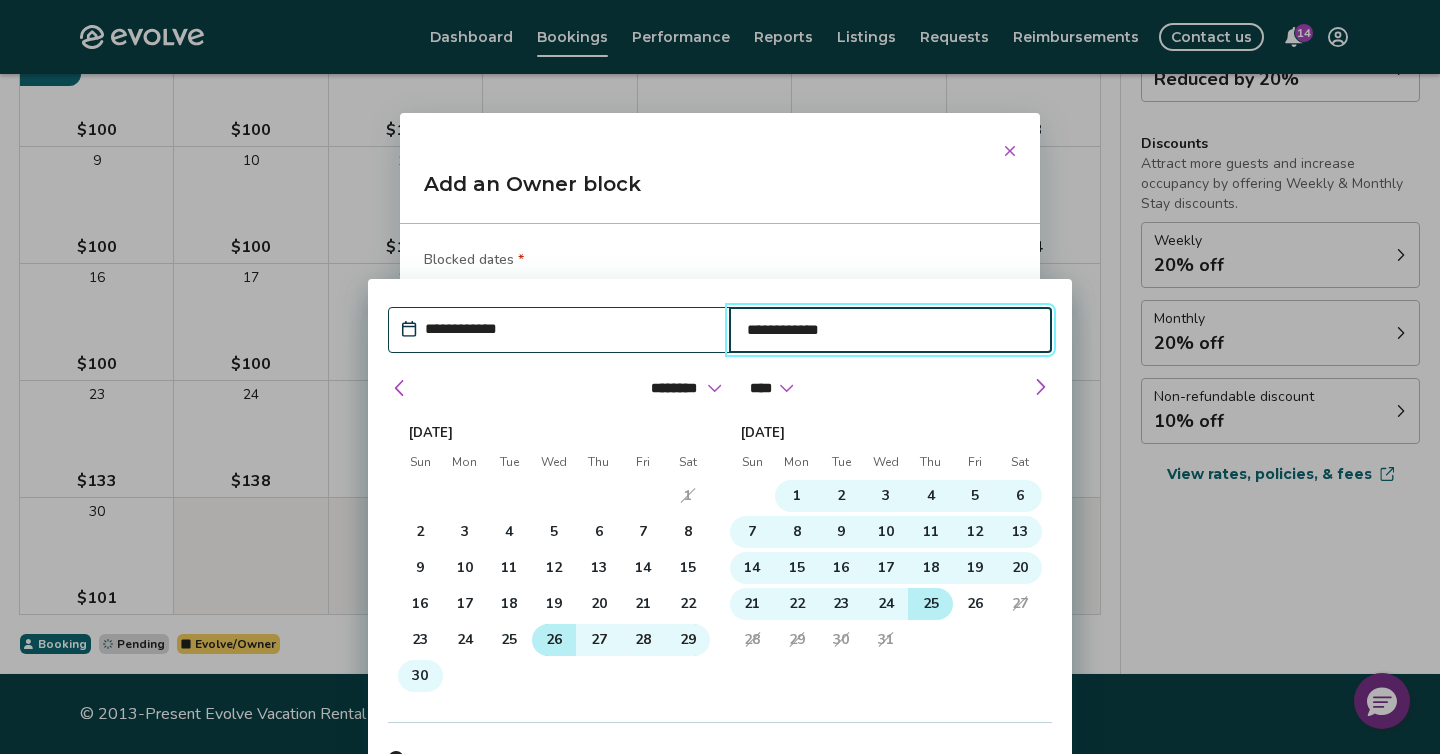 type 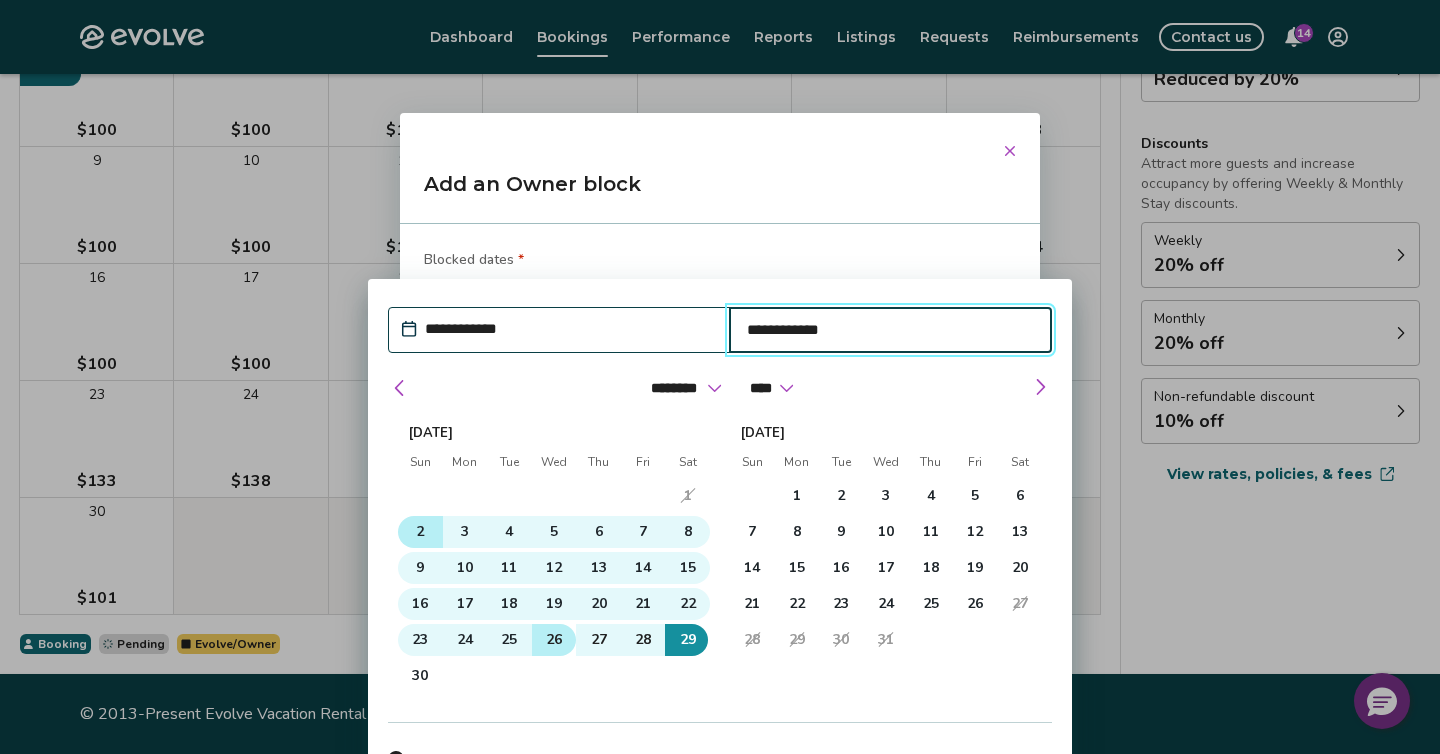 type 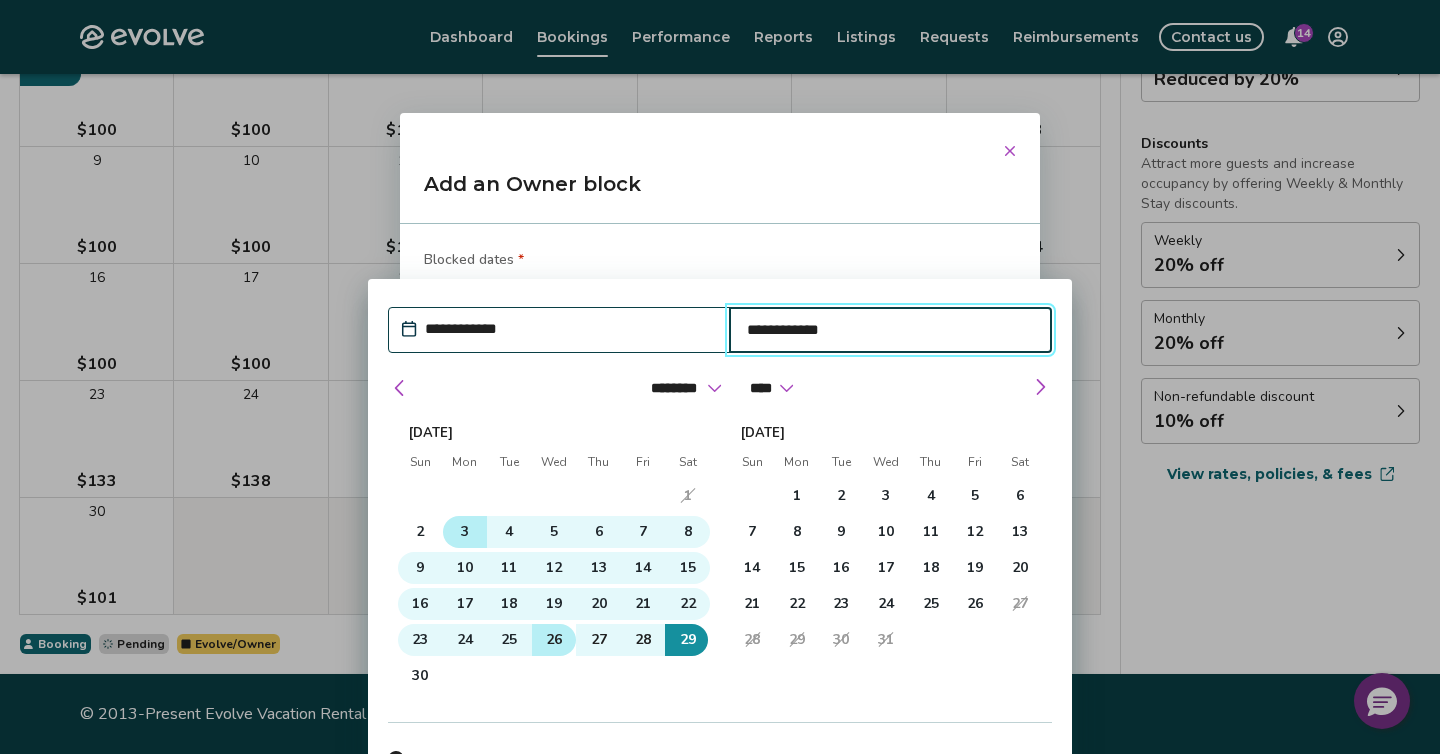 type 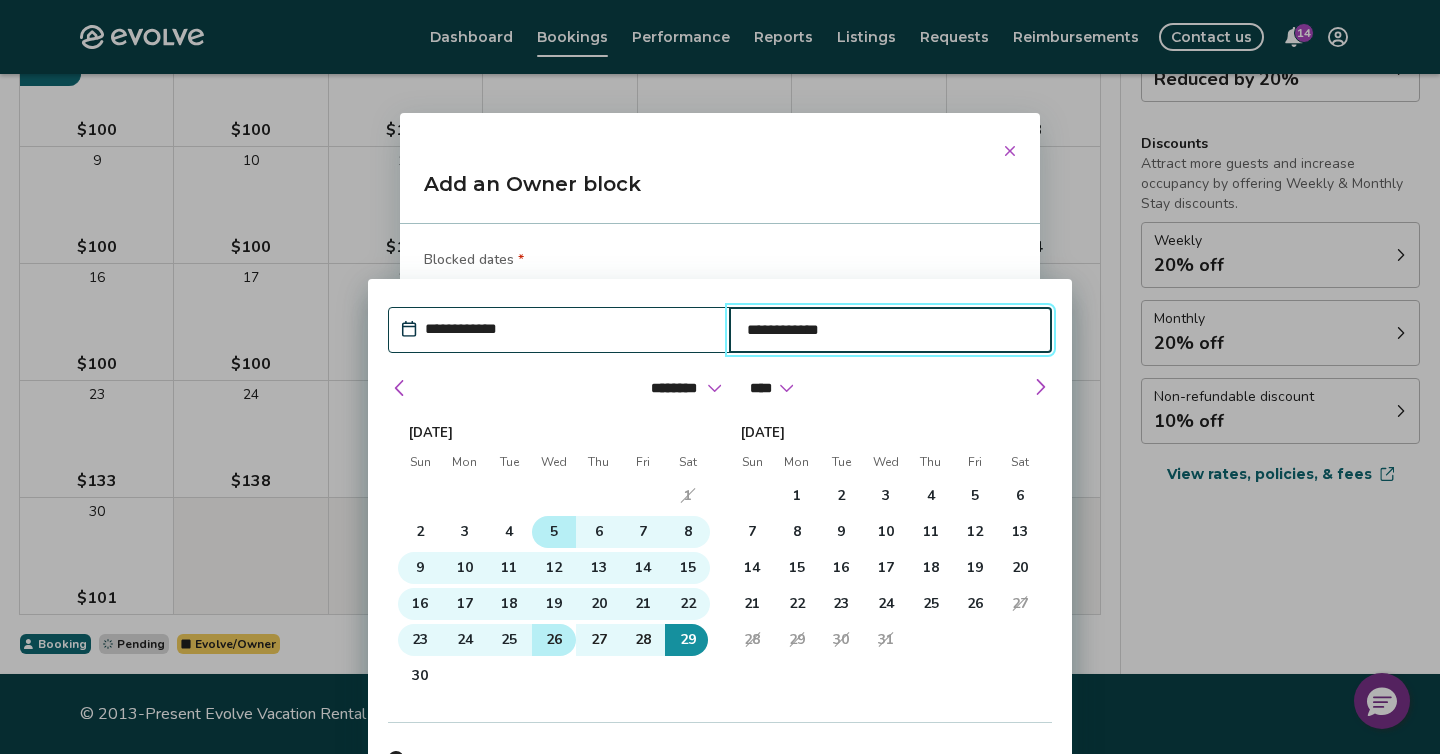 type 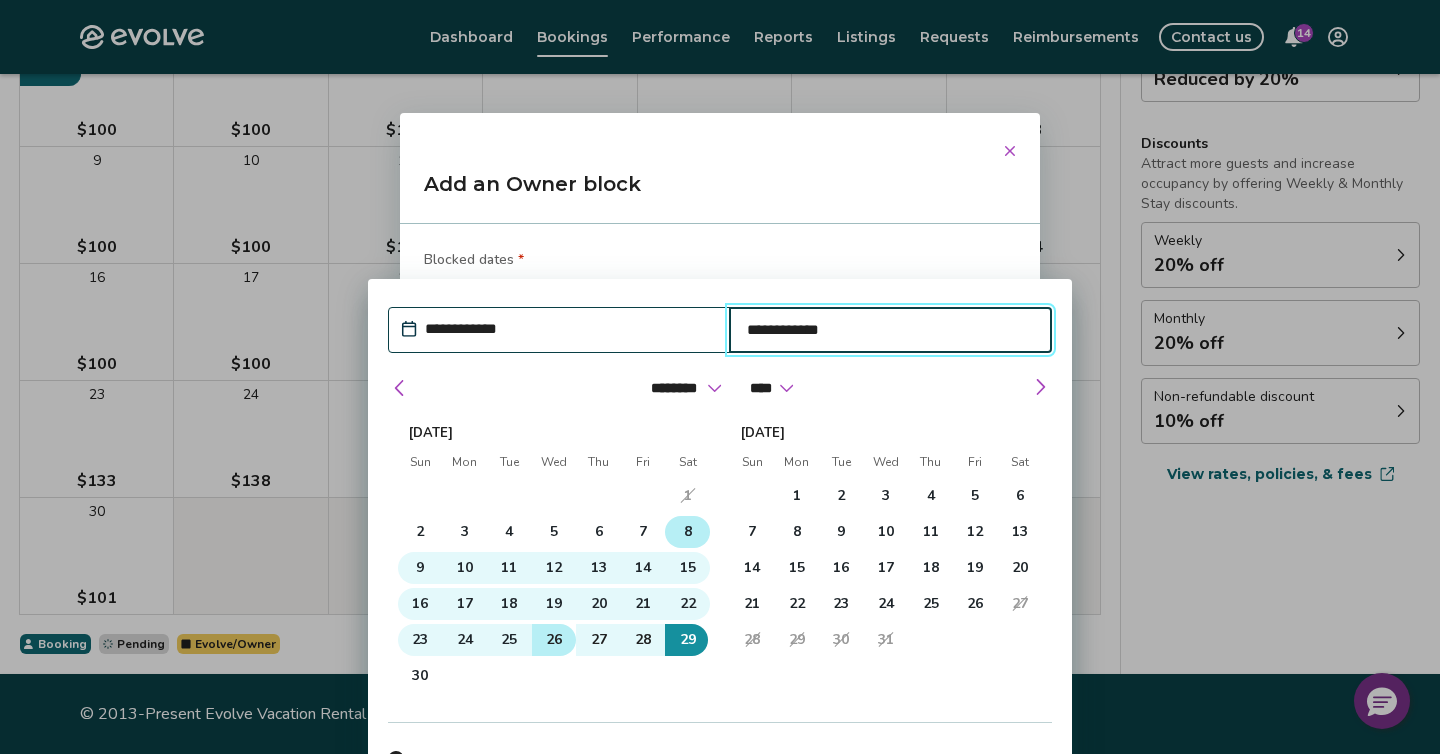 type 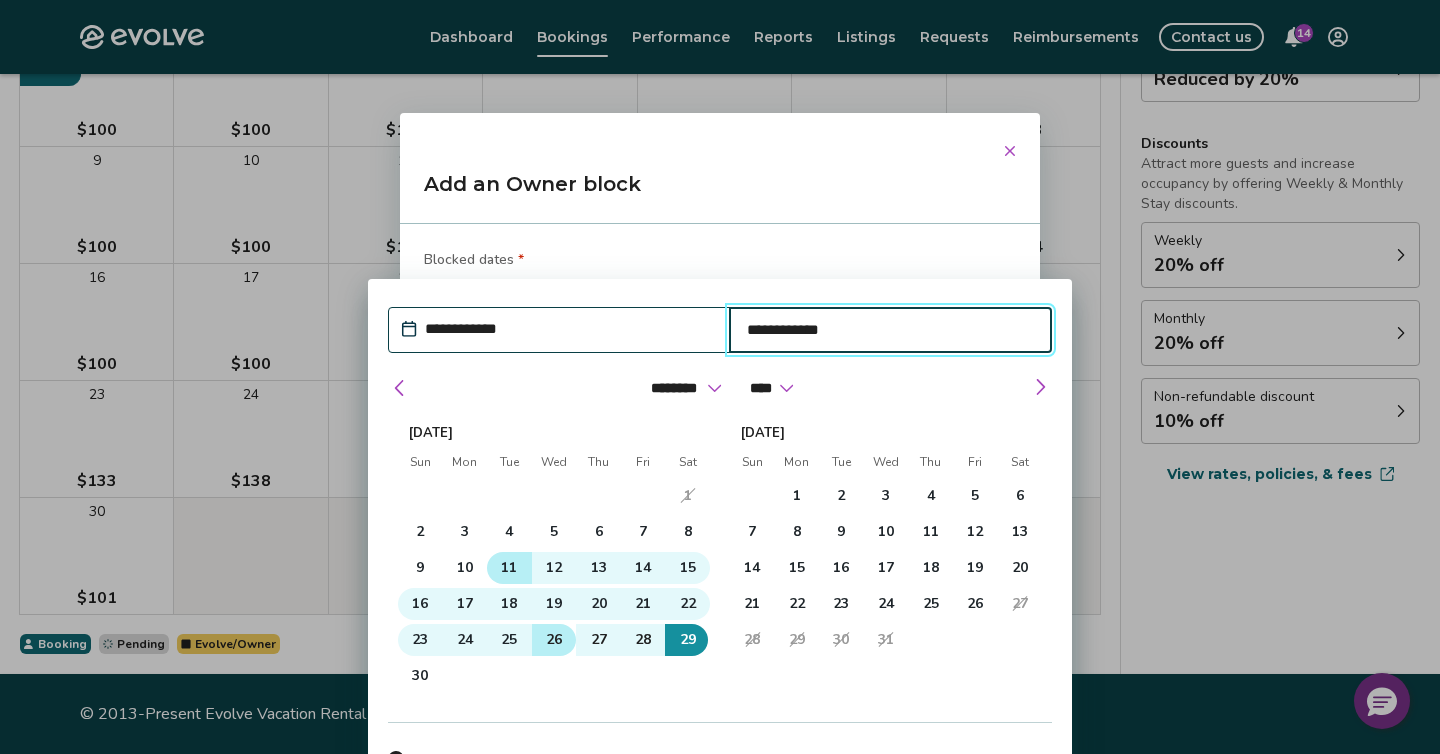 type 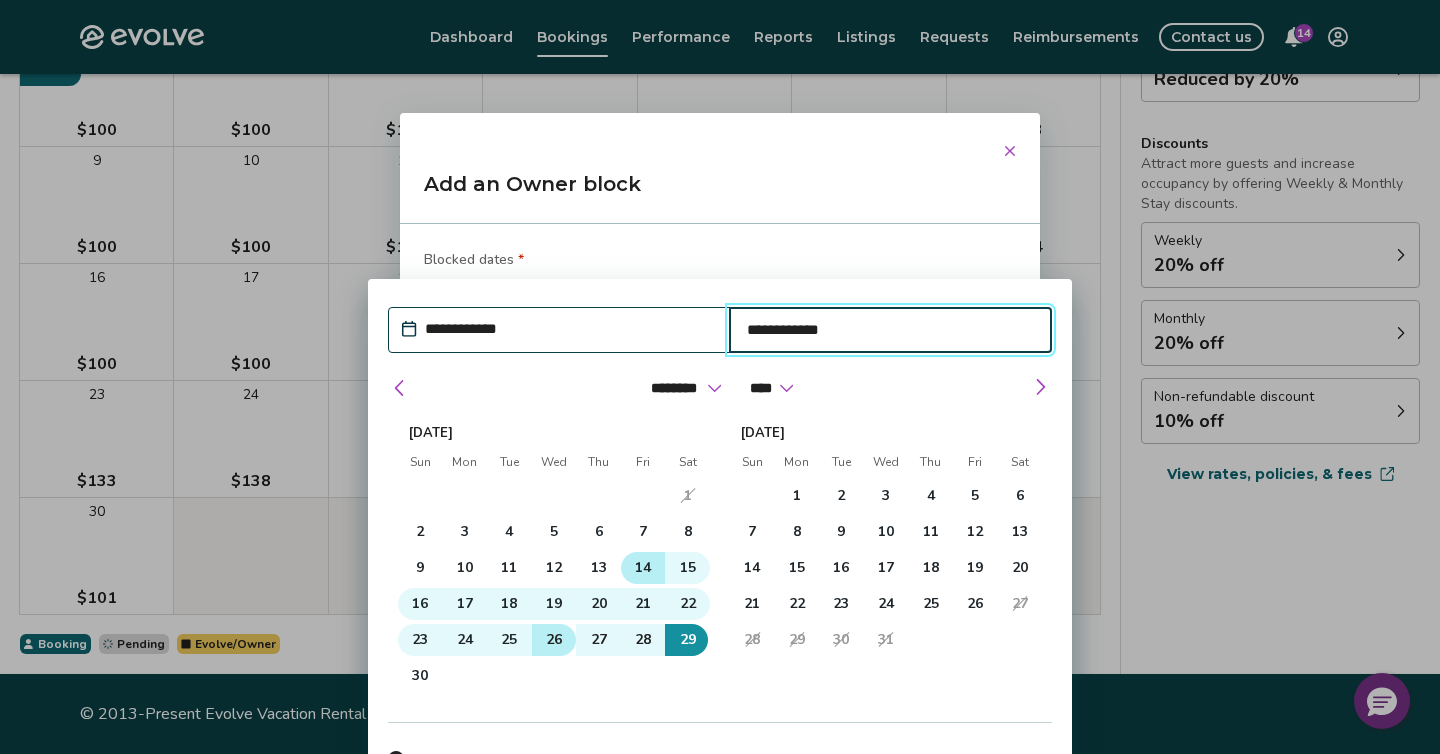 type 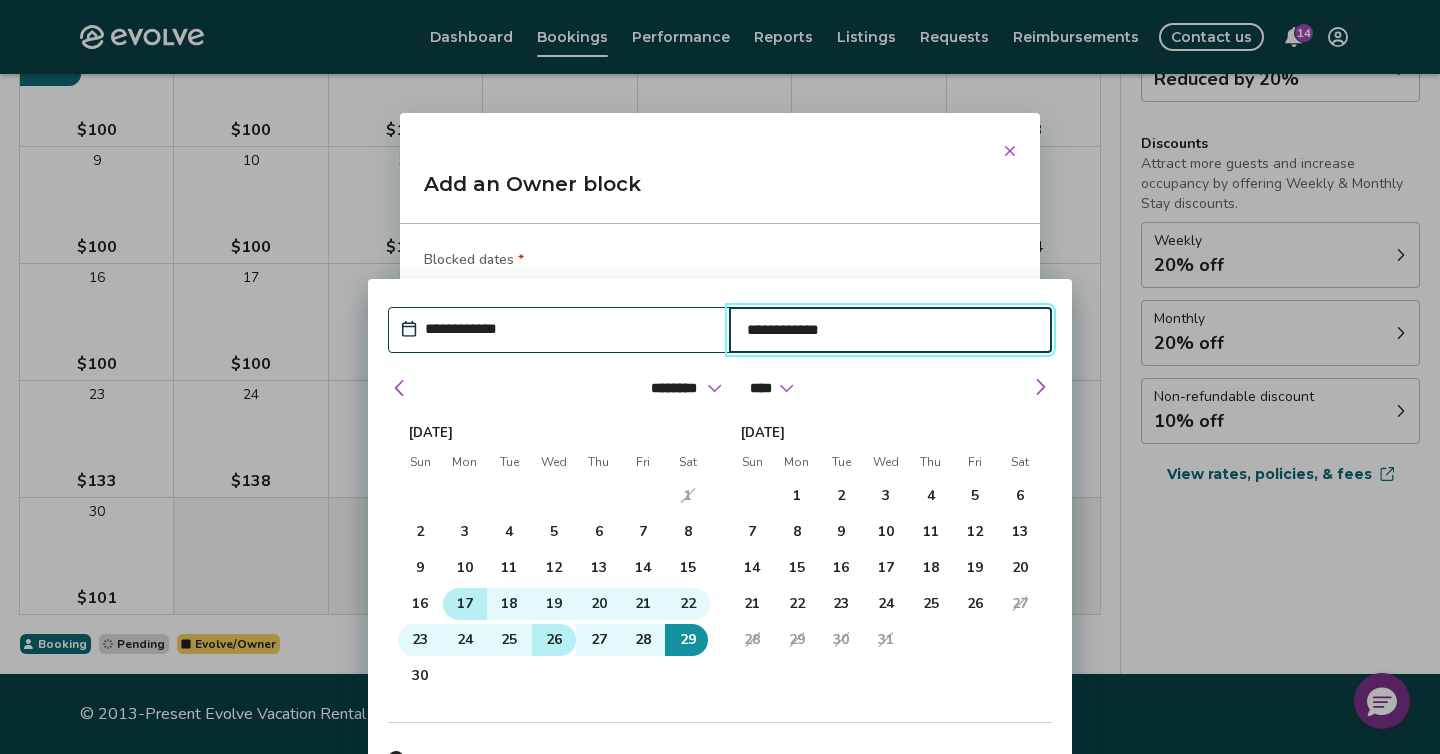 type 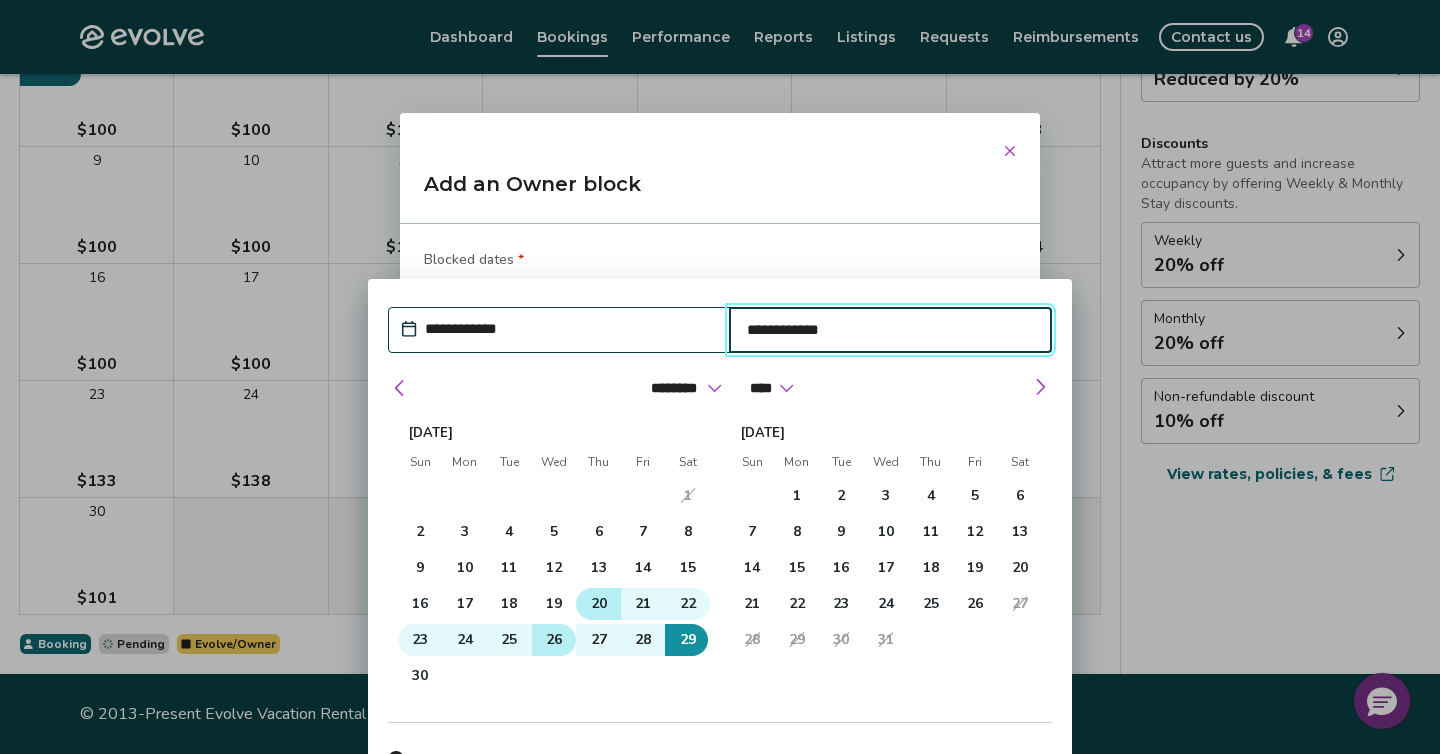 type 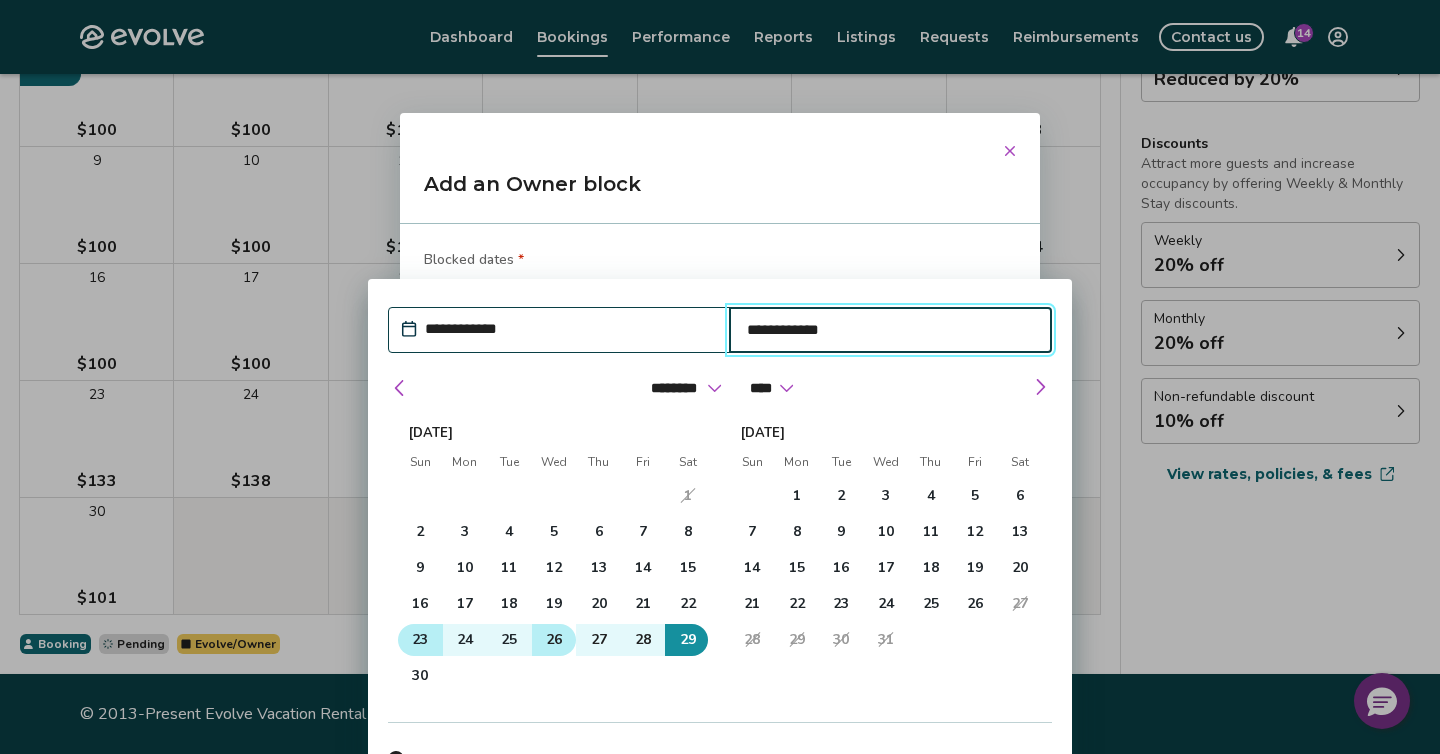 type 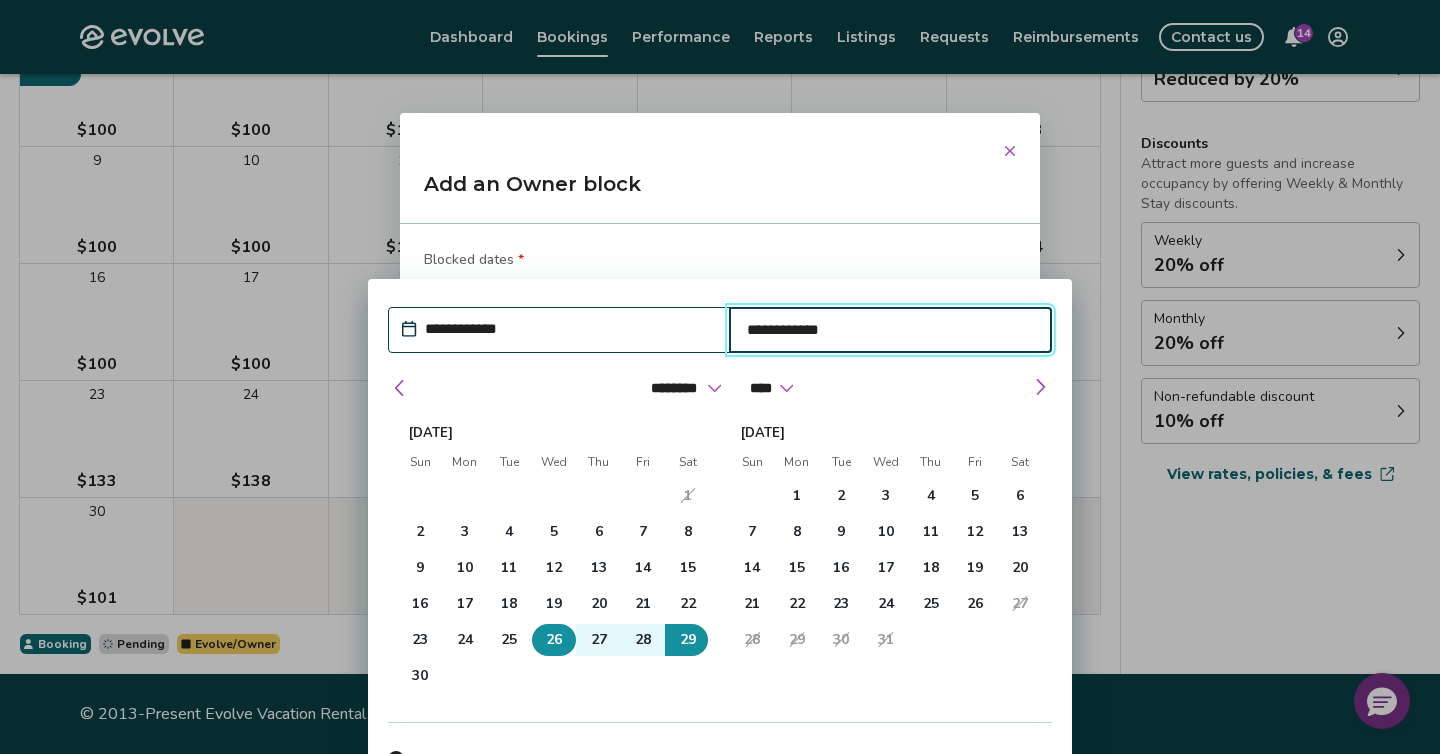 type 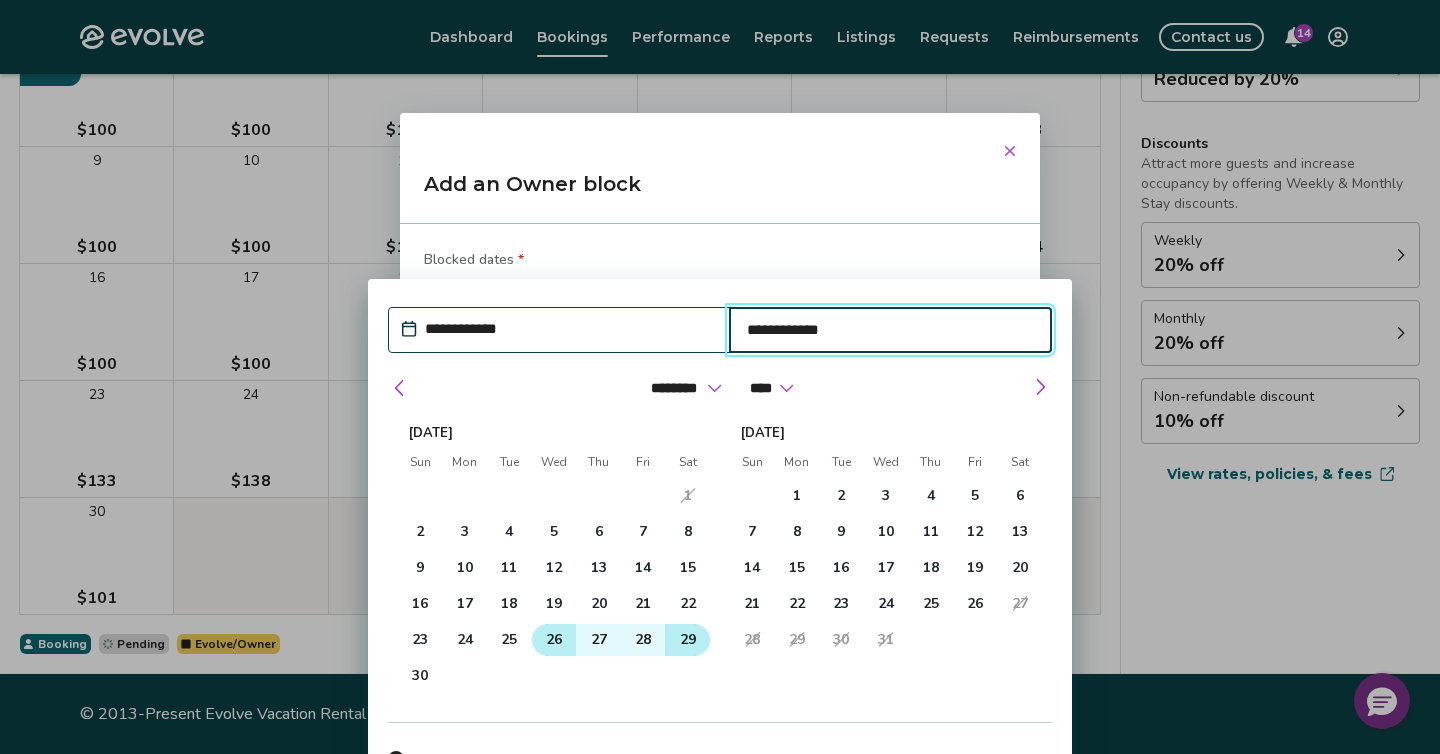 type 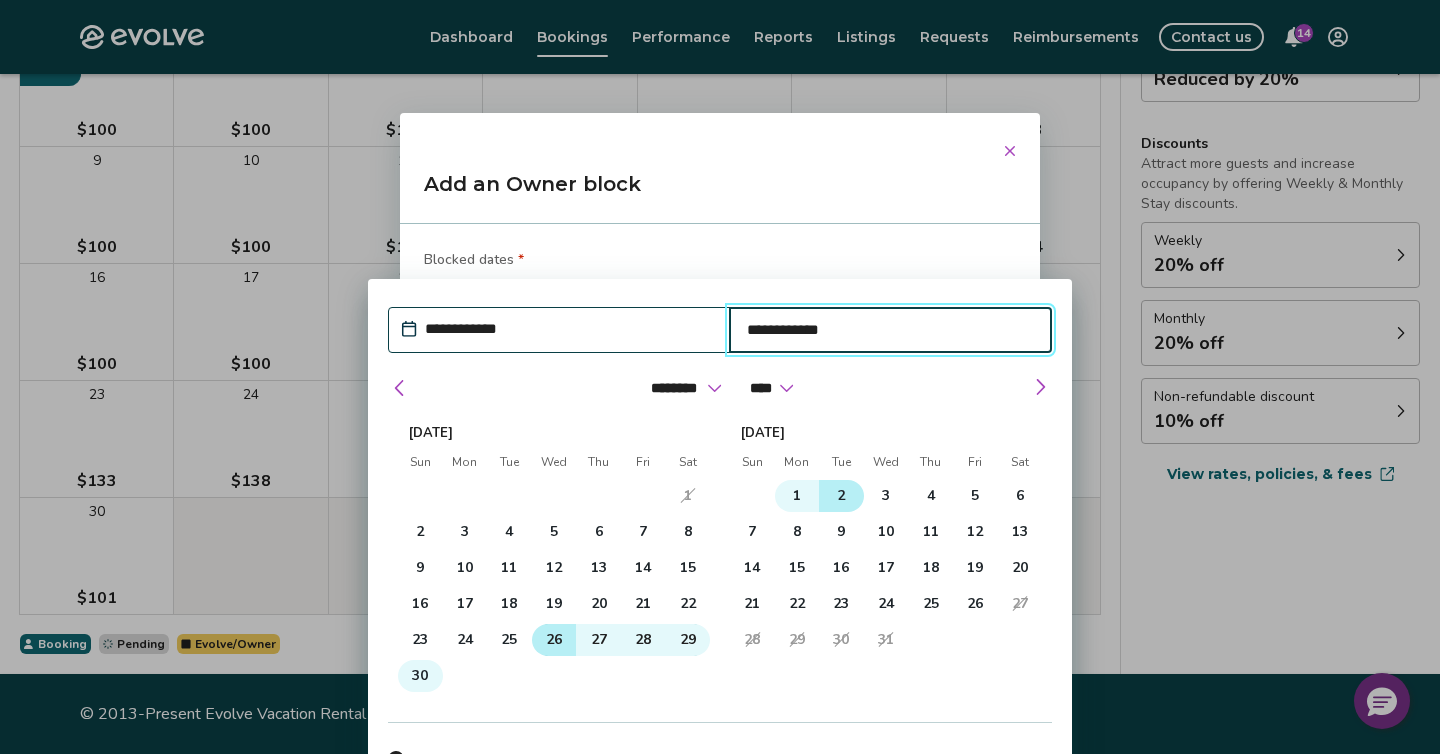 type 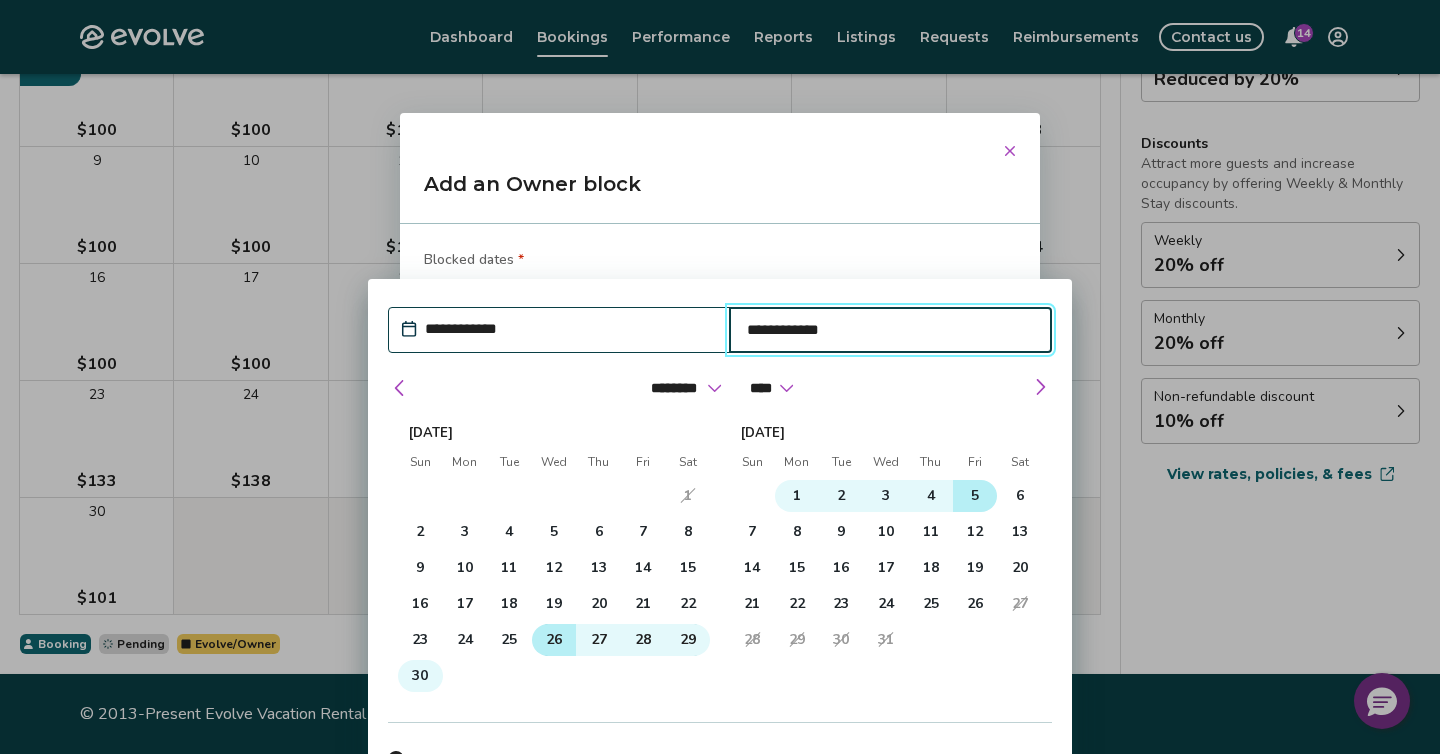 type 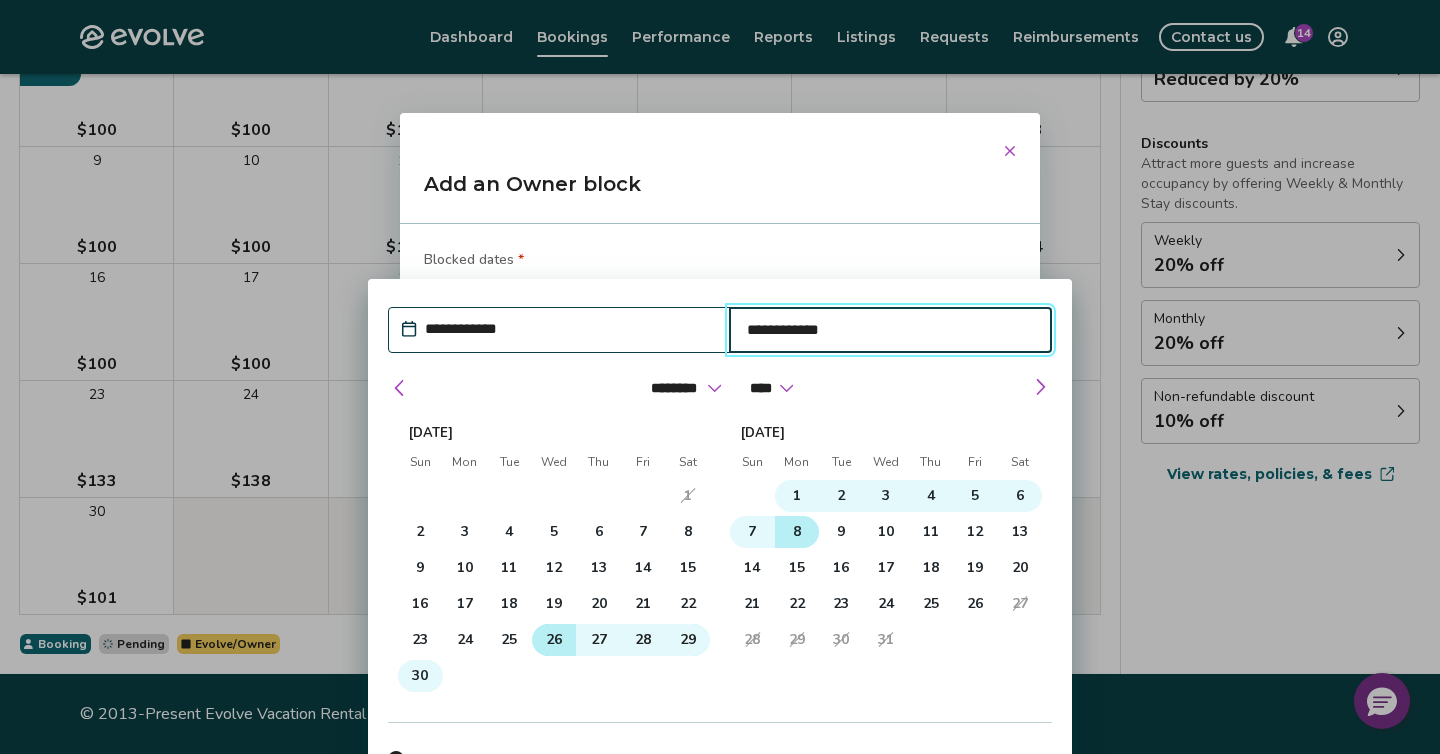 type 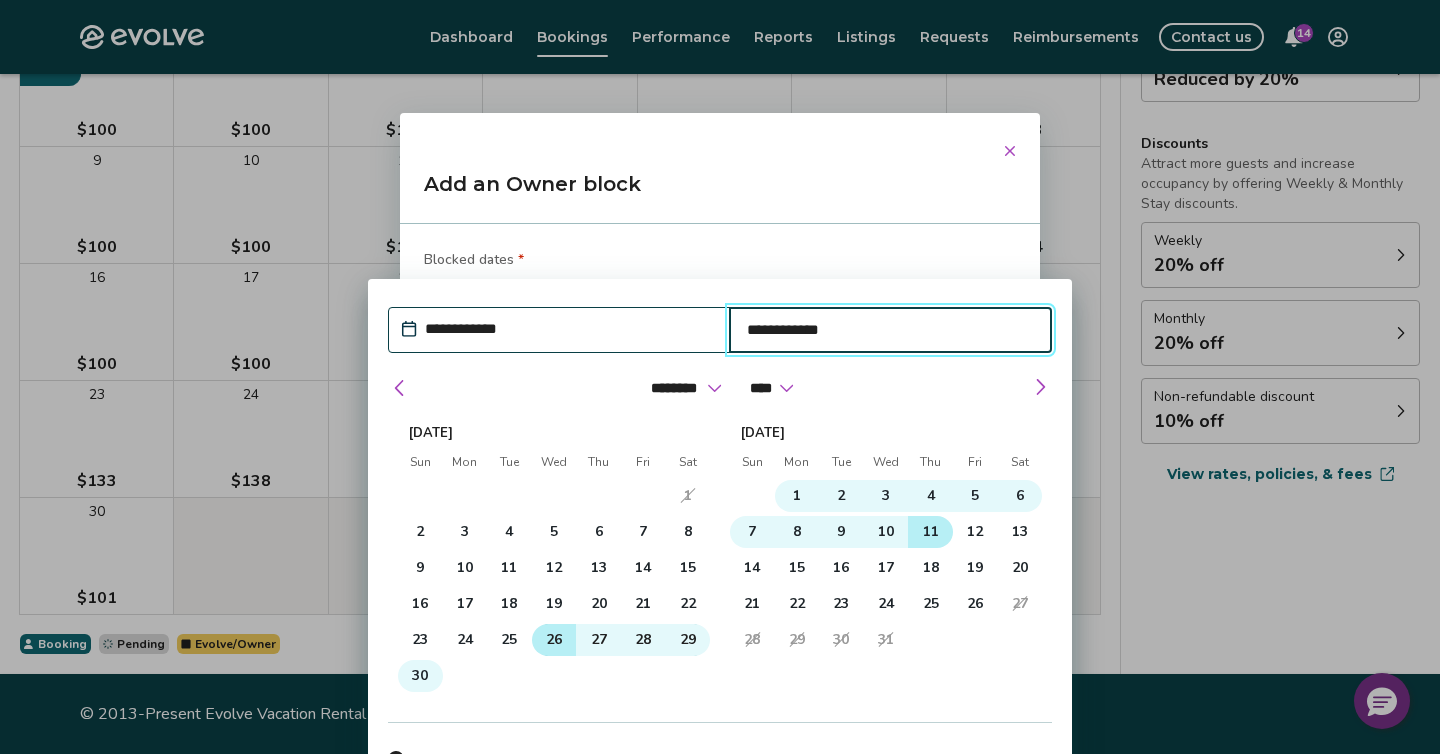 type 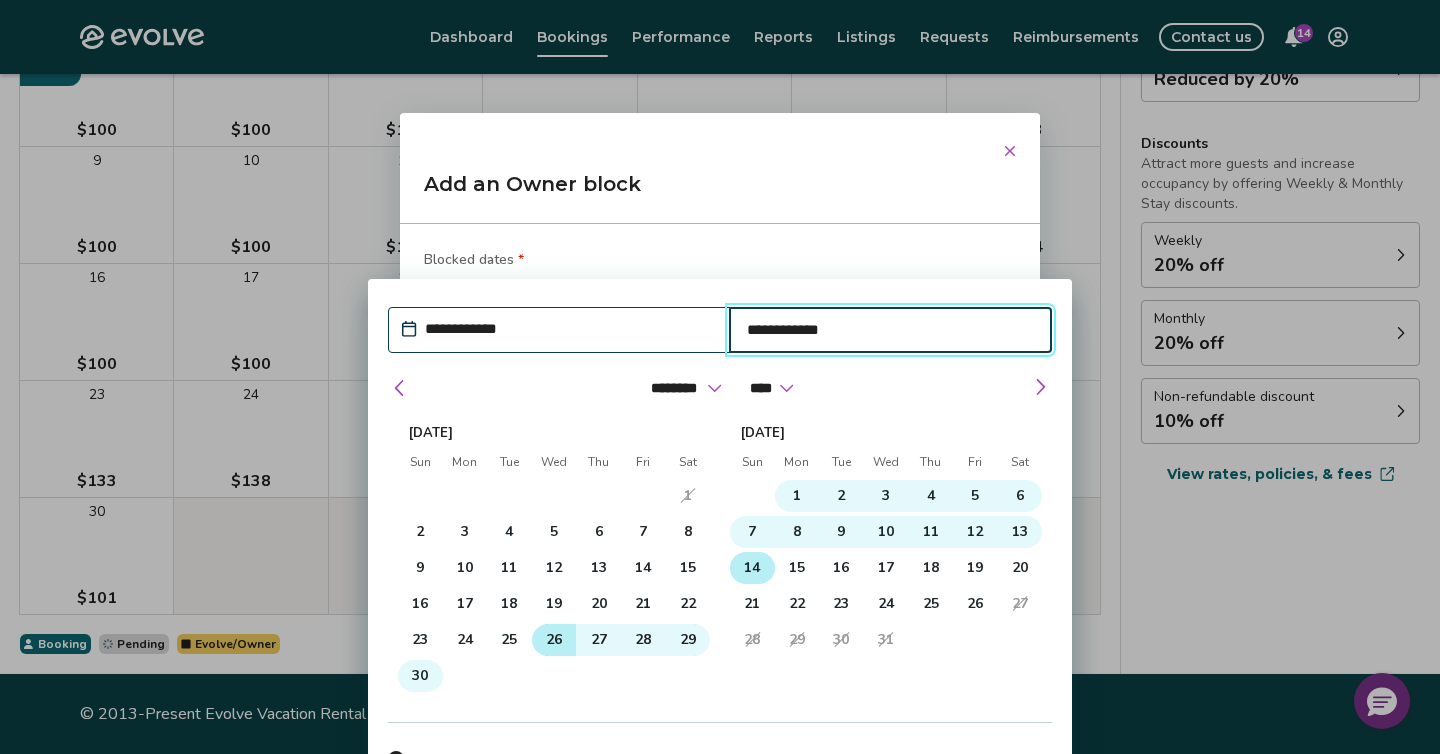 type 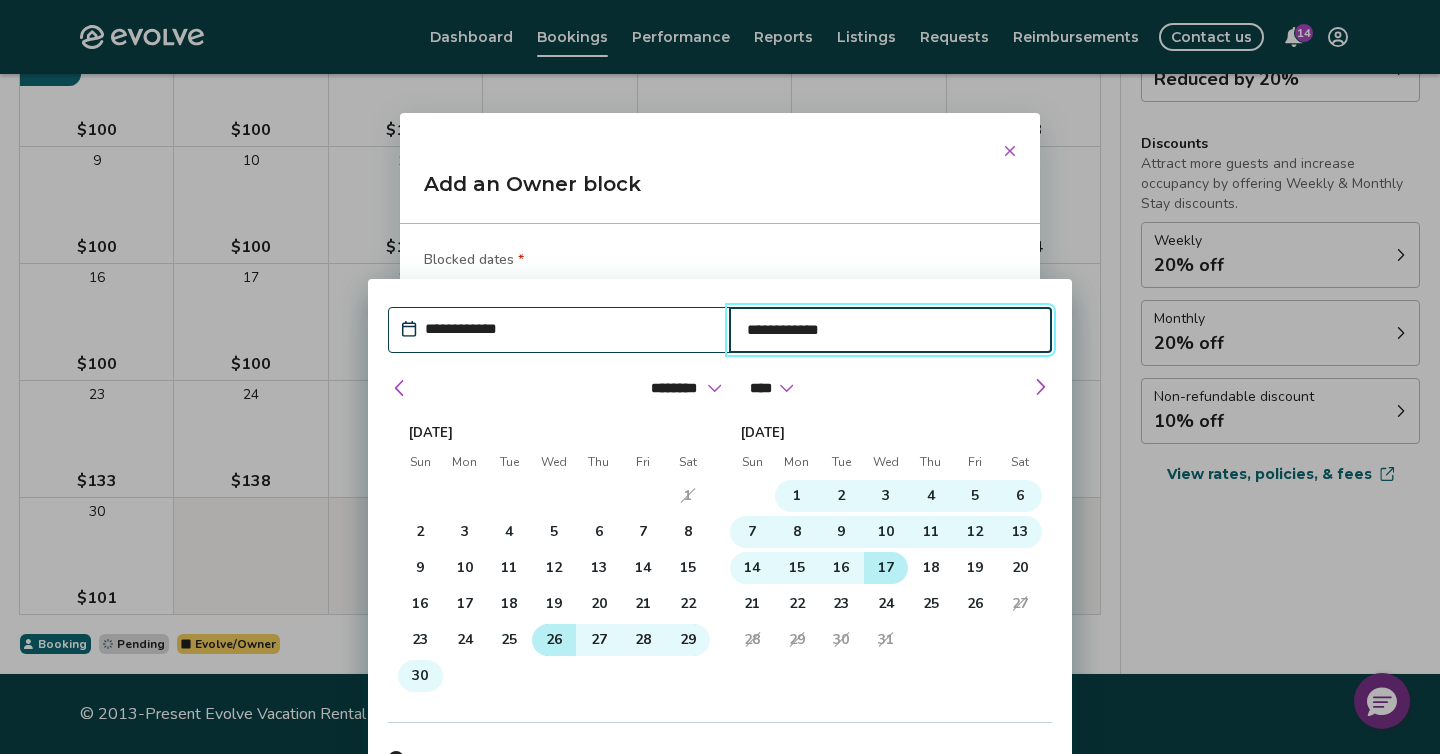 type 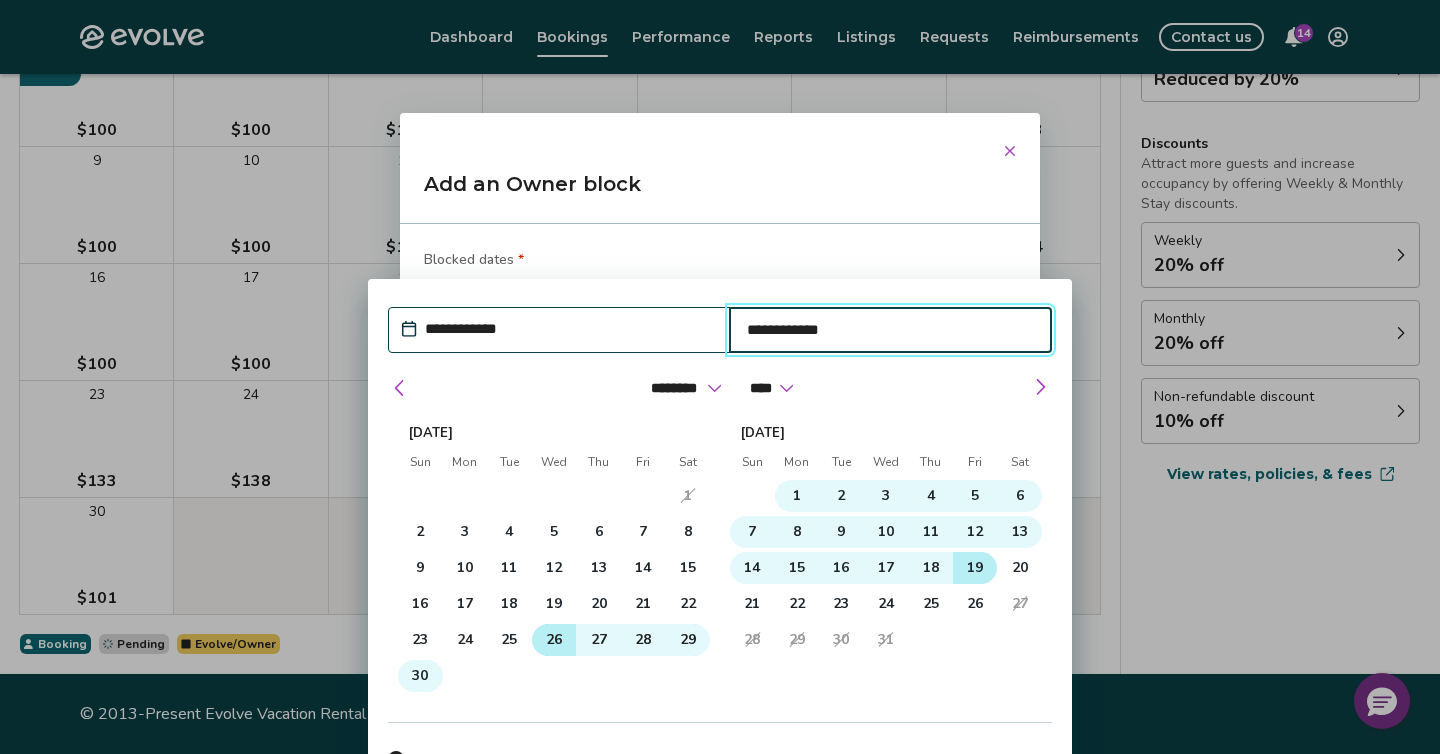 type 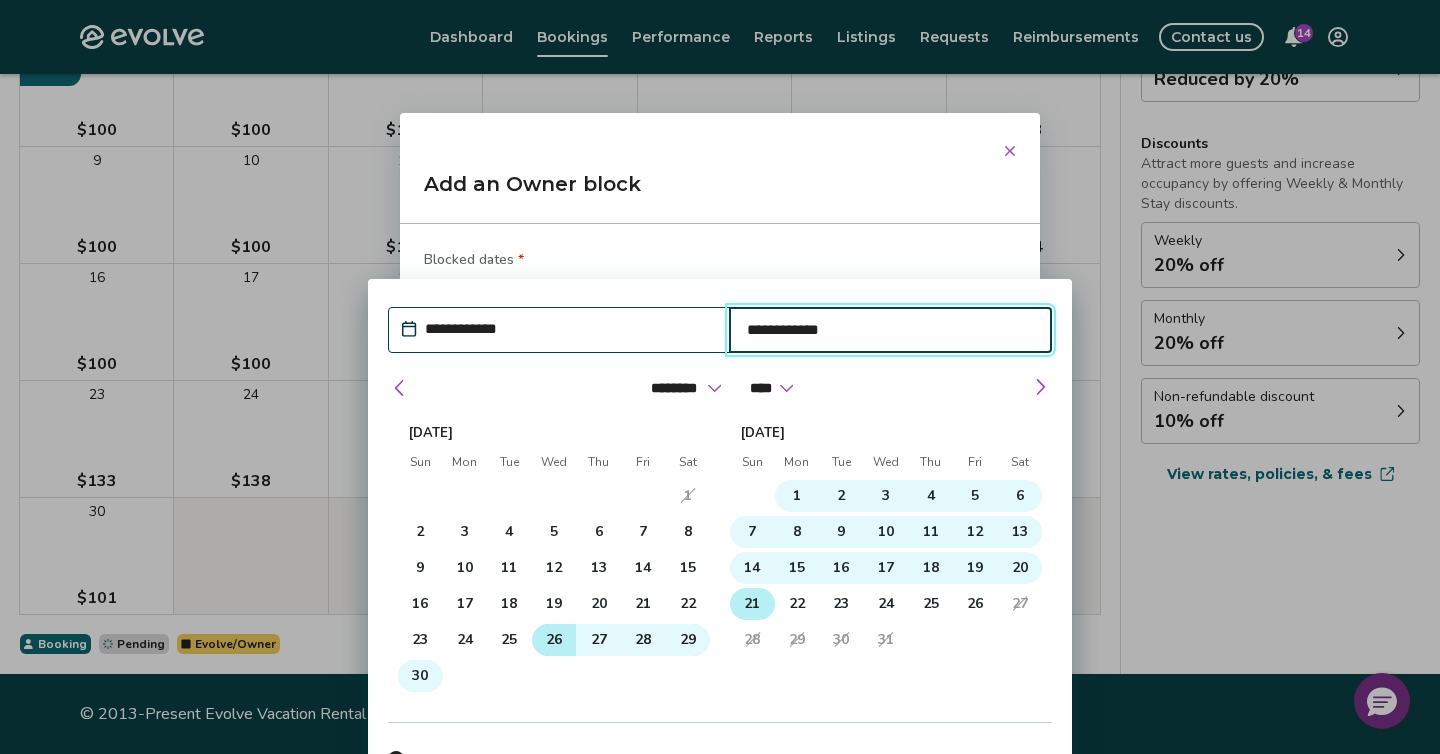 type 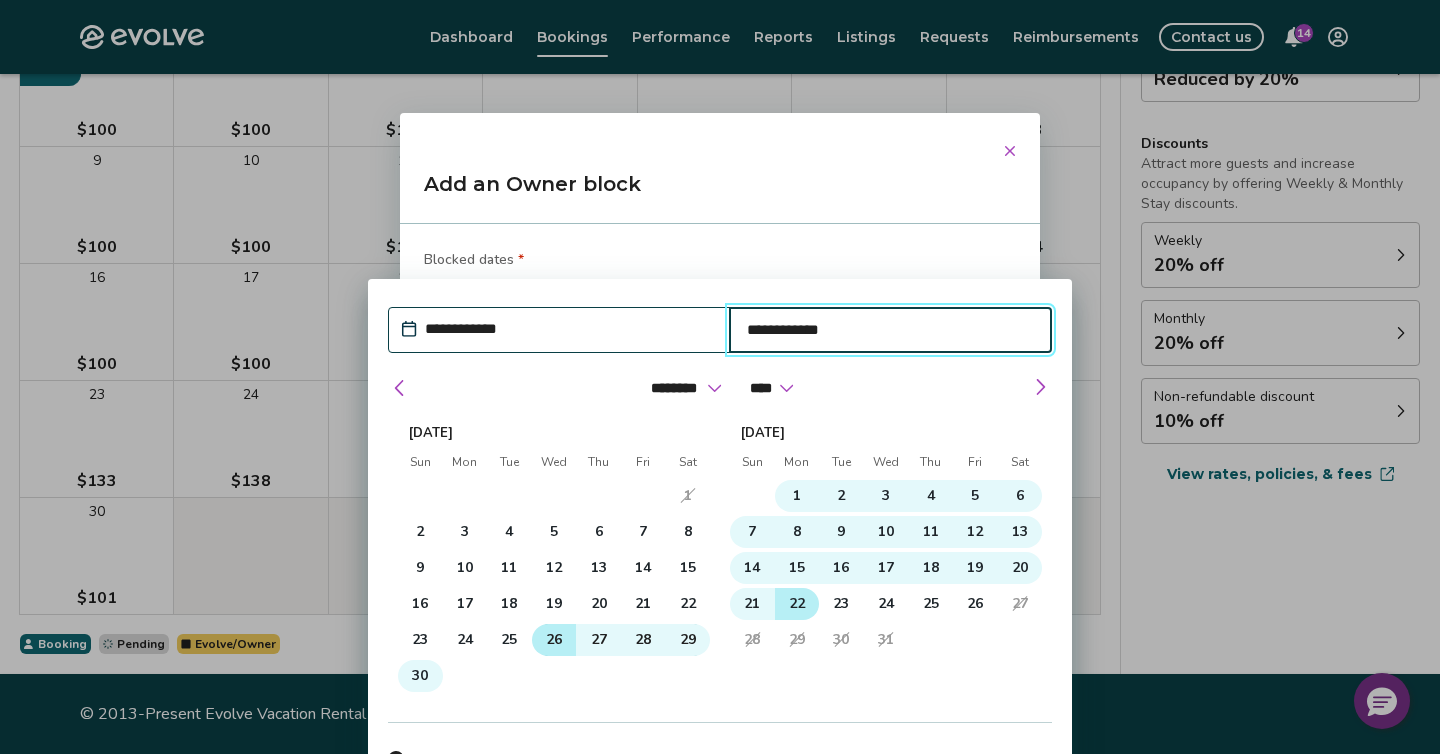 type 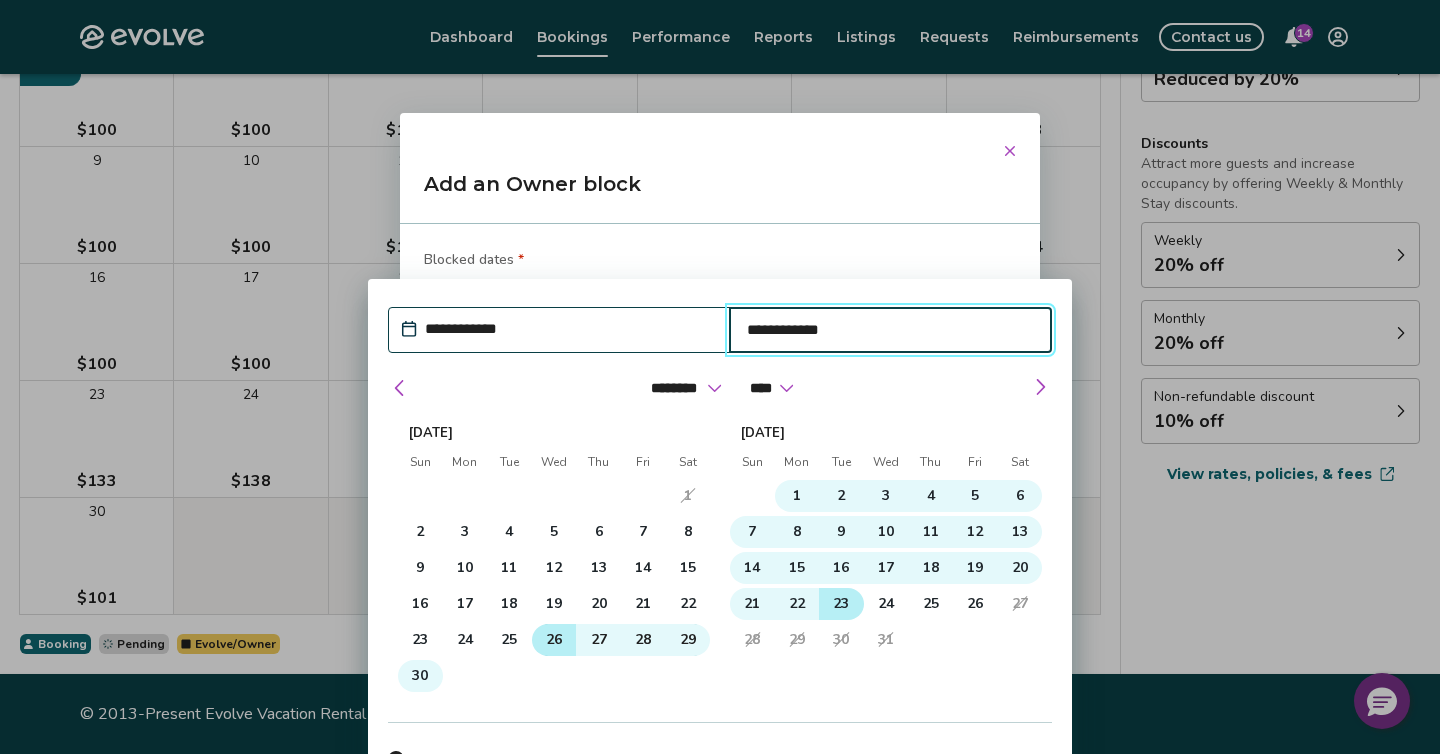 type 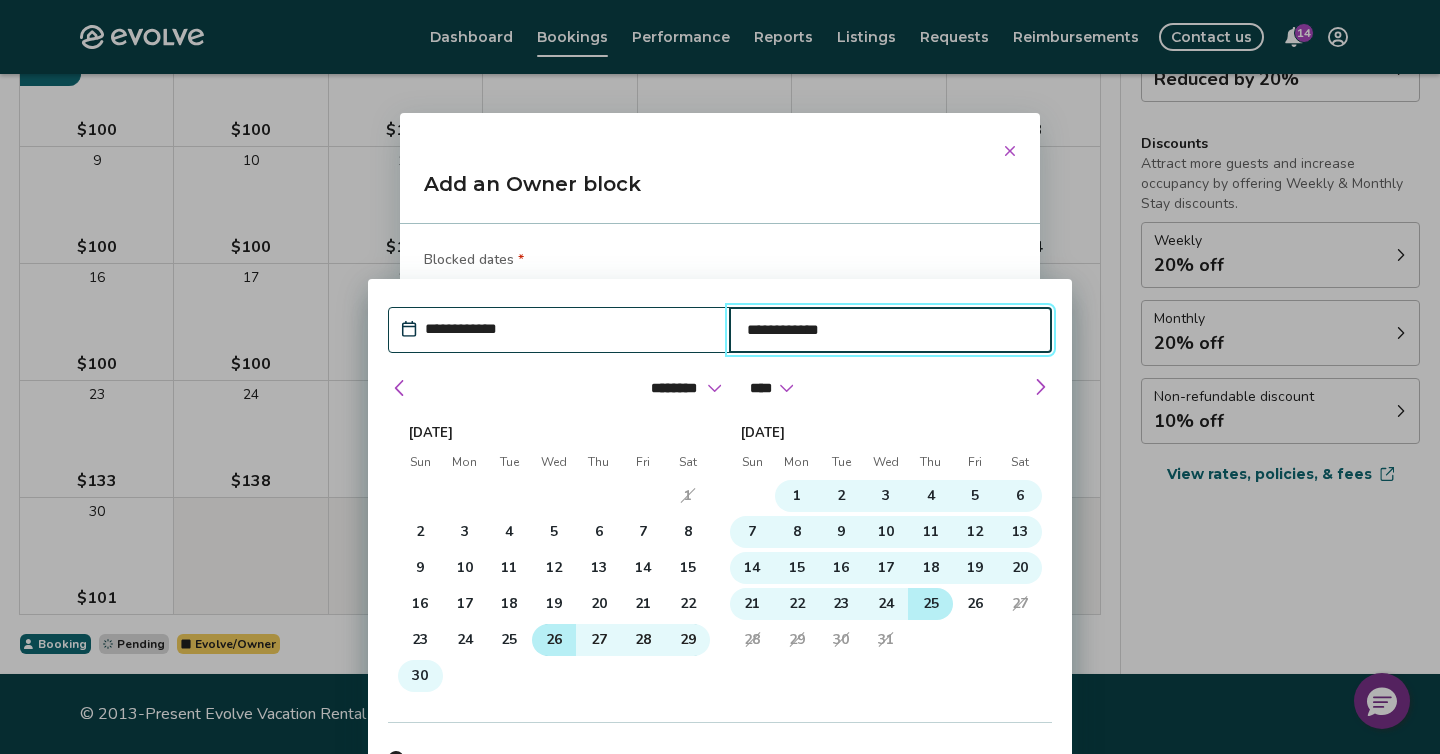 type 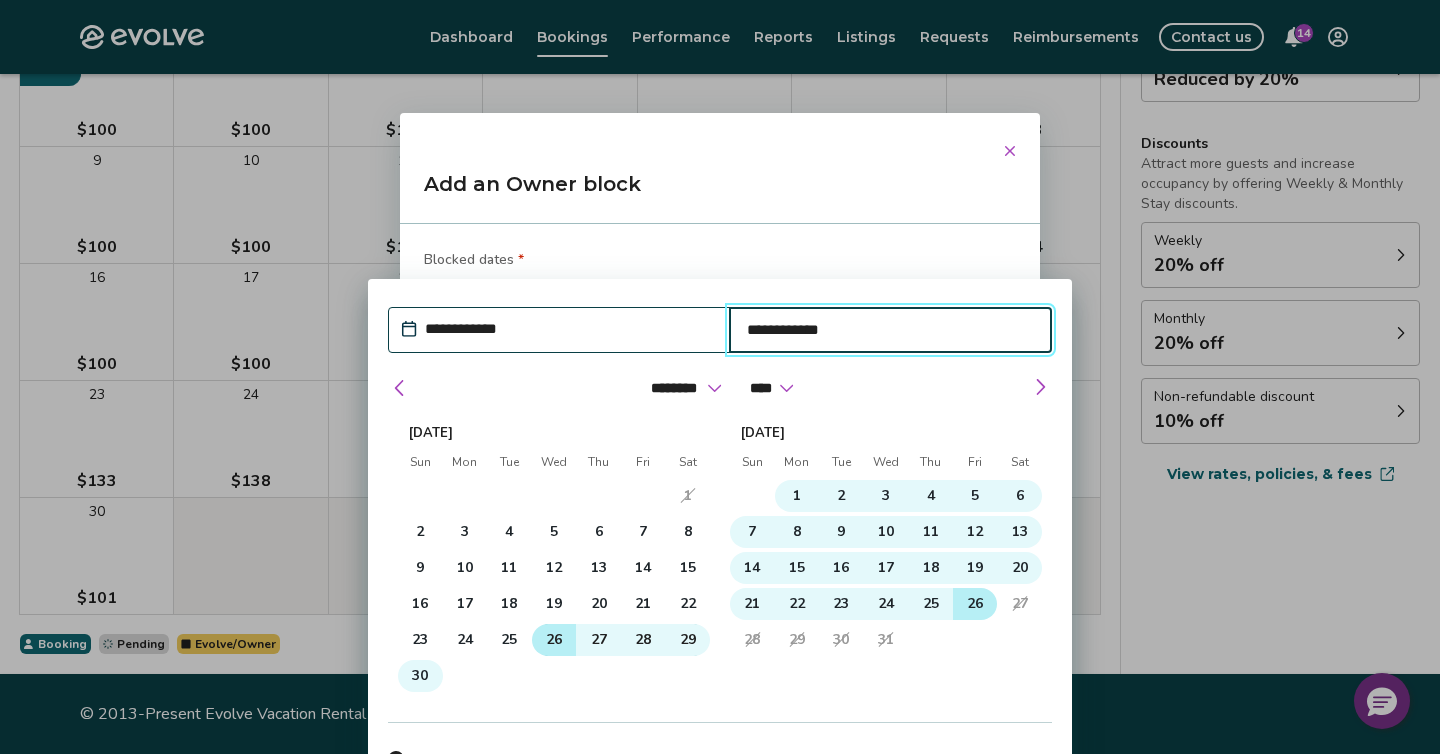 type 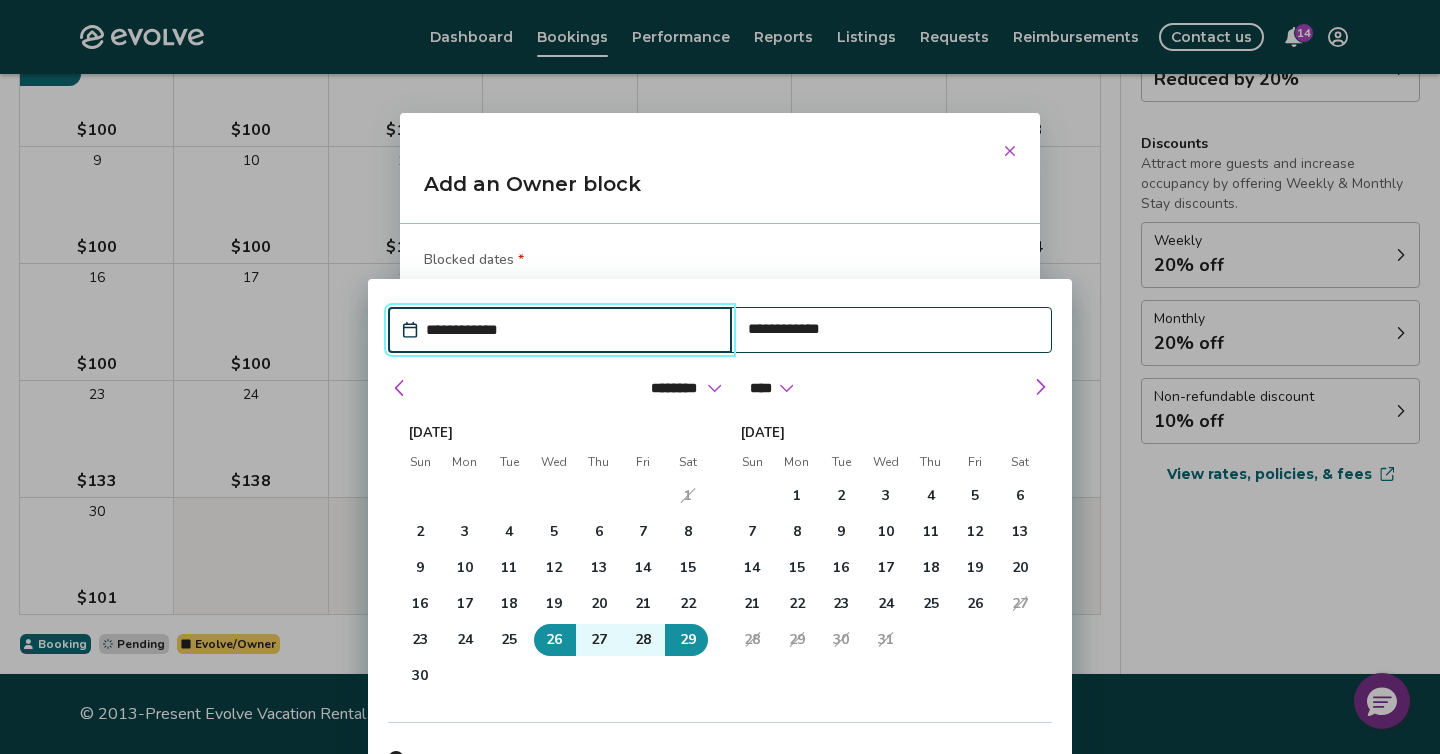 click on "Contact us" at bounding box center (731, 761) 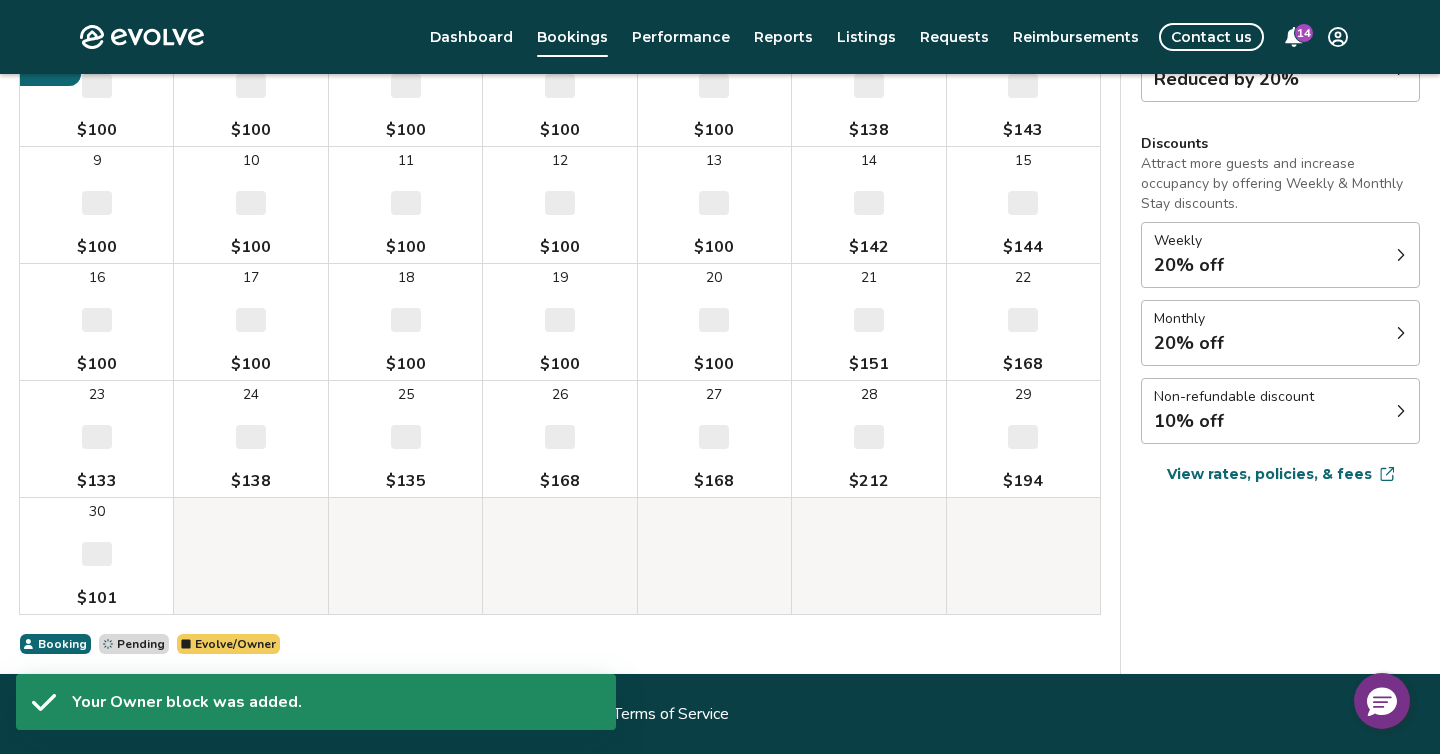 type on "*" 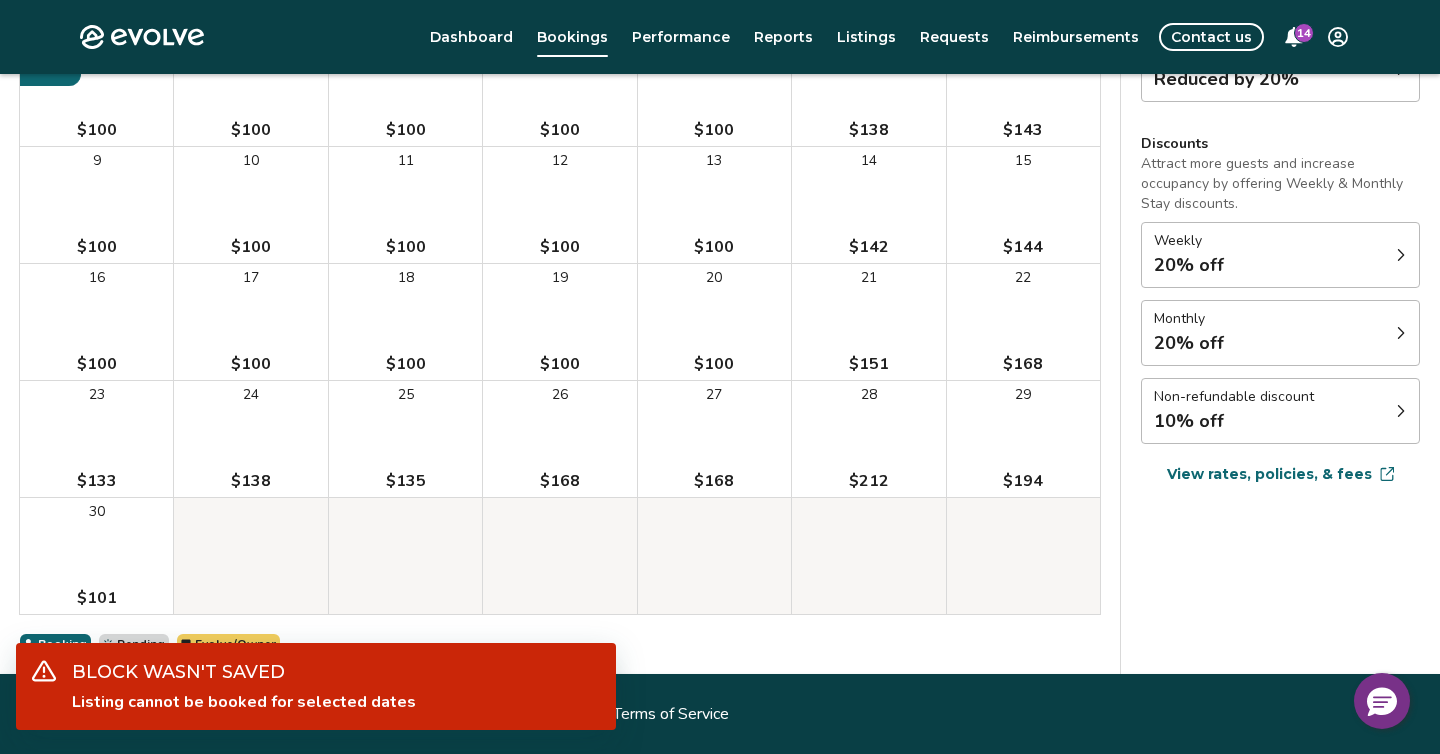 click on "26 $168" at bounding box center [559, 439] 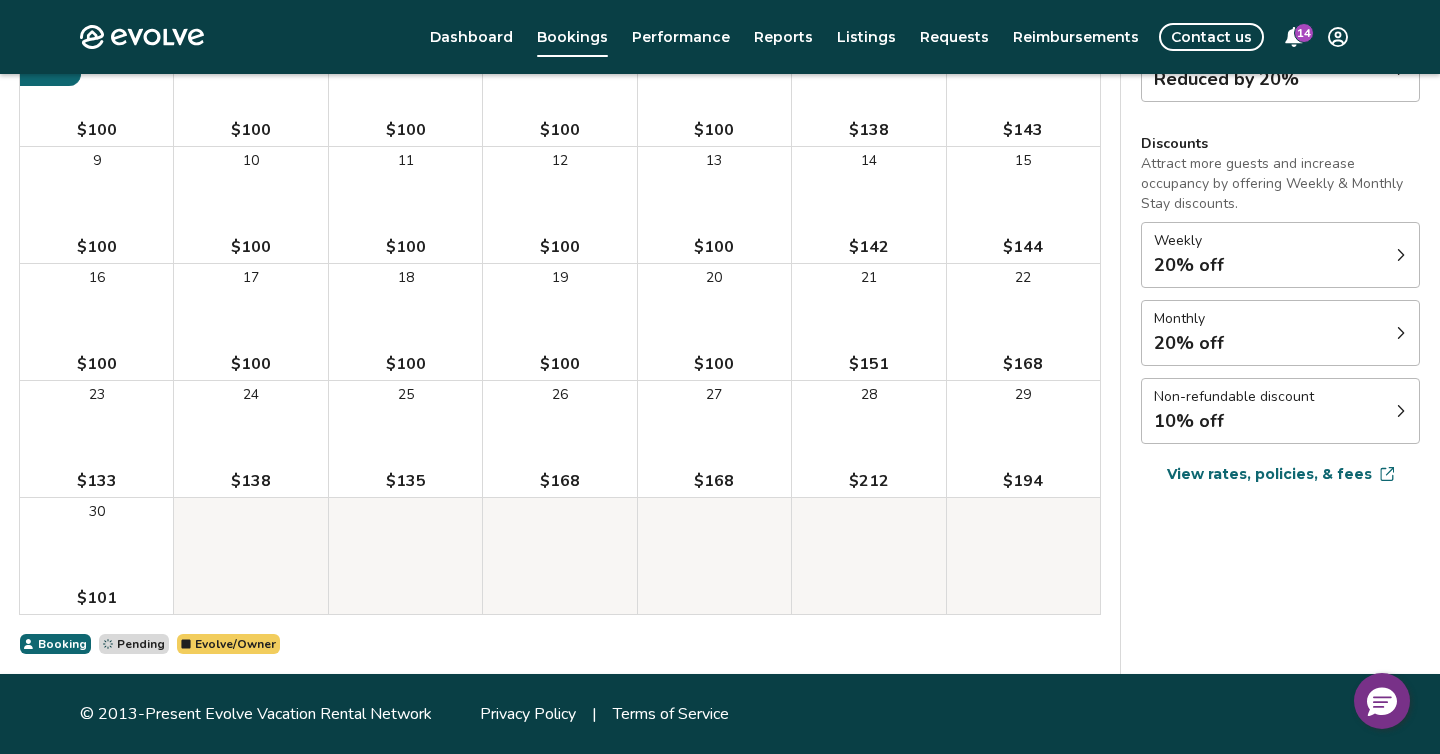 click on "26 $168" at bounding box center [559, 439] 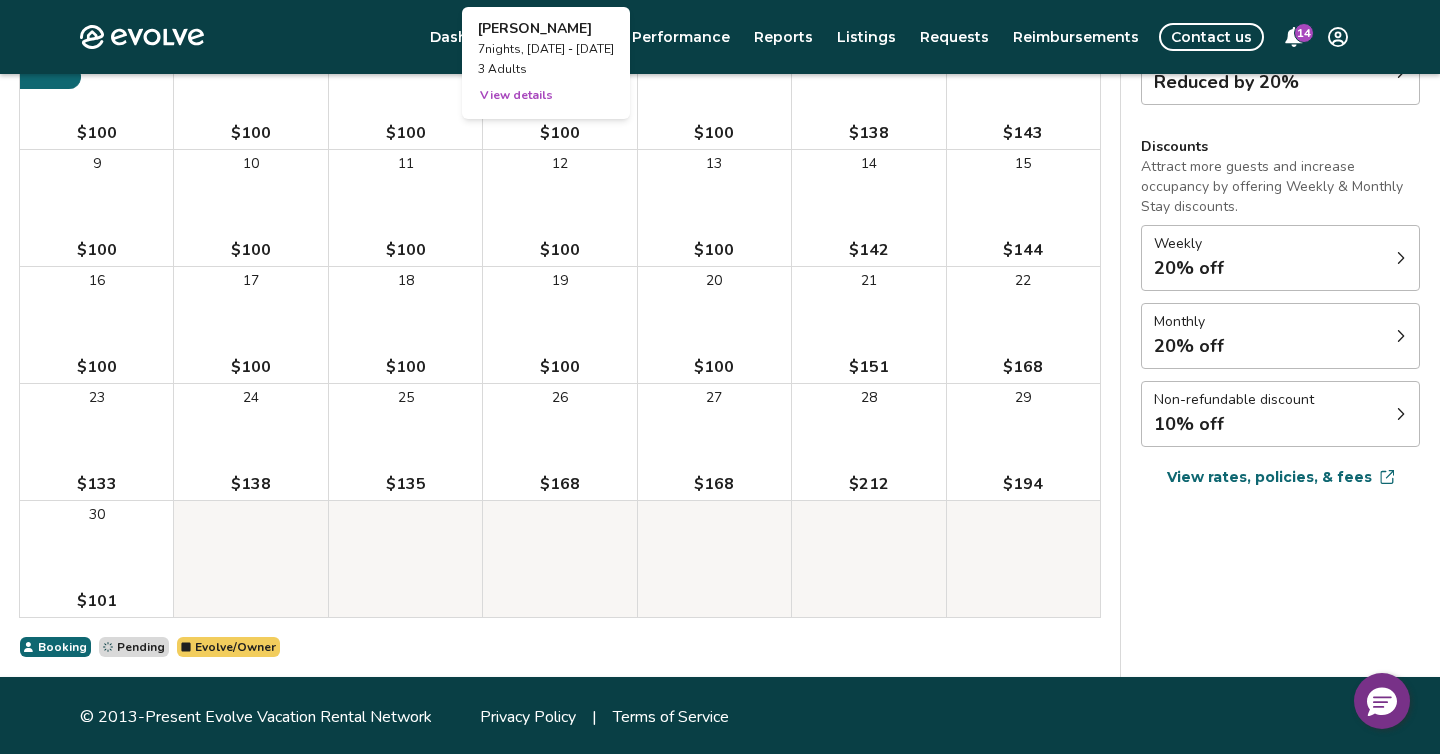 scroll, scrollTop: 388, scrollLeft: 0, axis: vertical 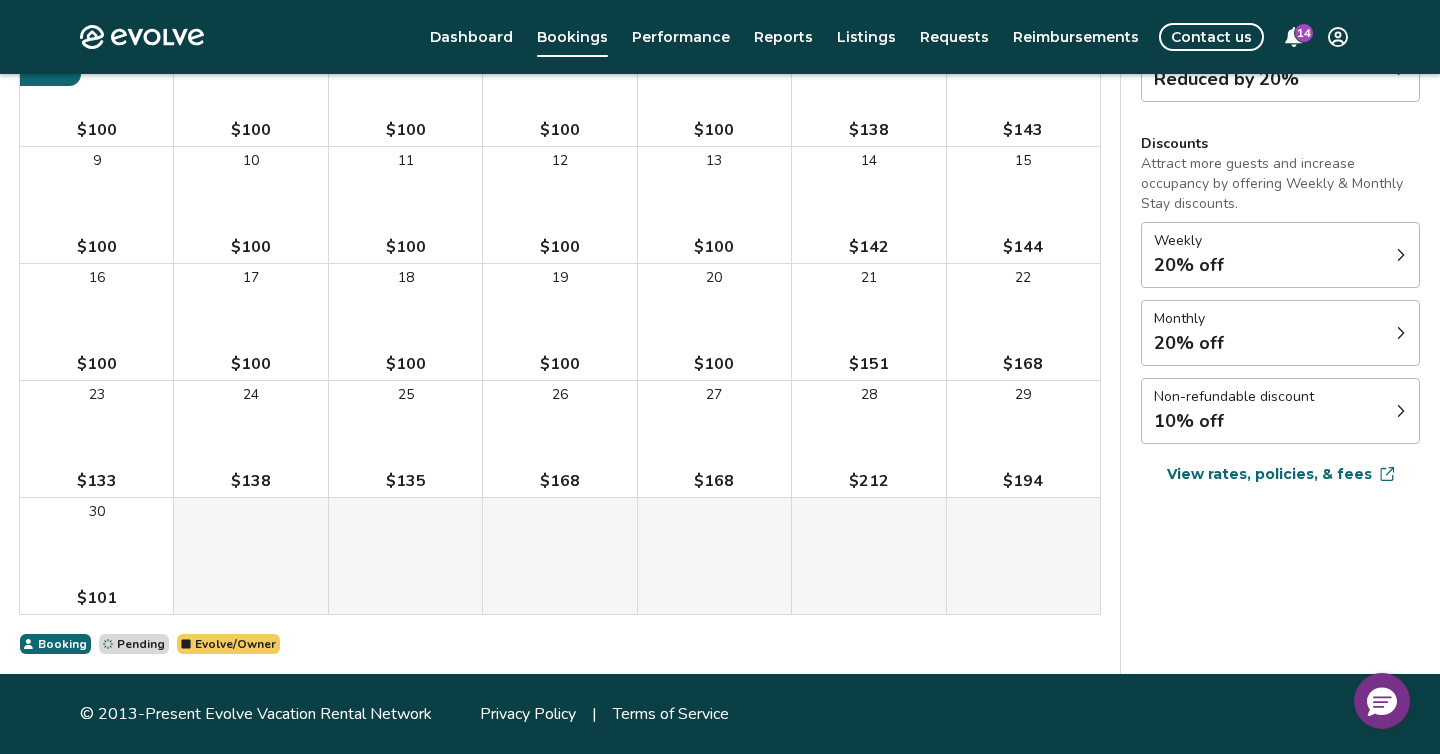 click on "26 $168" at bounding box center (559, 439) 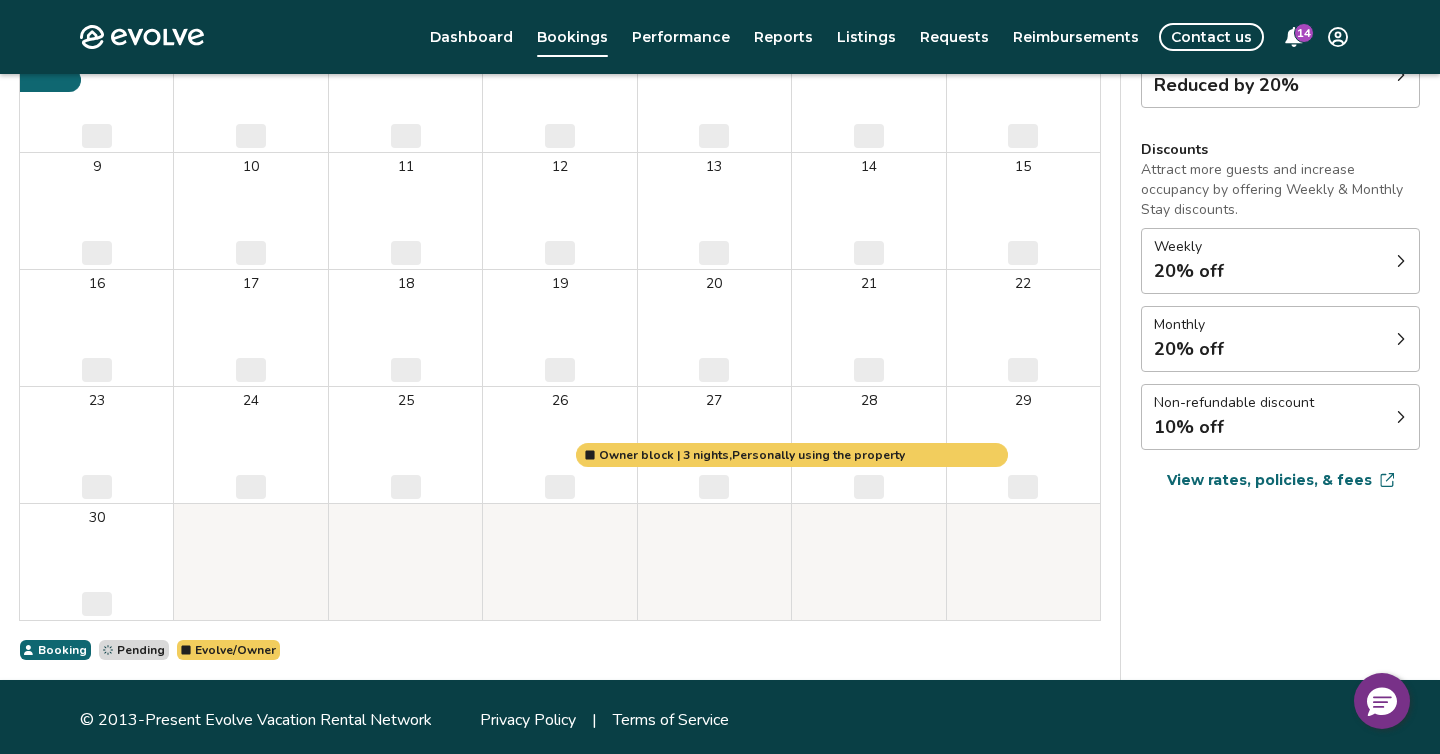 scroll, scrollTop: 388, scrollLeft: 0, axis: vertical 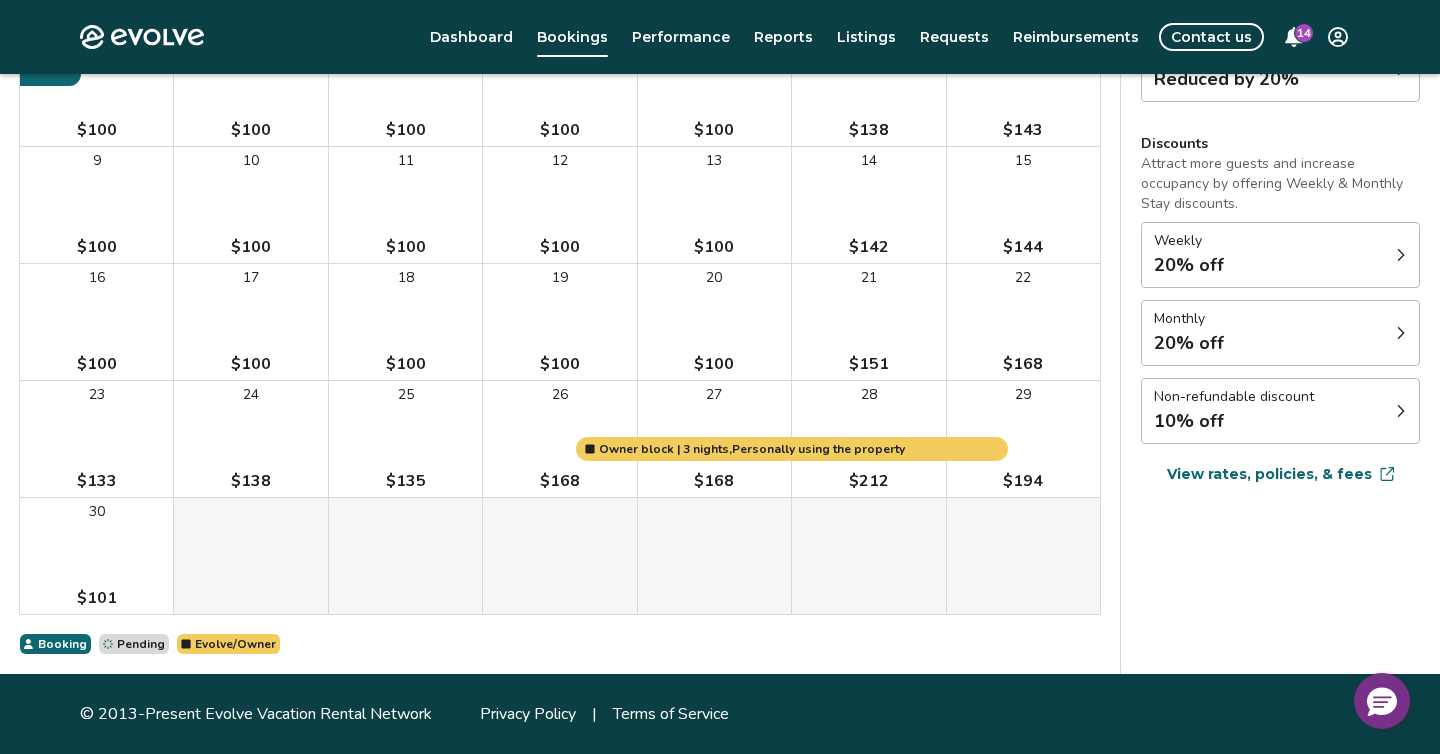 click on "14" at bounding box center (1294, 37) 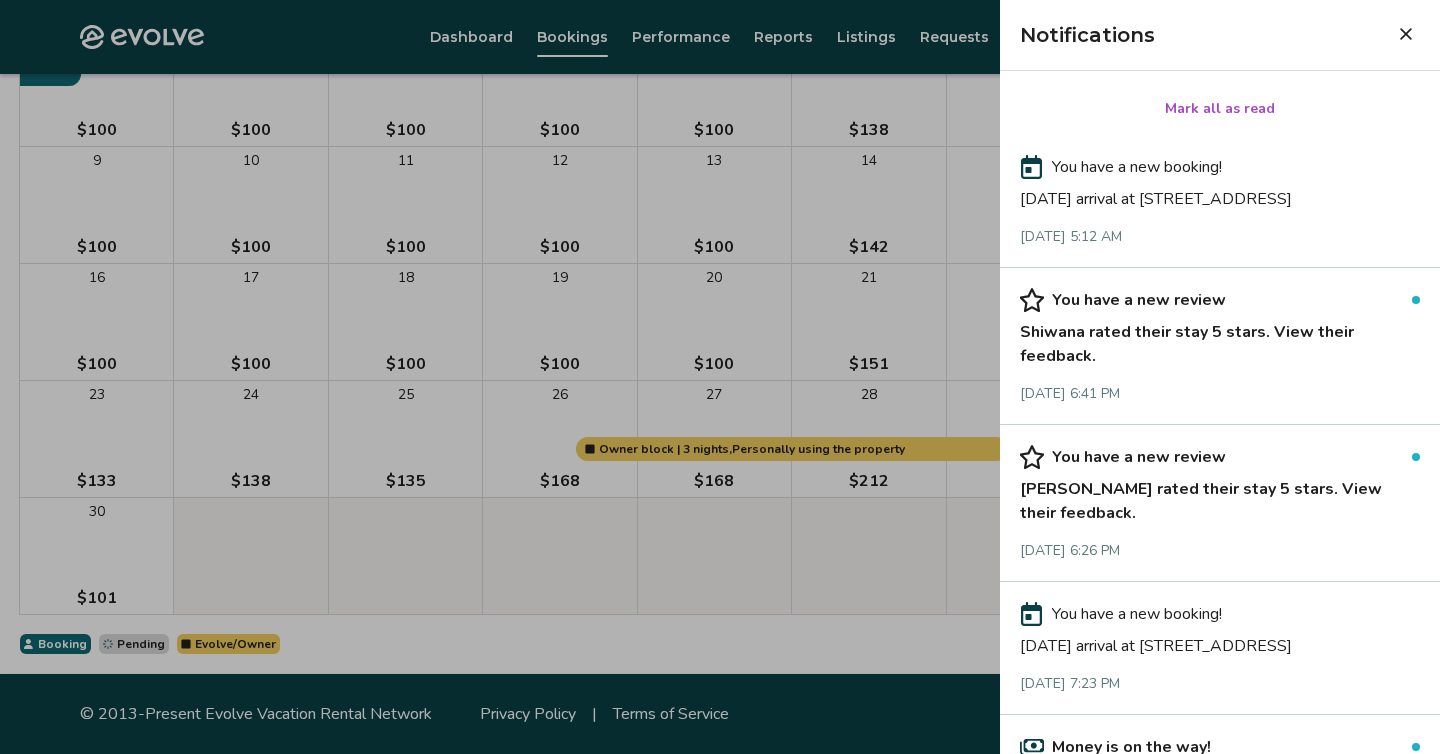 click on "You have a new booking! Jul 20, 2025 arrival at 1046 Clear Creek Cir. Jul 7, 2025 at 5:12 AM" at bounding box center [1220, 201] 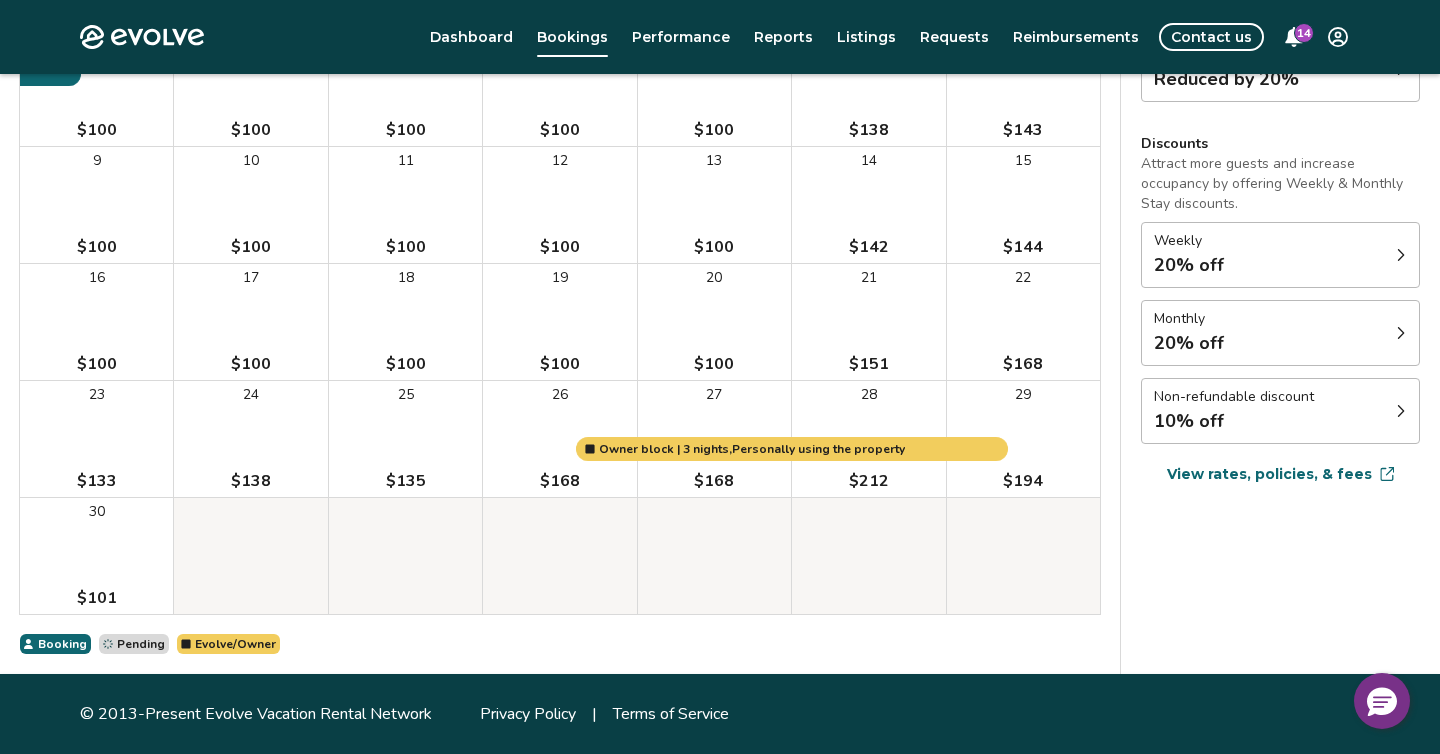 scroll, scrollTop: 0, scrollLeft: 0, axis: both 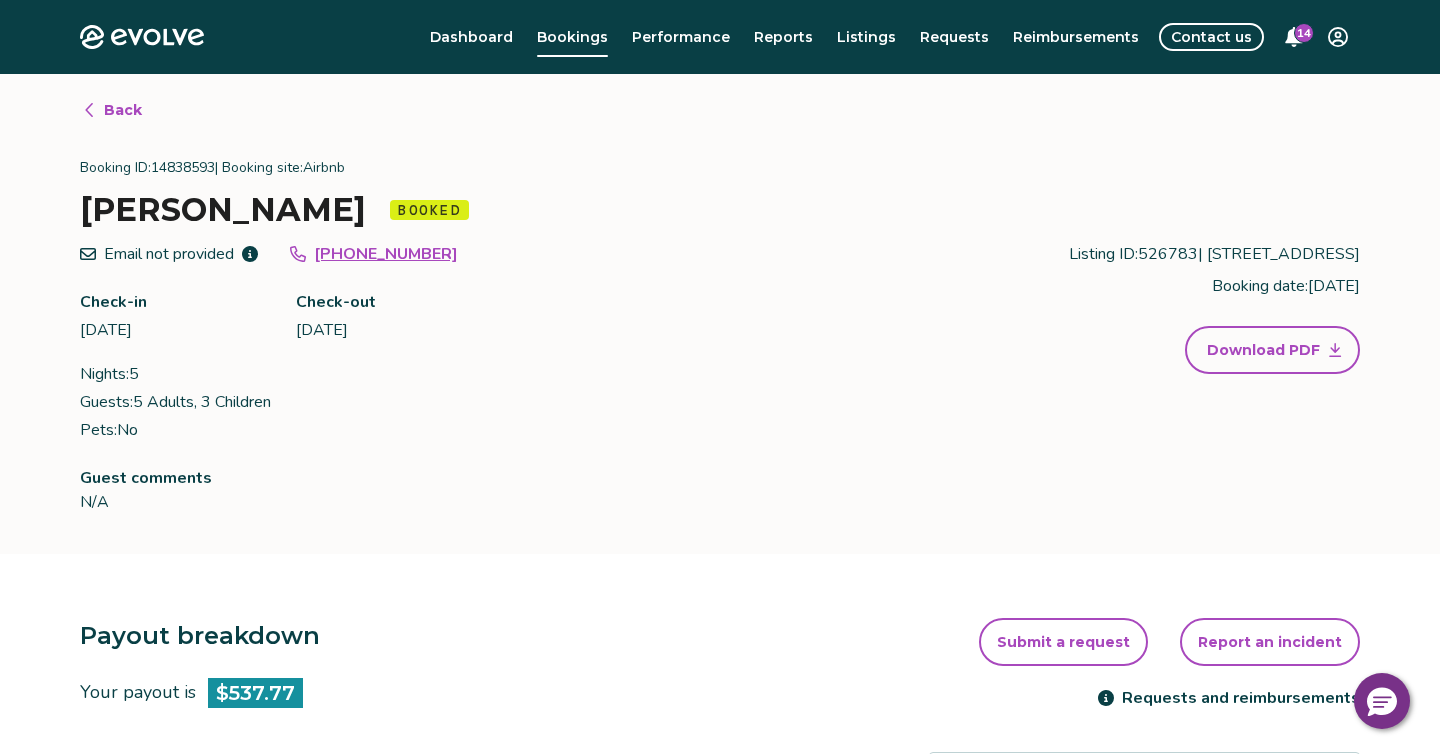 click on "Back" at bounding box center (123, 110) 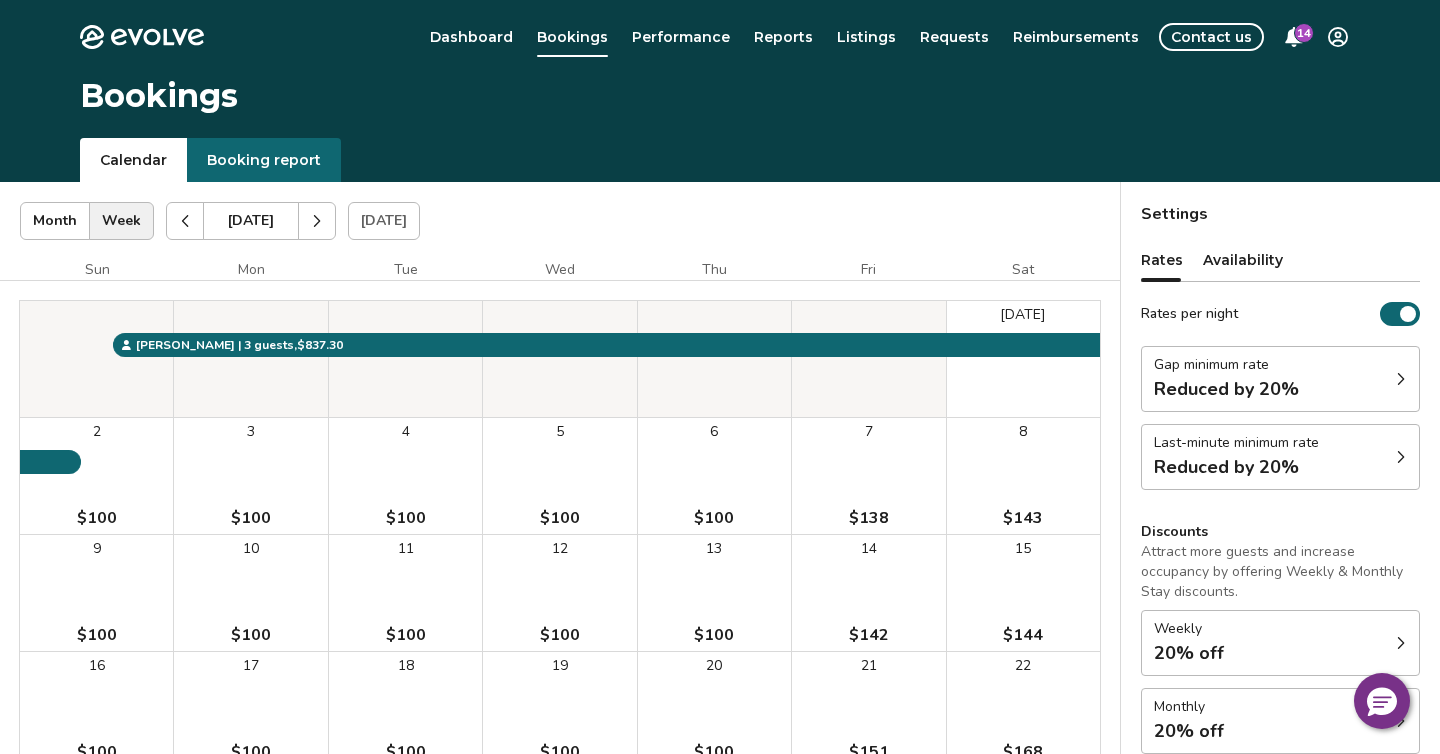 click at bounding box center [185, 221] 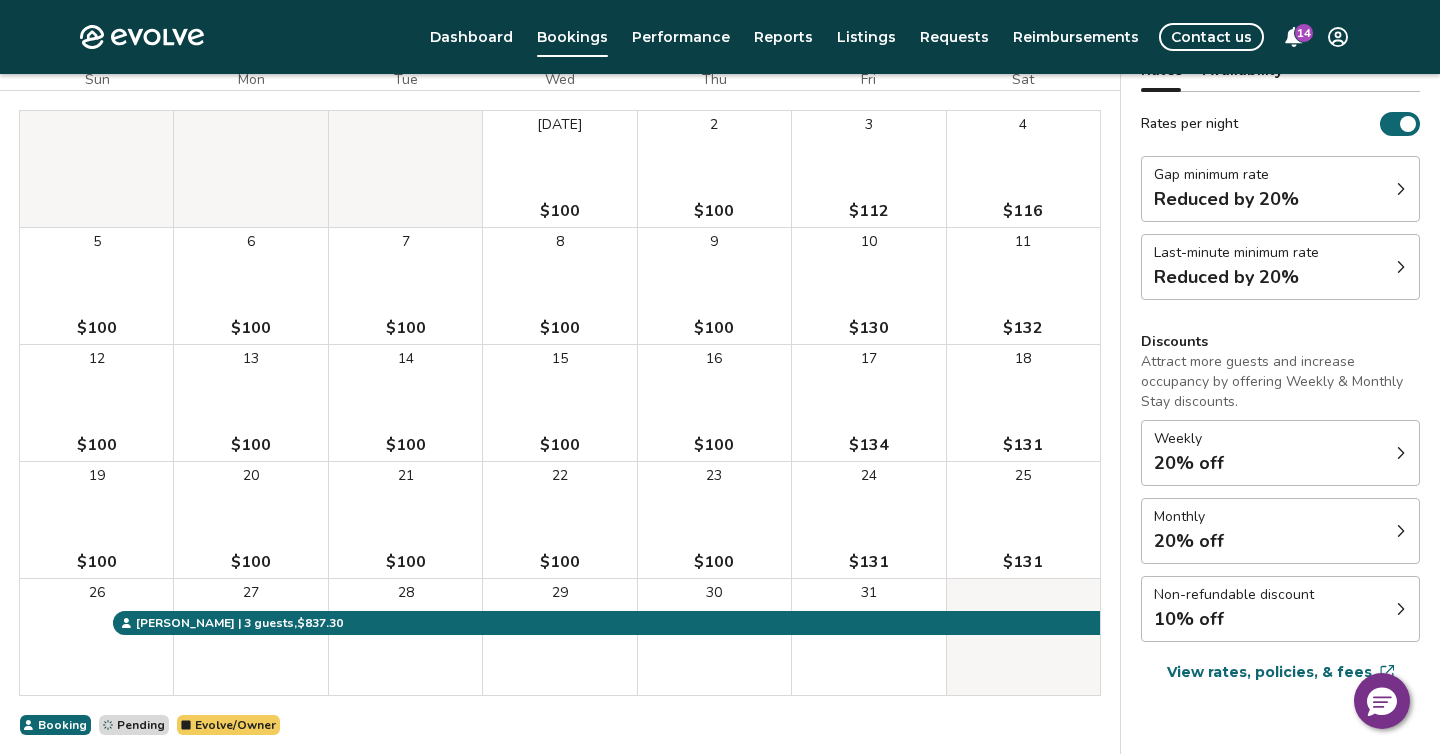 scroll, scrollTop: 194, scrollLeft: 0, axis: vertical 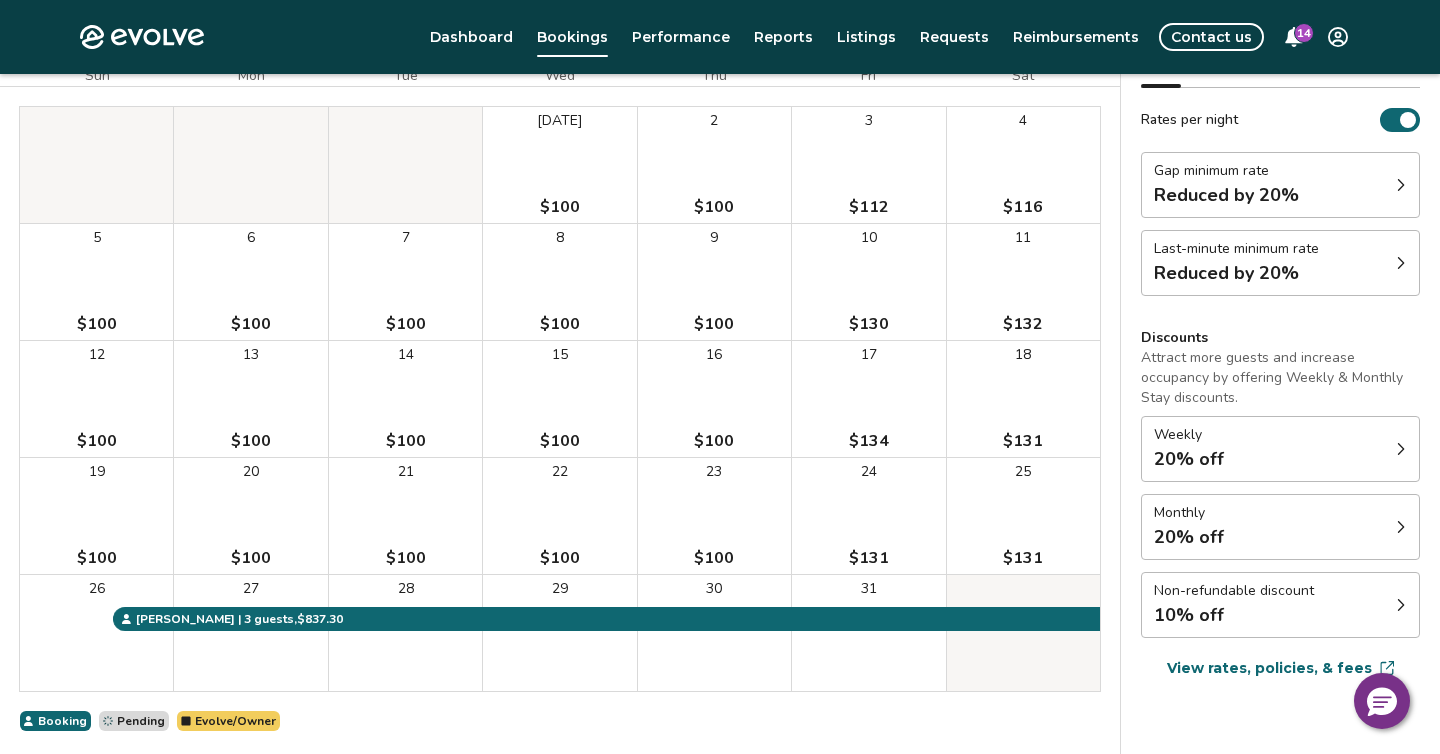 click on "5 $100" at bounding box center [96, 282] 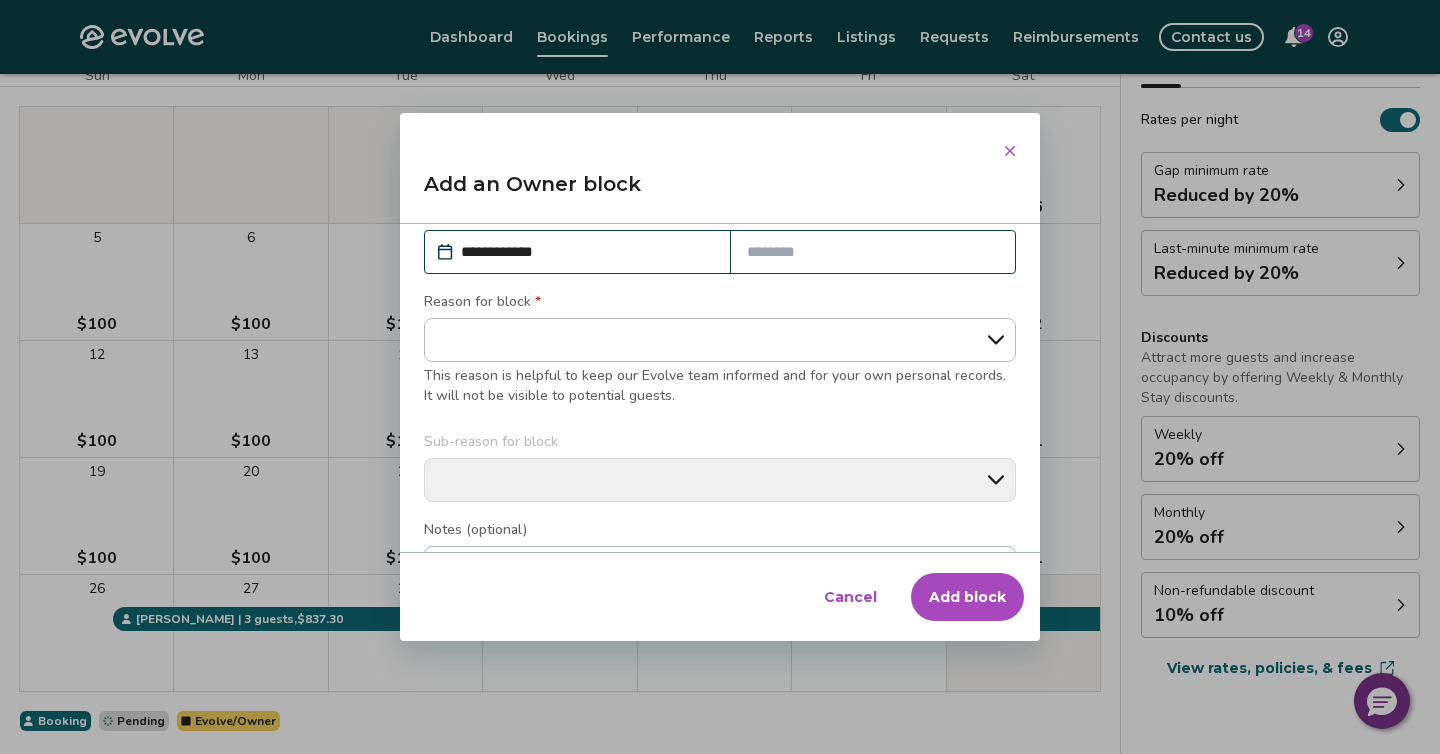 scroll, scrollTop: 61, scrollLeft: 0, axis: vertical 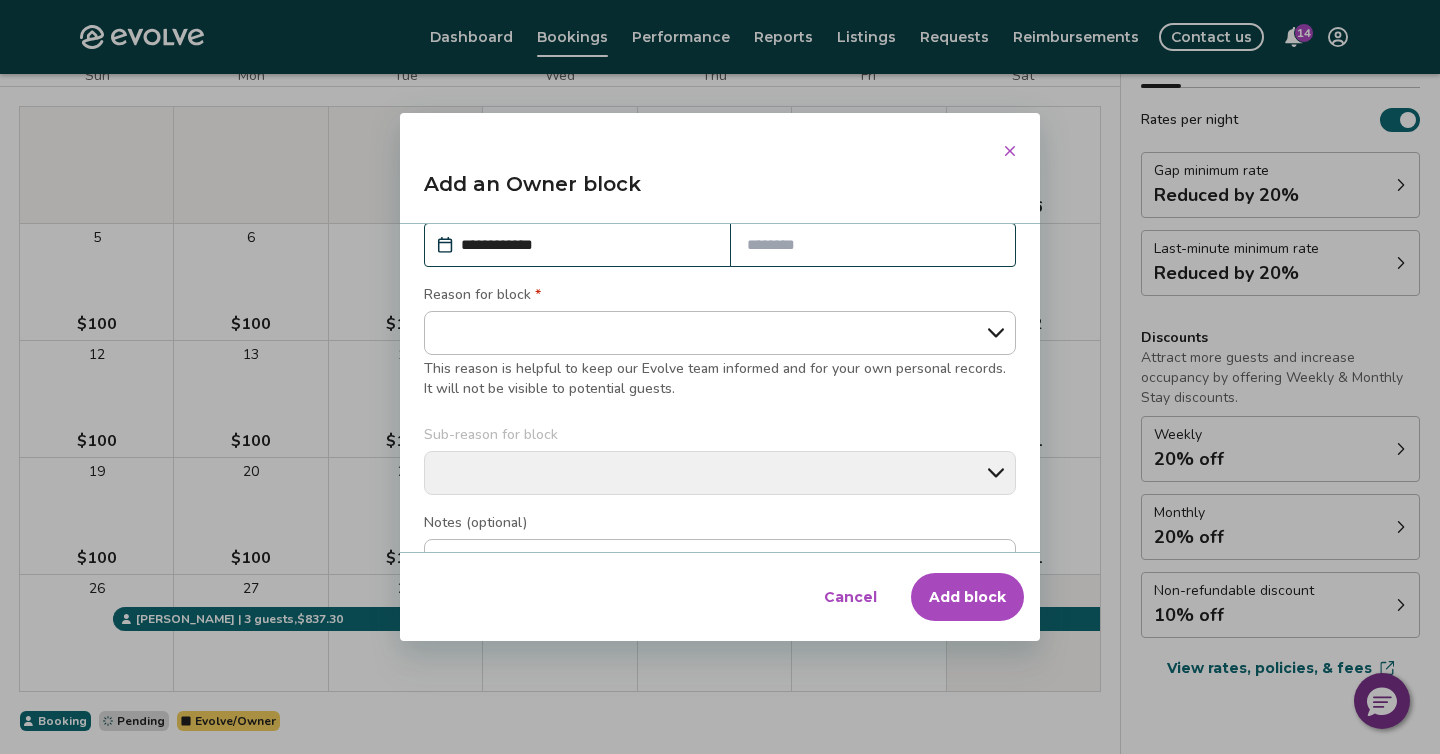click at bounding box center (873, 245) 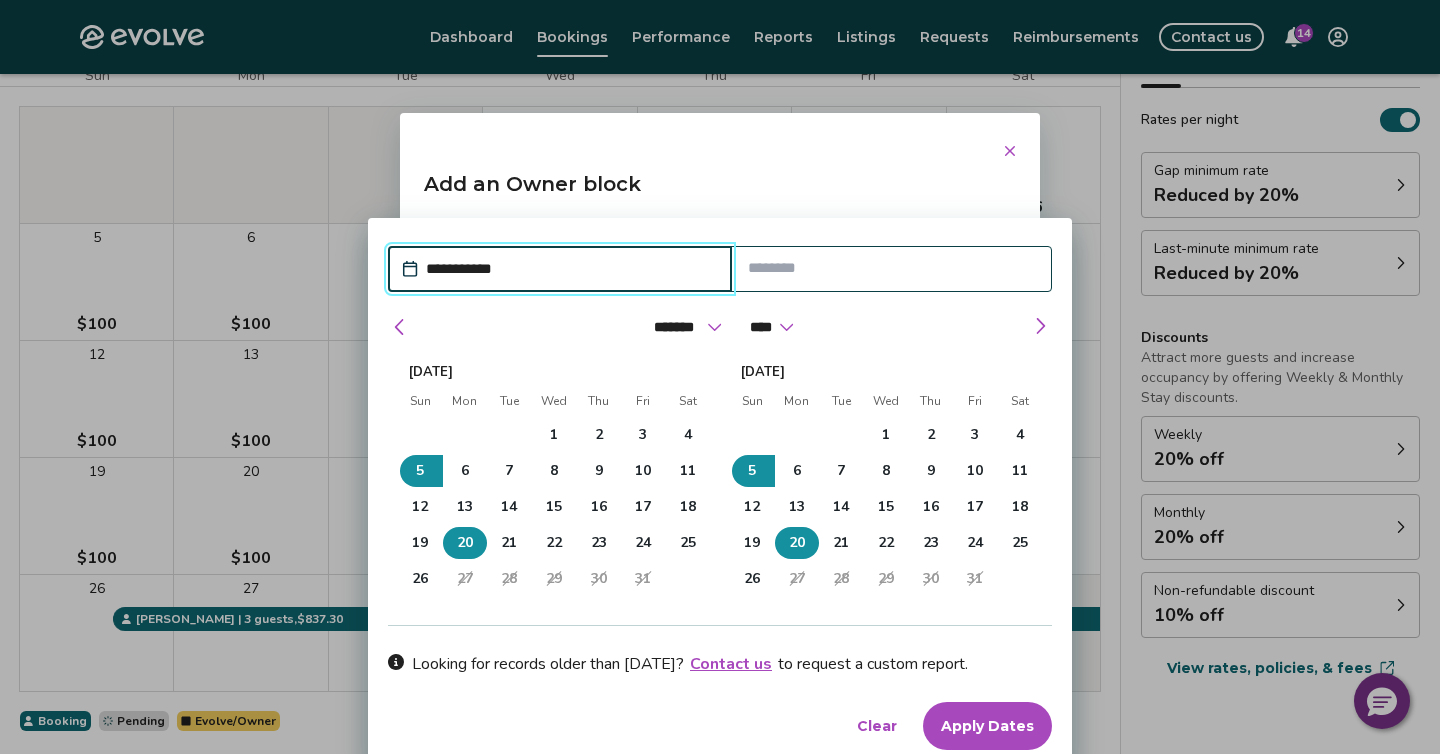 click on "20" at bounding box center (465, 543) 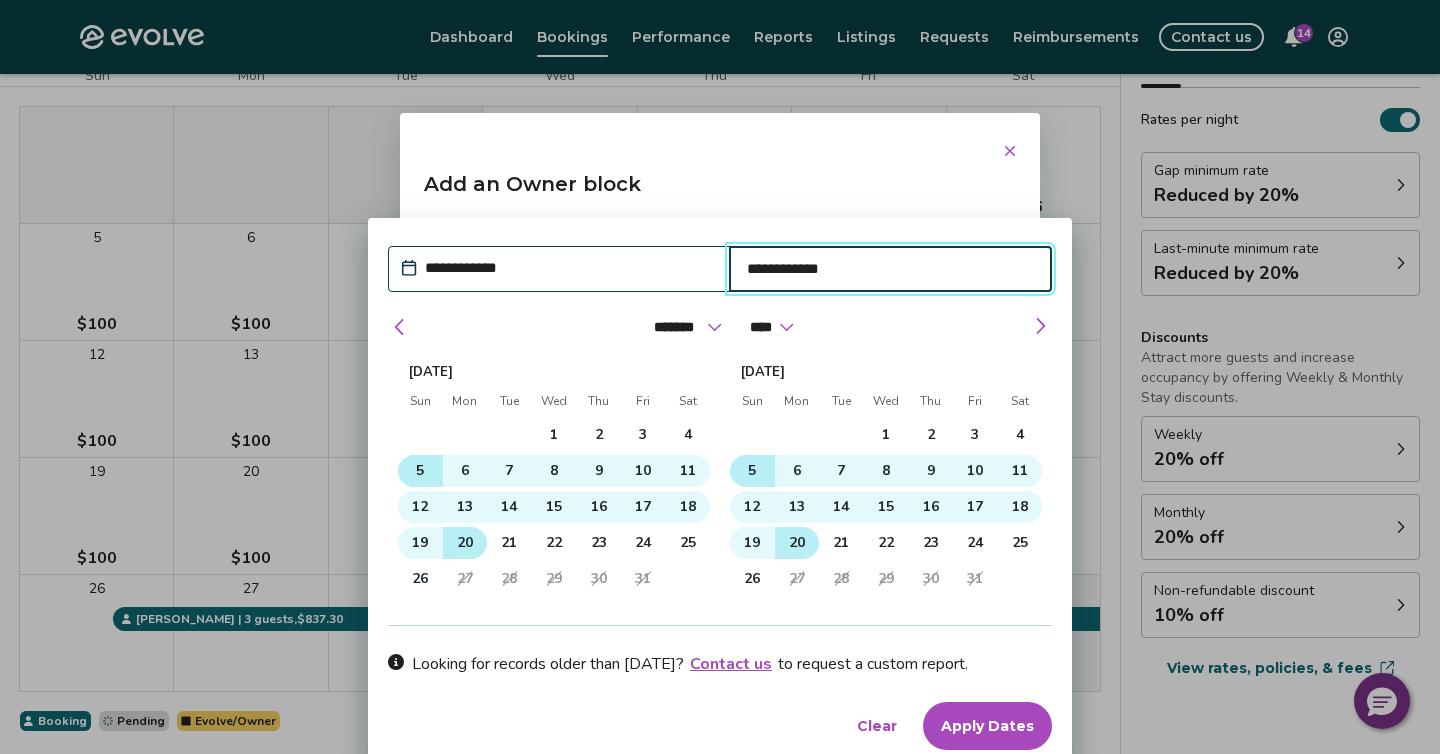 click on "5" at bounding box center (420, 471) 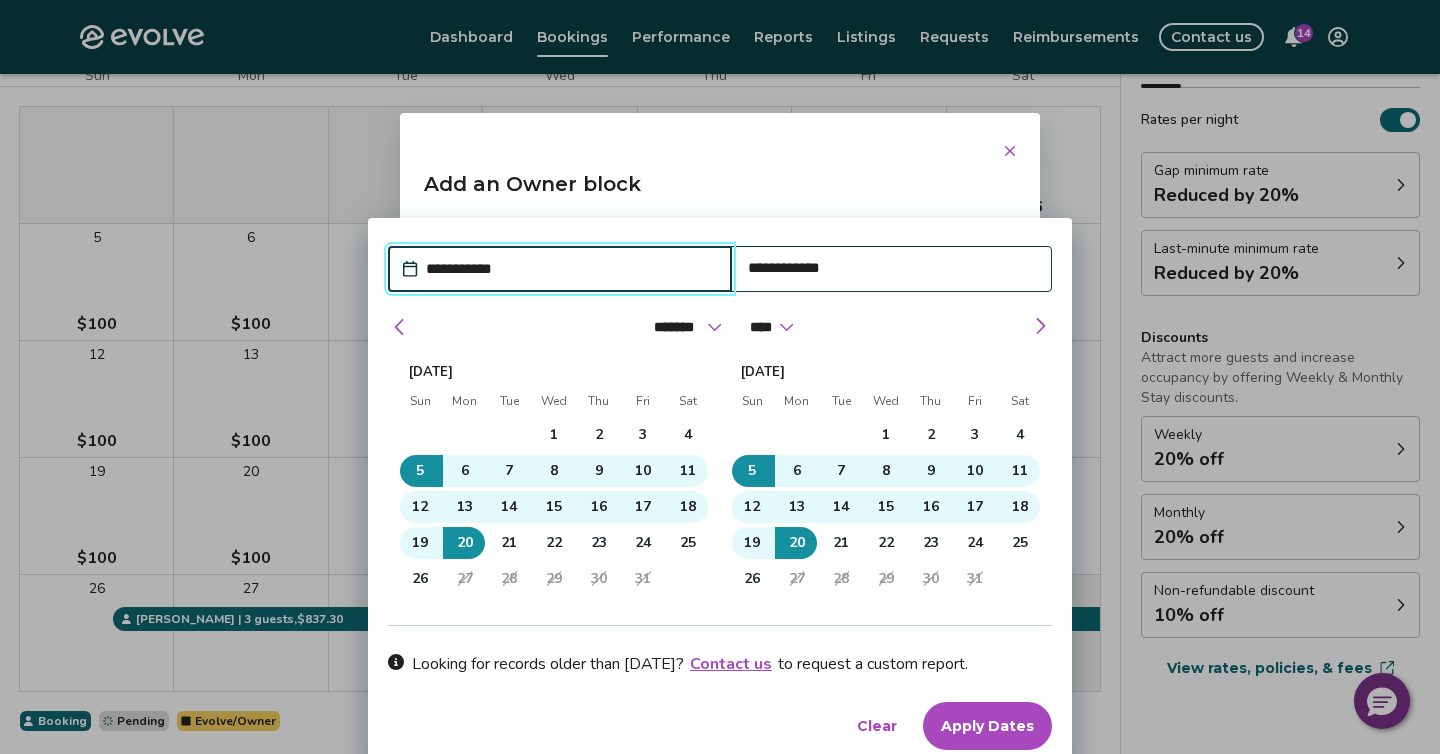 type on "*" 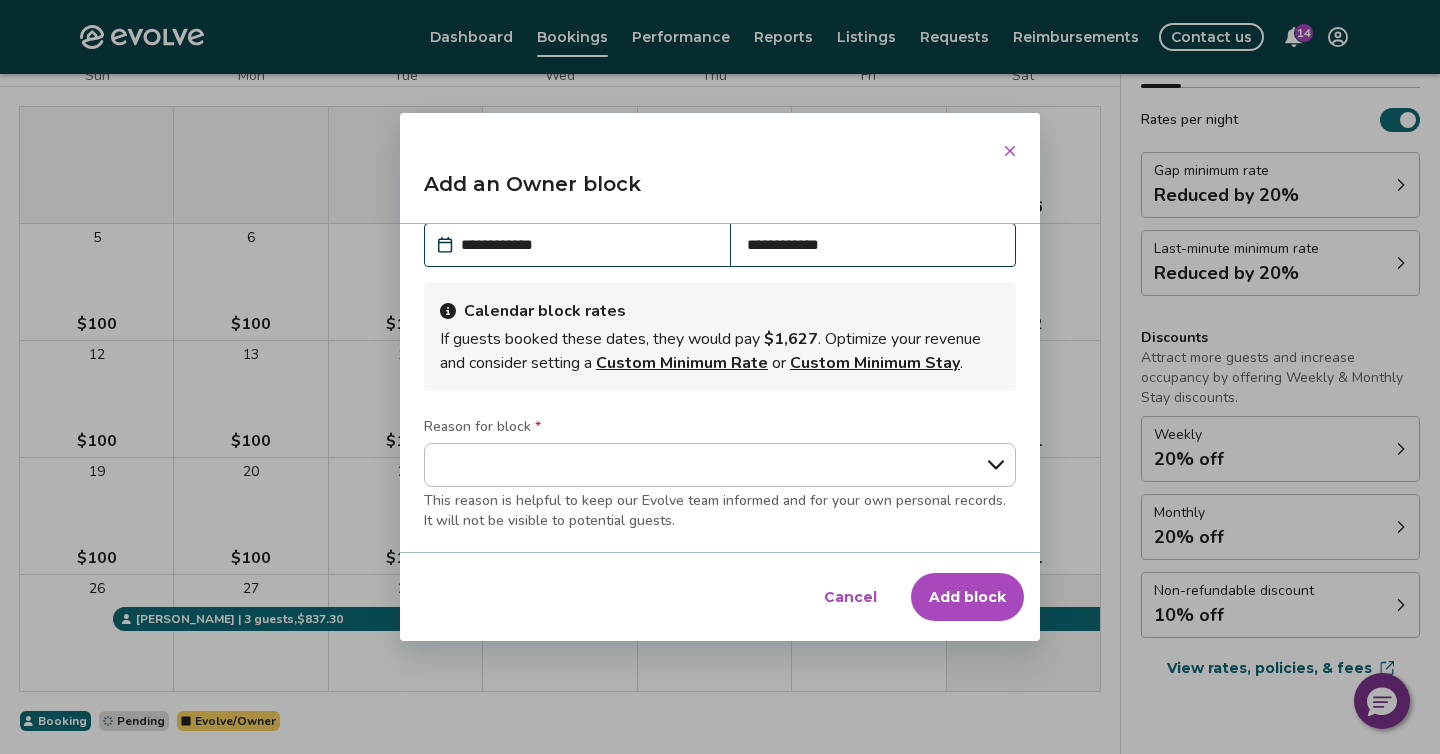 scroll, scrollTop: 52, scrollLeft: 0, axis: vertical 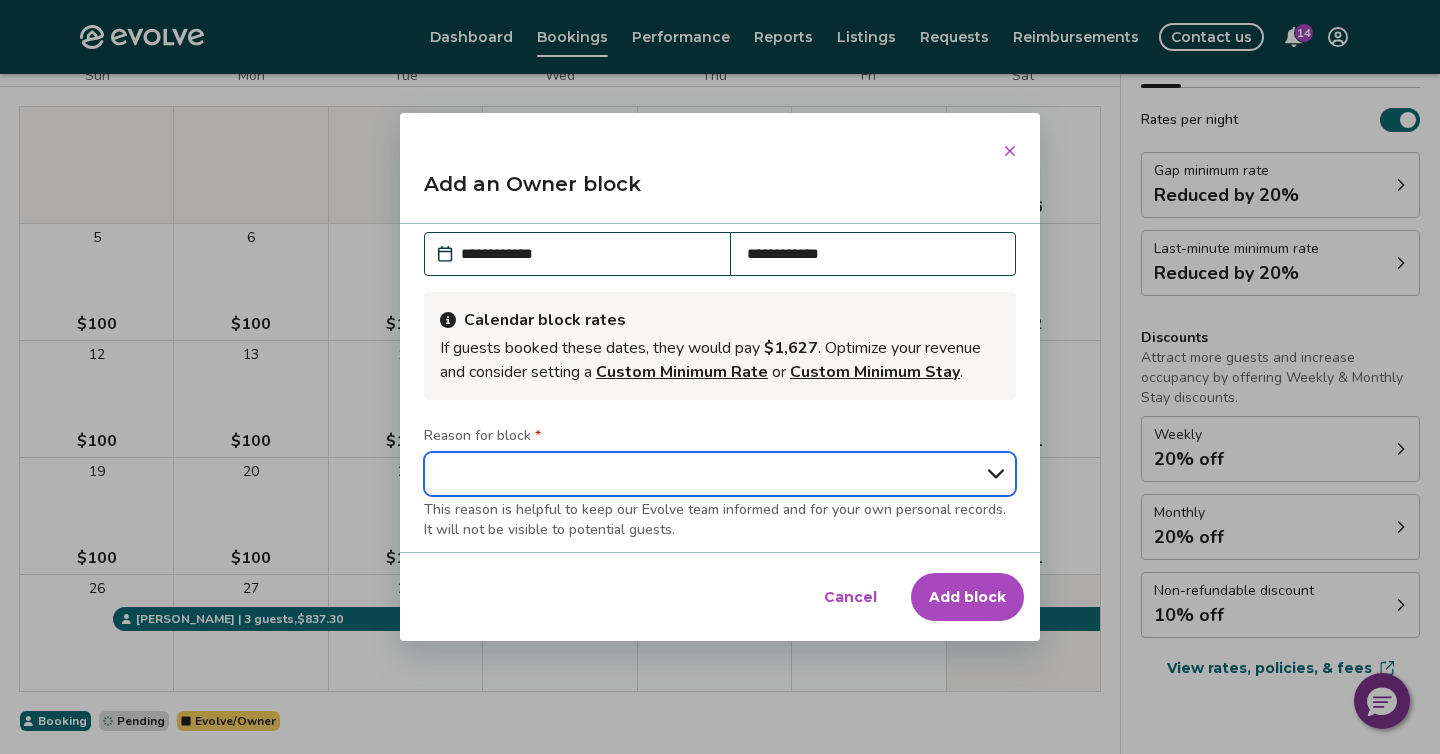 click on "**********" at bounding box center (720, 474) 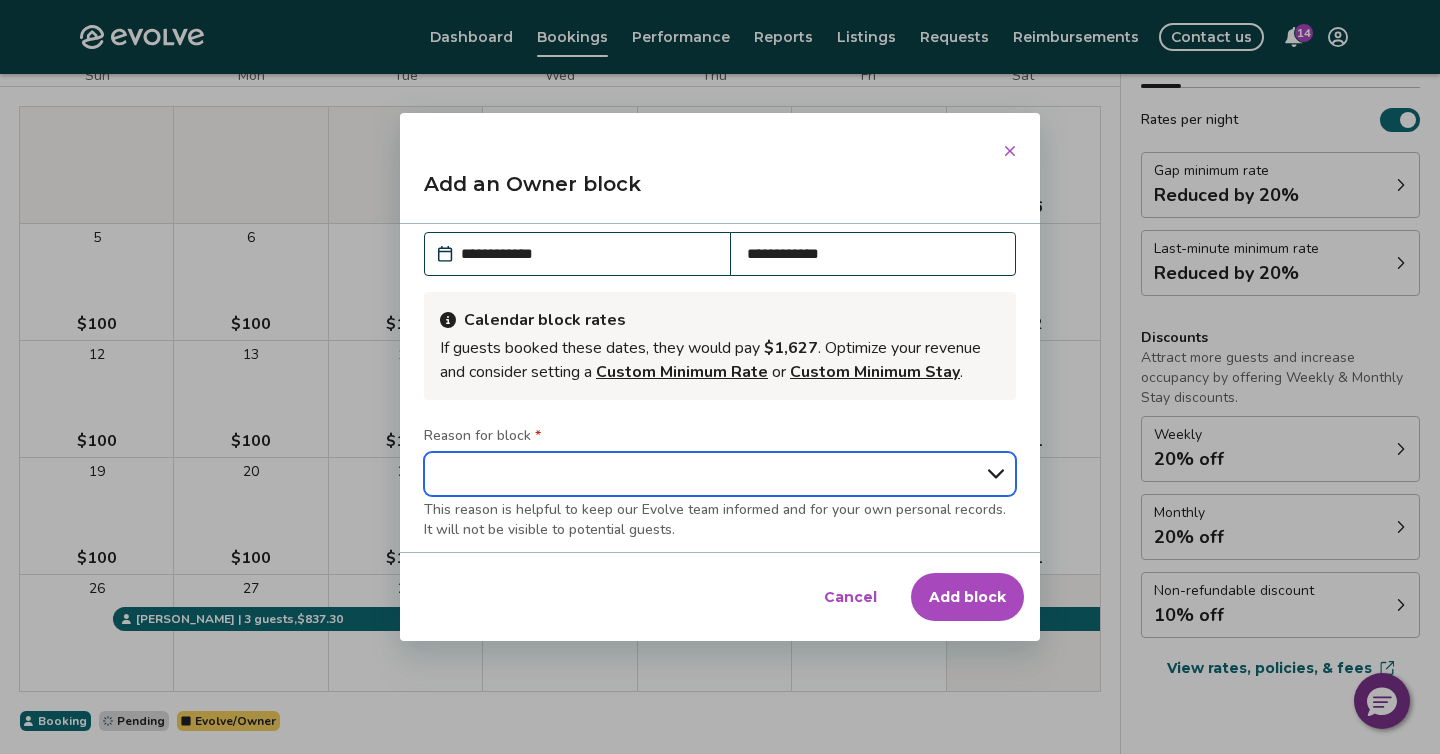 select on "**********" 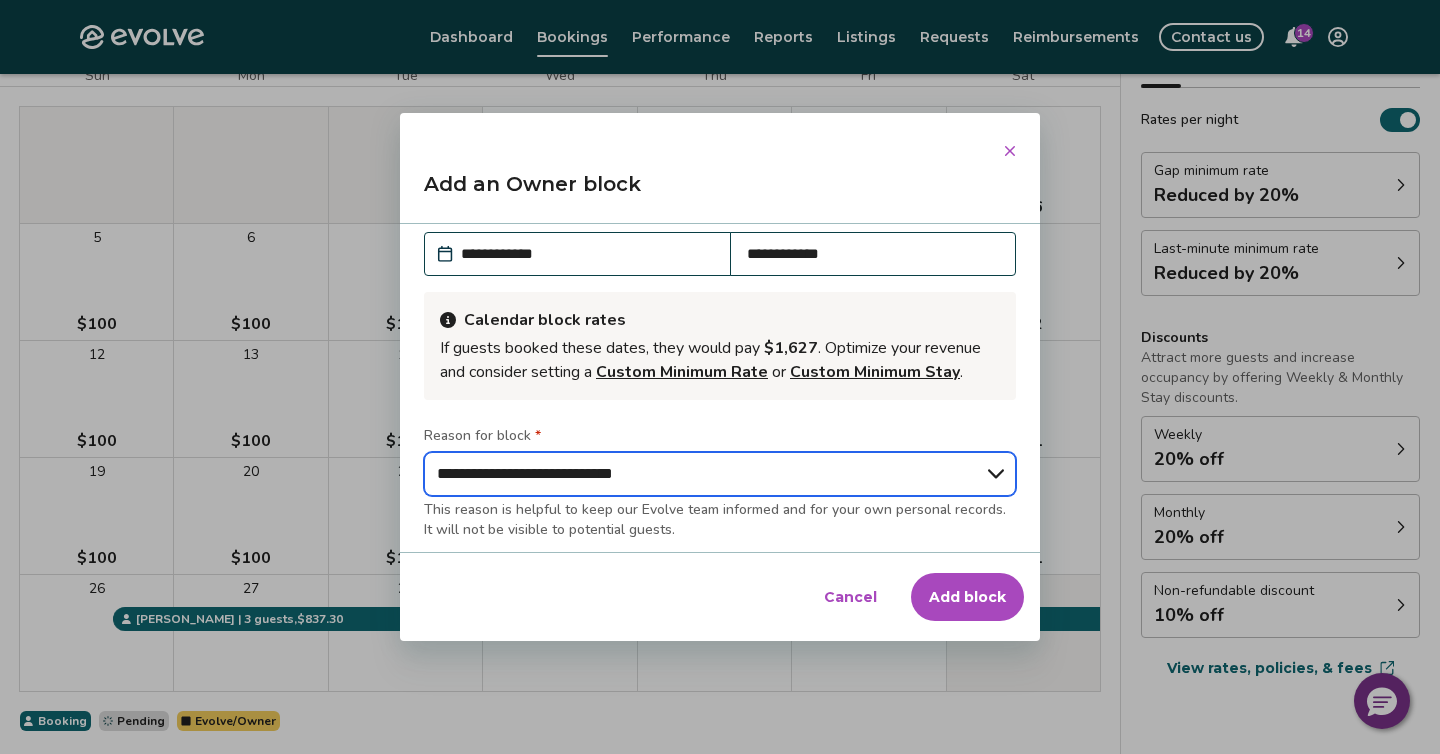 type on "*" 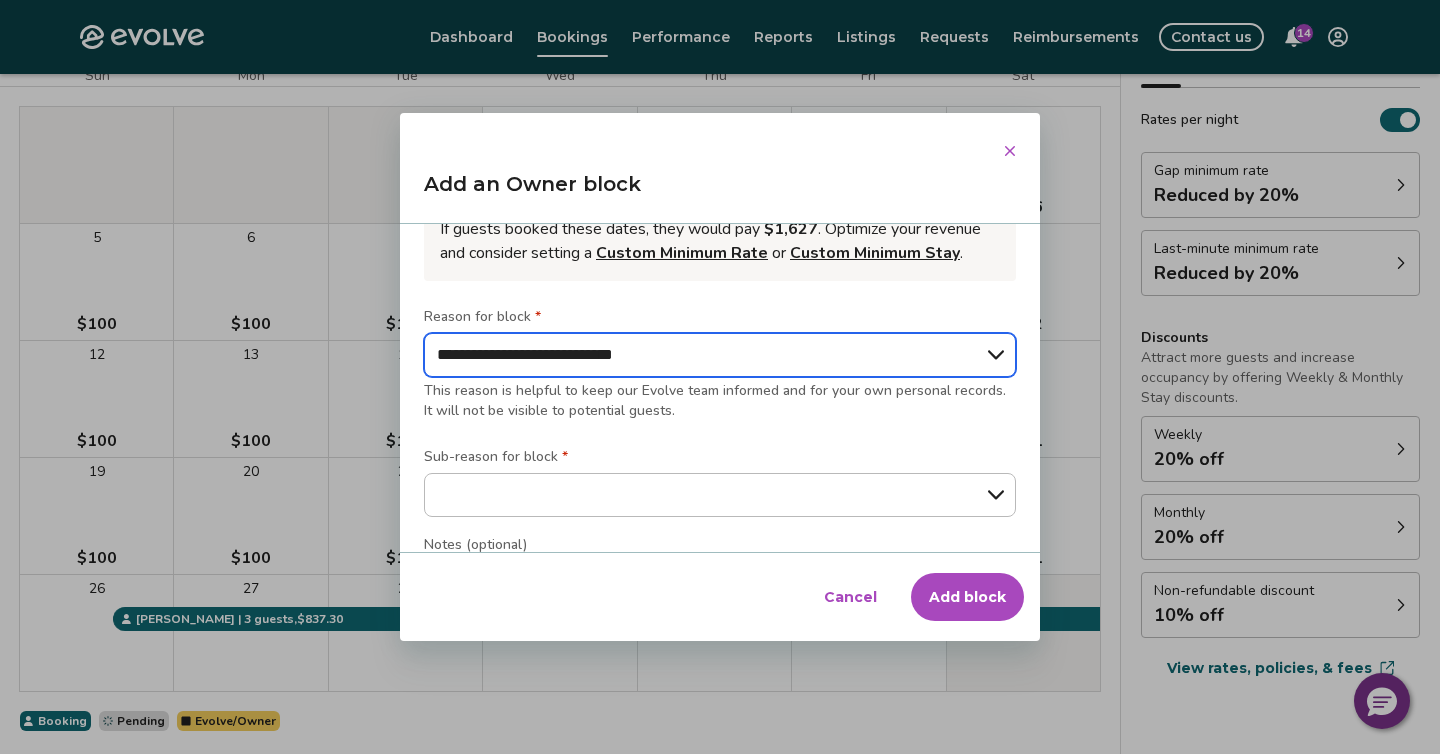 scroll, scrollTop: 182, scrollLeft: 0, axis: vertical 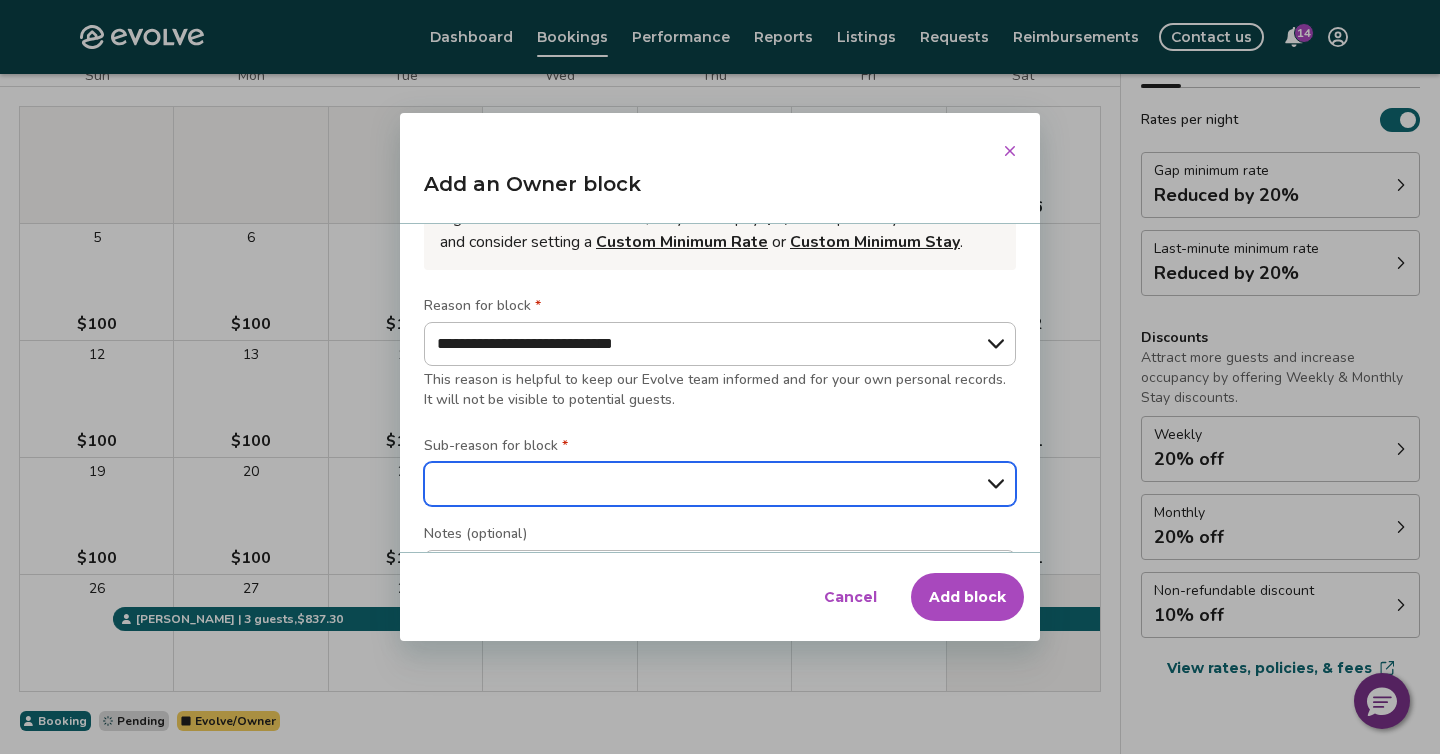 click on "**********" at bounding box center (720, 484) 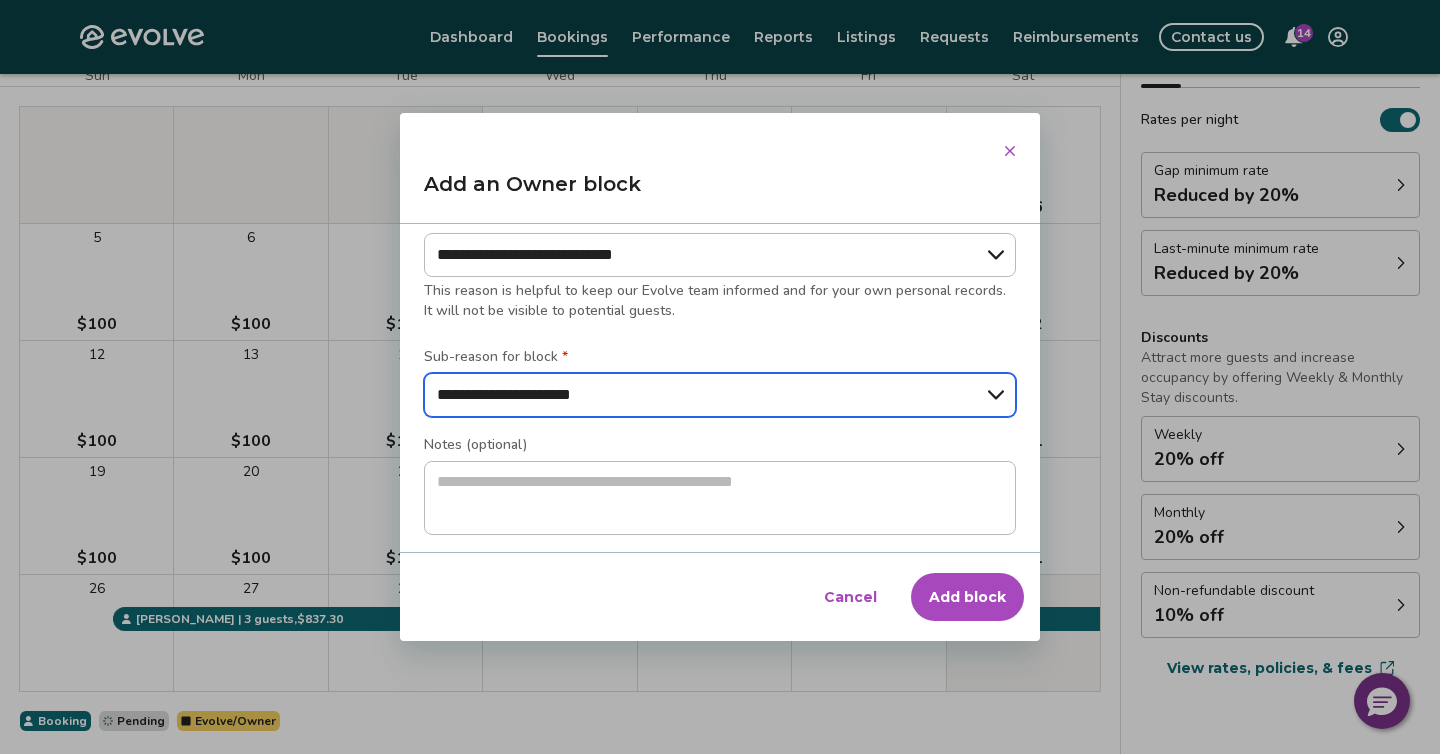 scroll, scrollTop: 279, scrollLeft: 0, axis: vertical 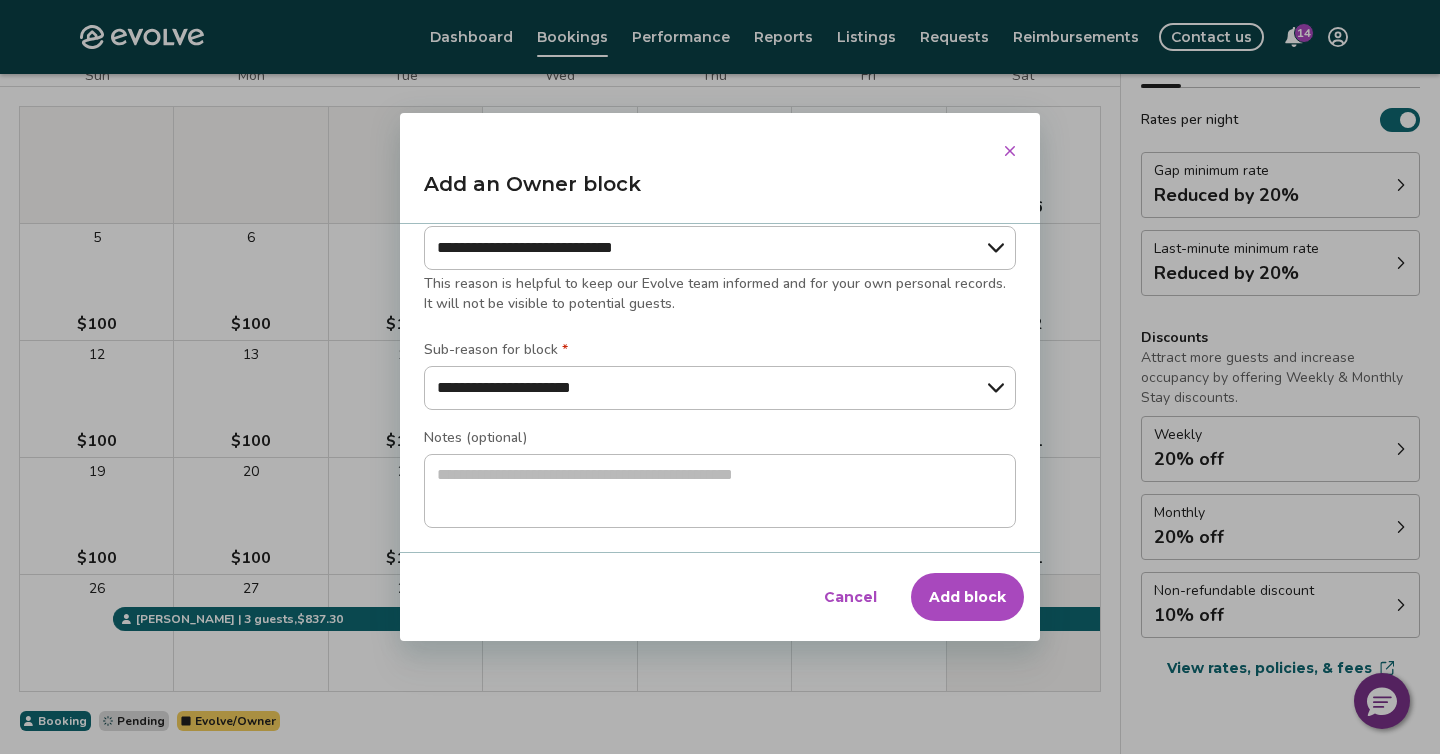 click on "Add block" at bounding box center (967, 597) 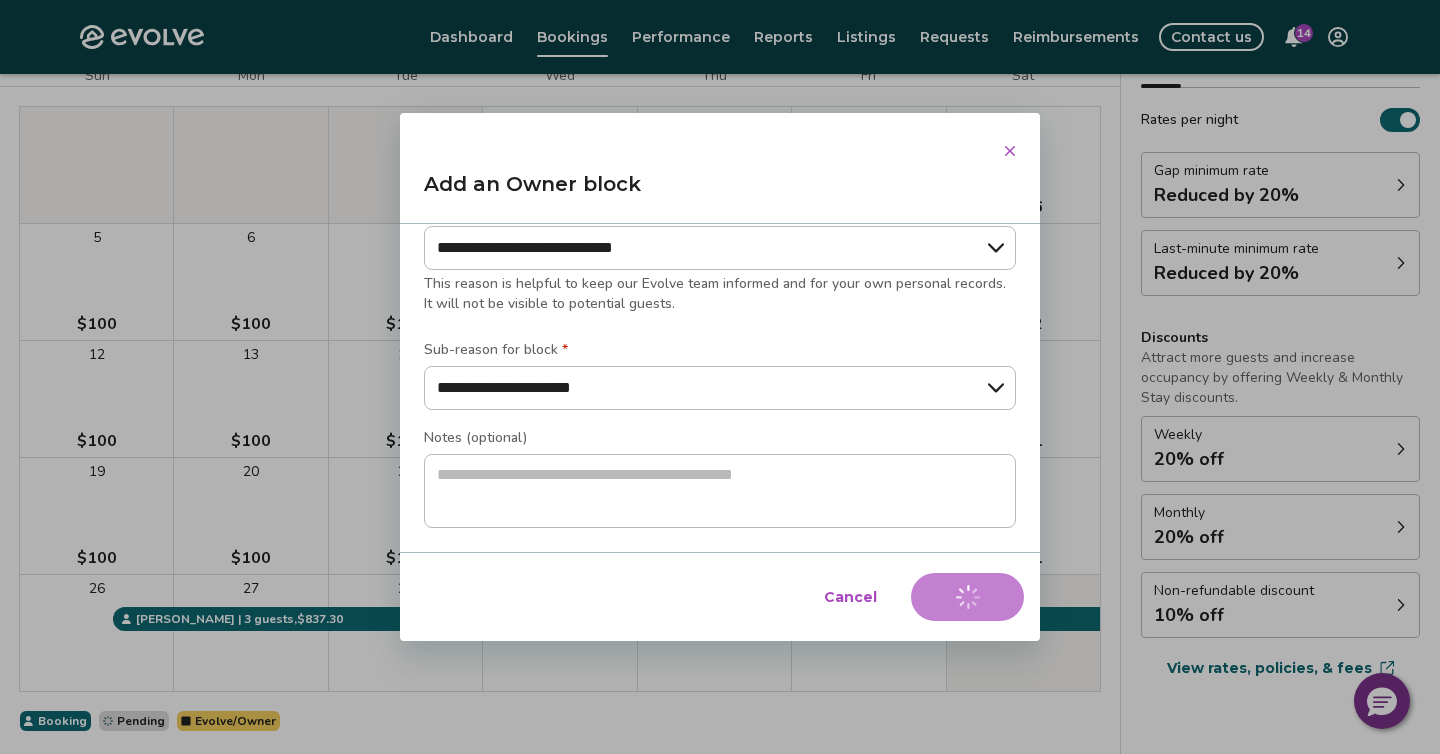 type on "*" 